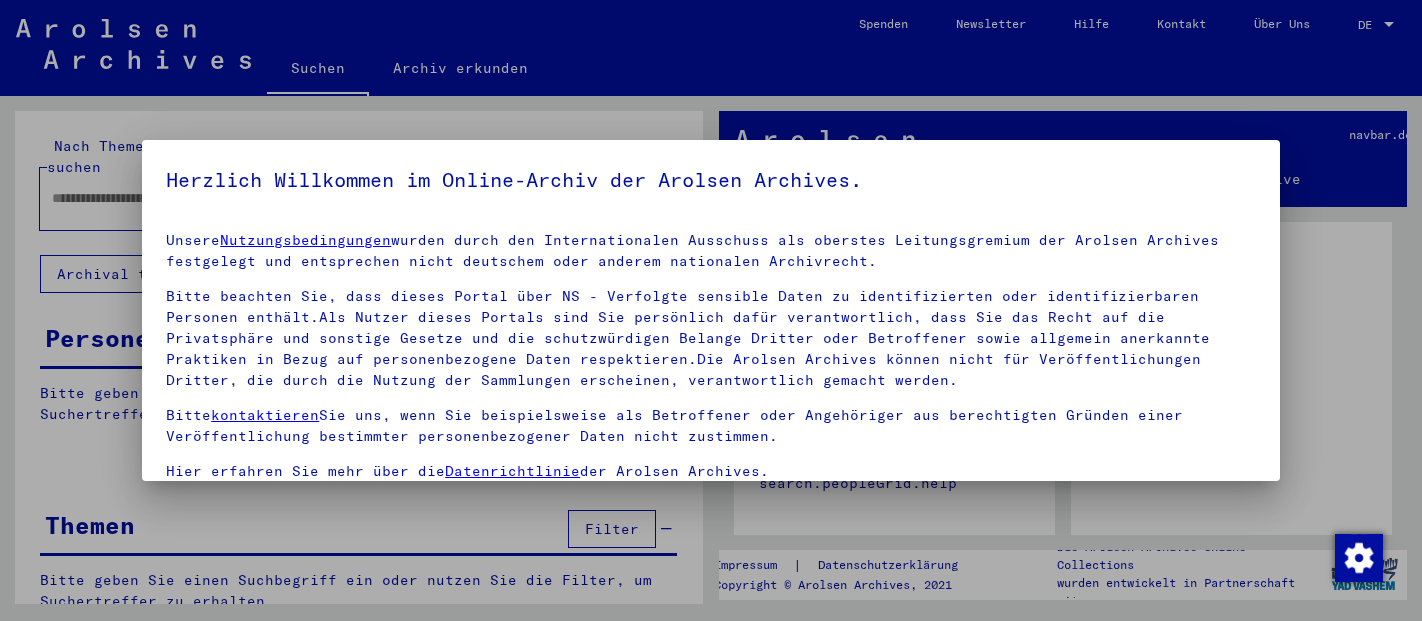 scroll, scrollTop: 0, scrollLeft: 0, axis: both 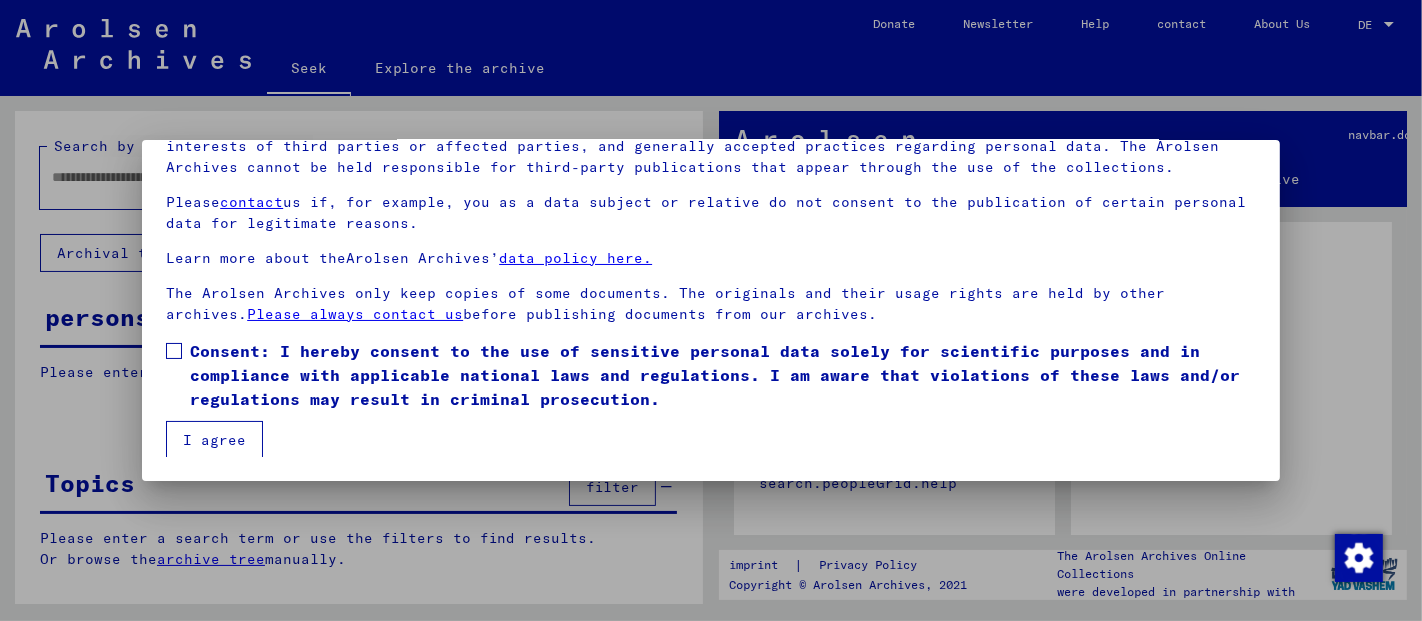 click at bounding box center [174, 351] 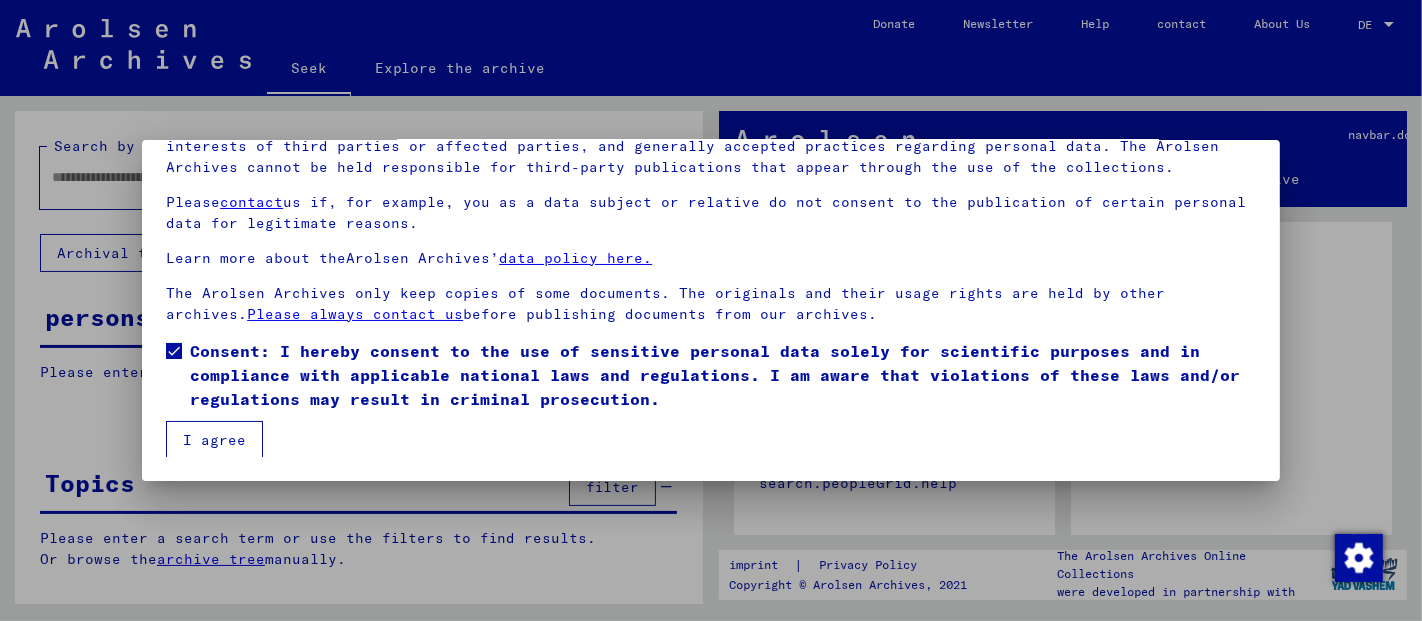 drag, startPoint x: 206, startPoint y: 438, endPoint x: 334, endPoint y: 379, distance: 140.94325 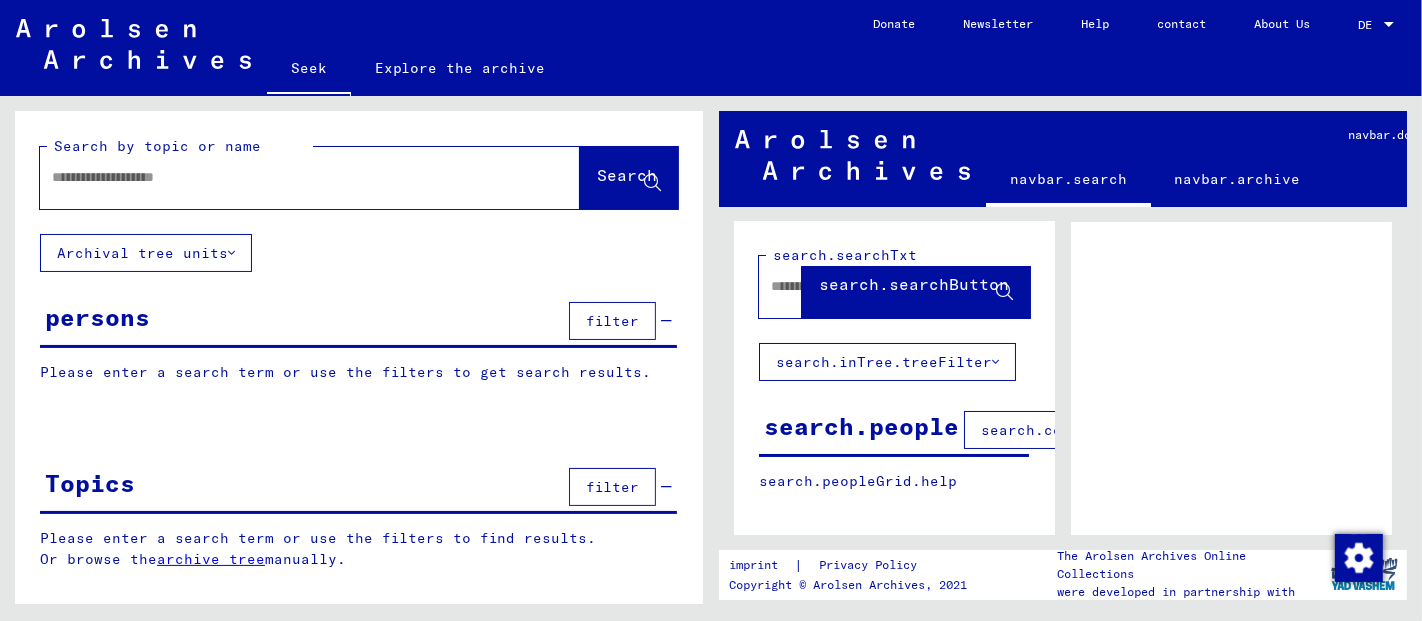 scroll, scrollTop: 37, scrollLeft: 0, axis: vertical 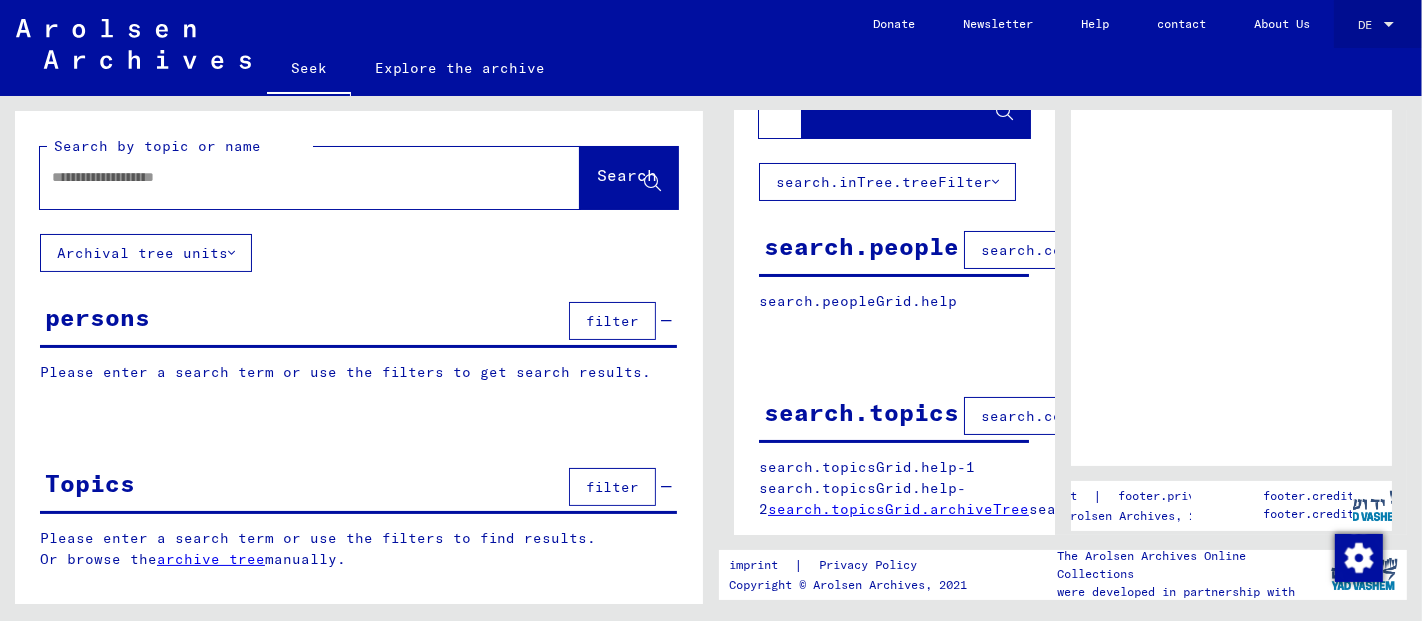 click at bounding box center [1389, 24] 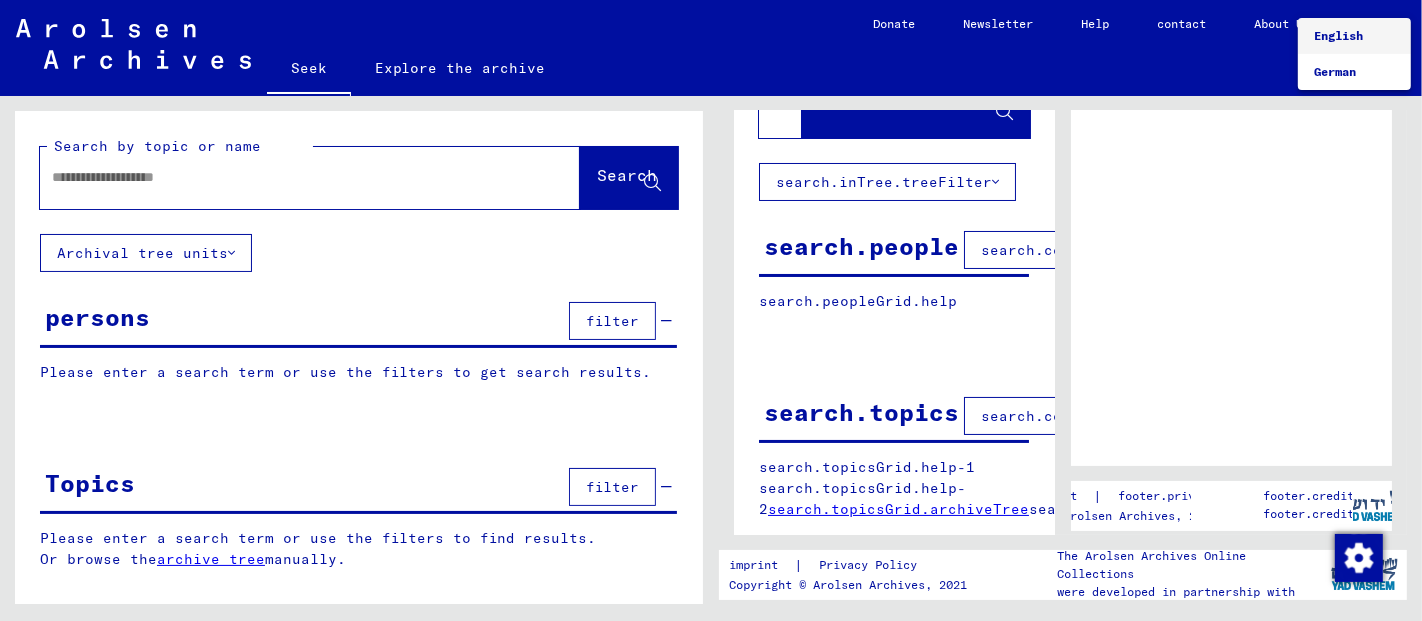 click on "English" at bounding box center [1338, 35] 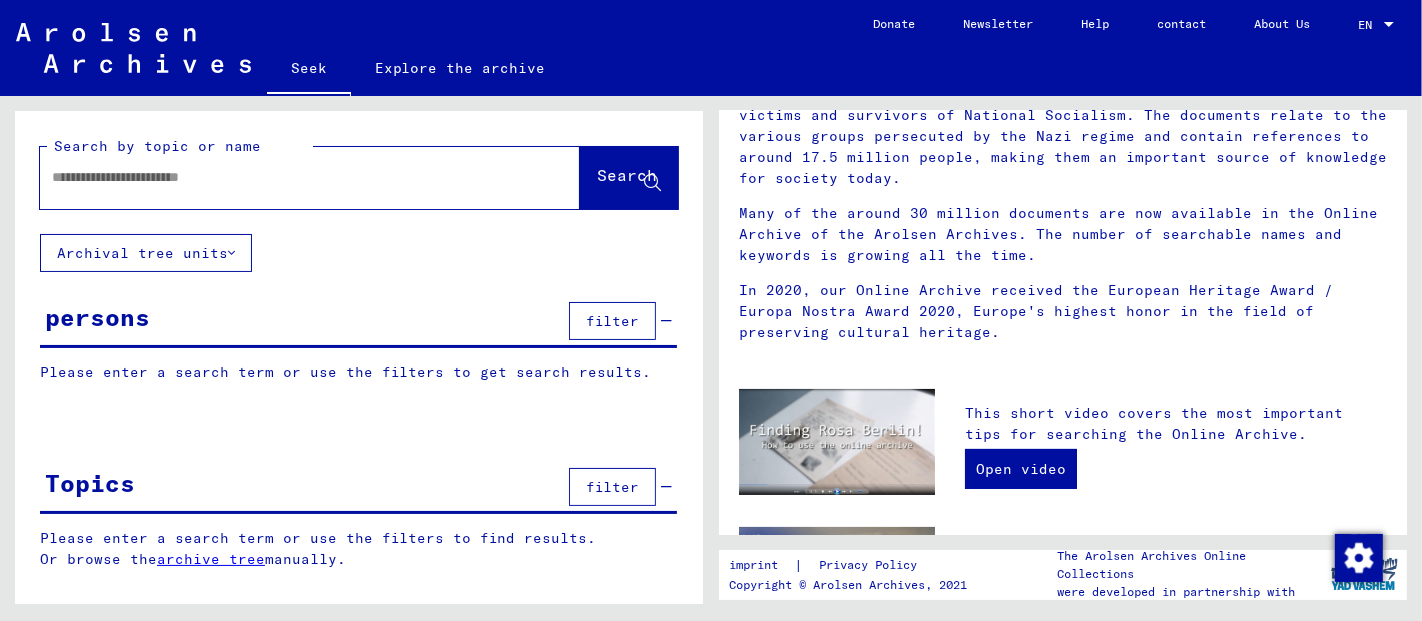 click on "archive tree" at bounding box center [211, 559] 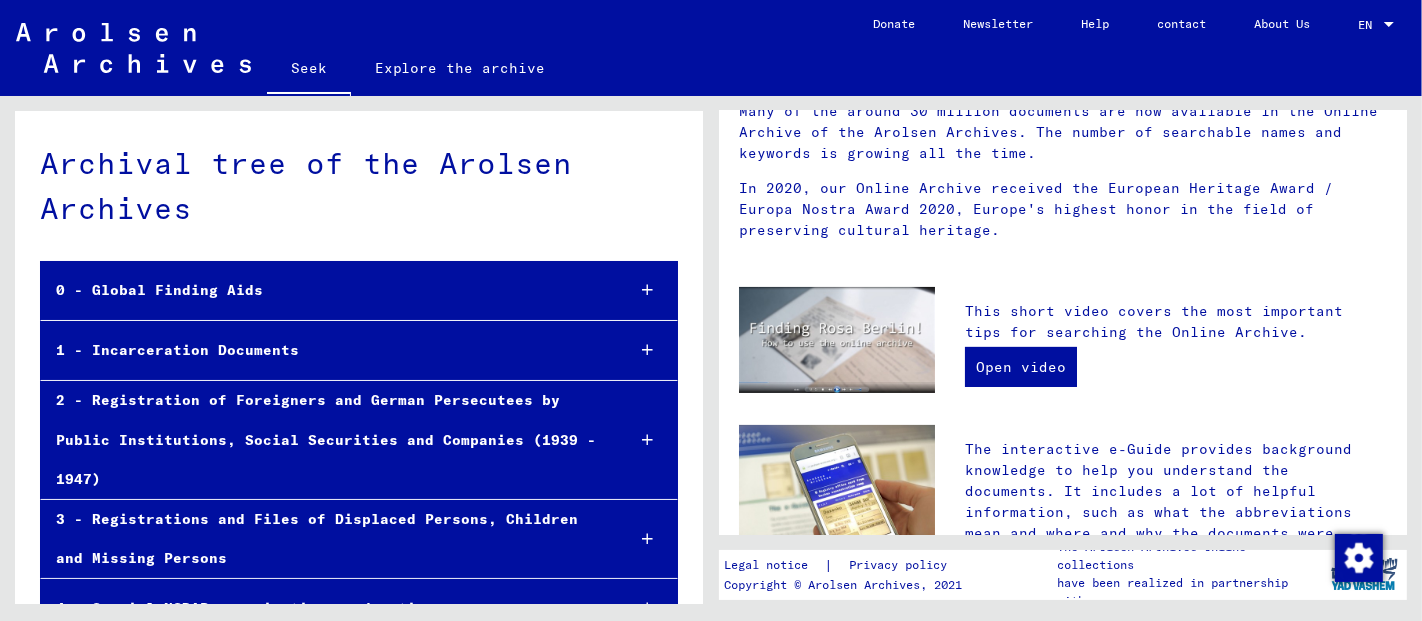 scroll, scrollTop: 333, scrollLeft: 0, axis: vertical 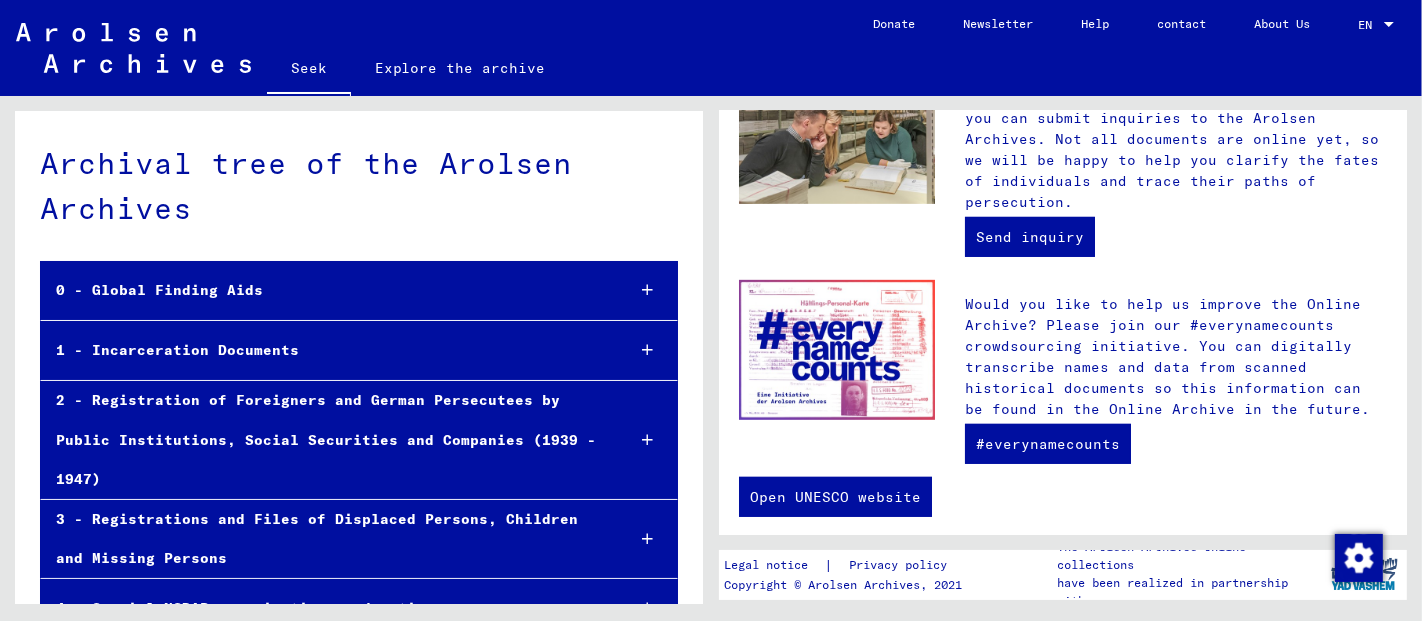 click on "0 - Global Finding Aids" at bounding box center [324, 290] 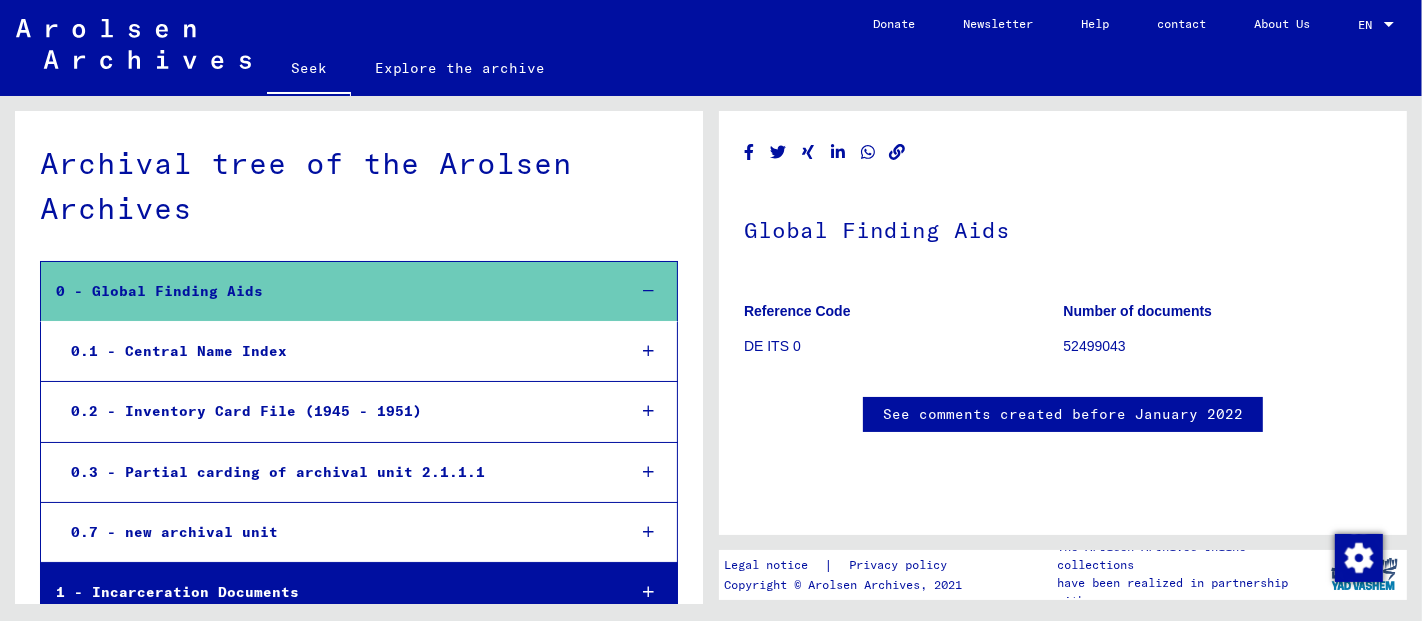 click on "0 - Global Finding Aids" at bounding box center [325, 291] 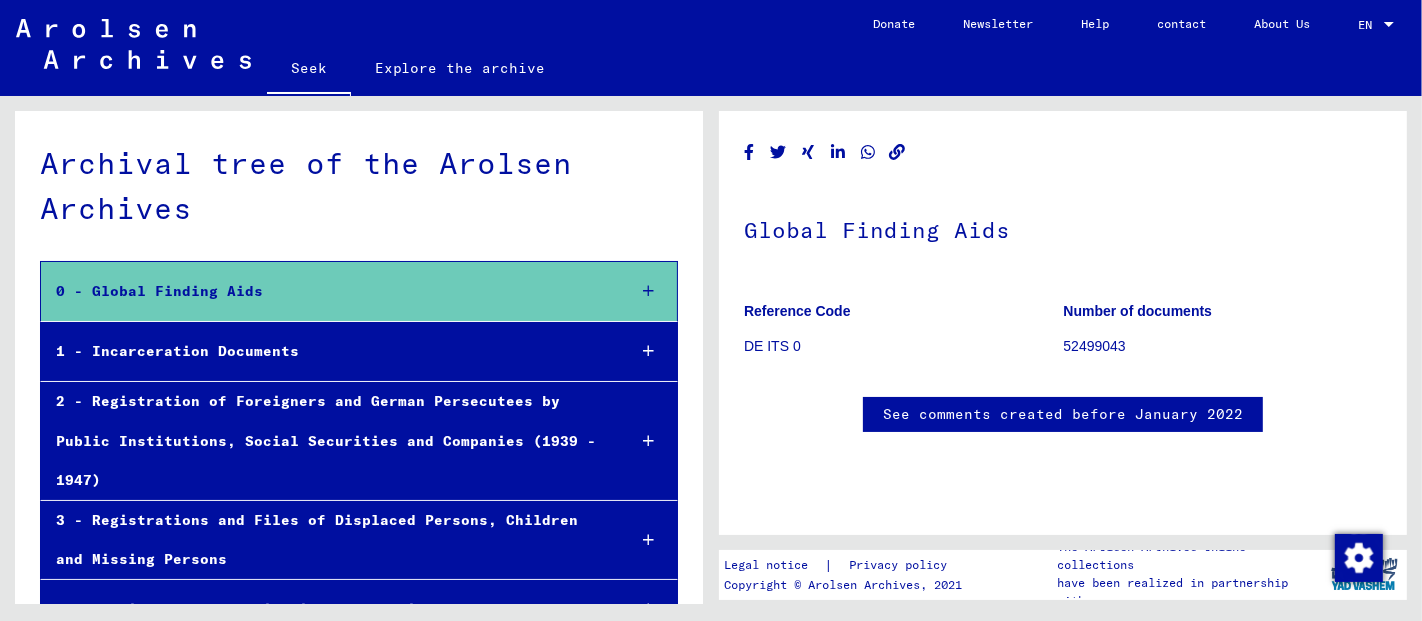 click on "1 - Incarceration Documents" at bounding box center (325, 351) 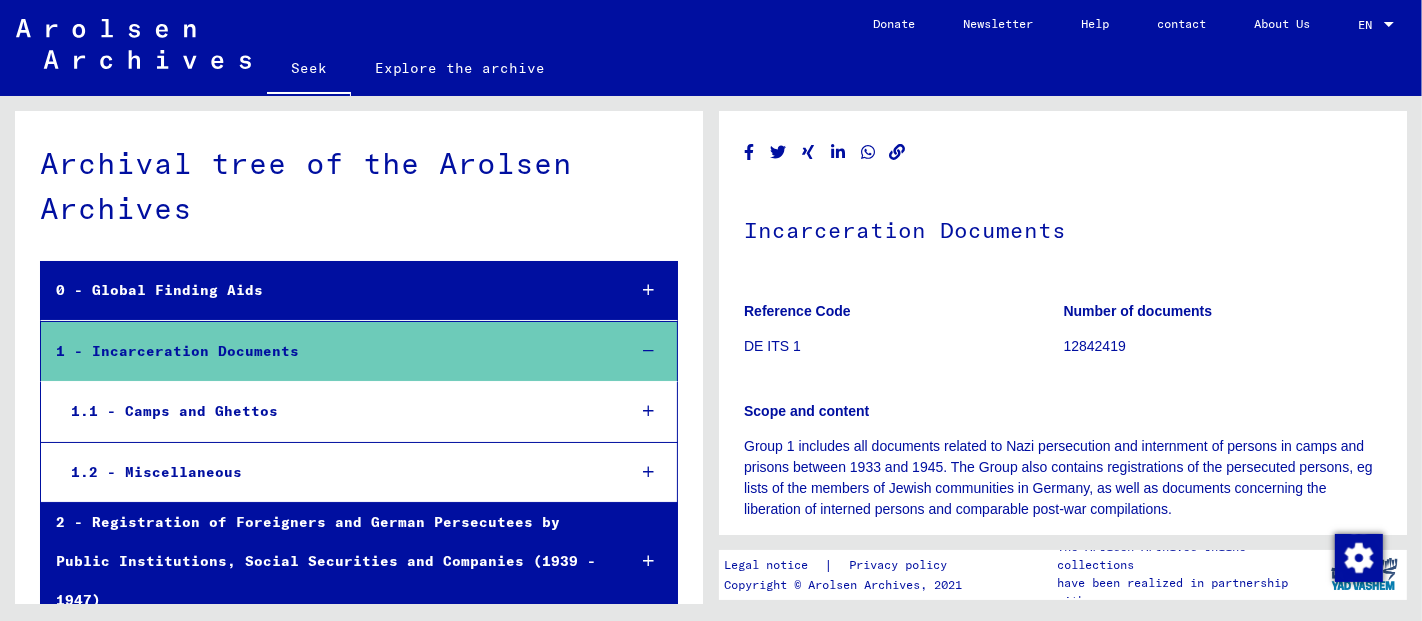 click on "1.1 - Camps and Ghettos" at bounding box center (332, 411) 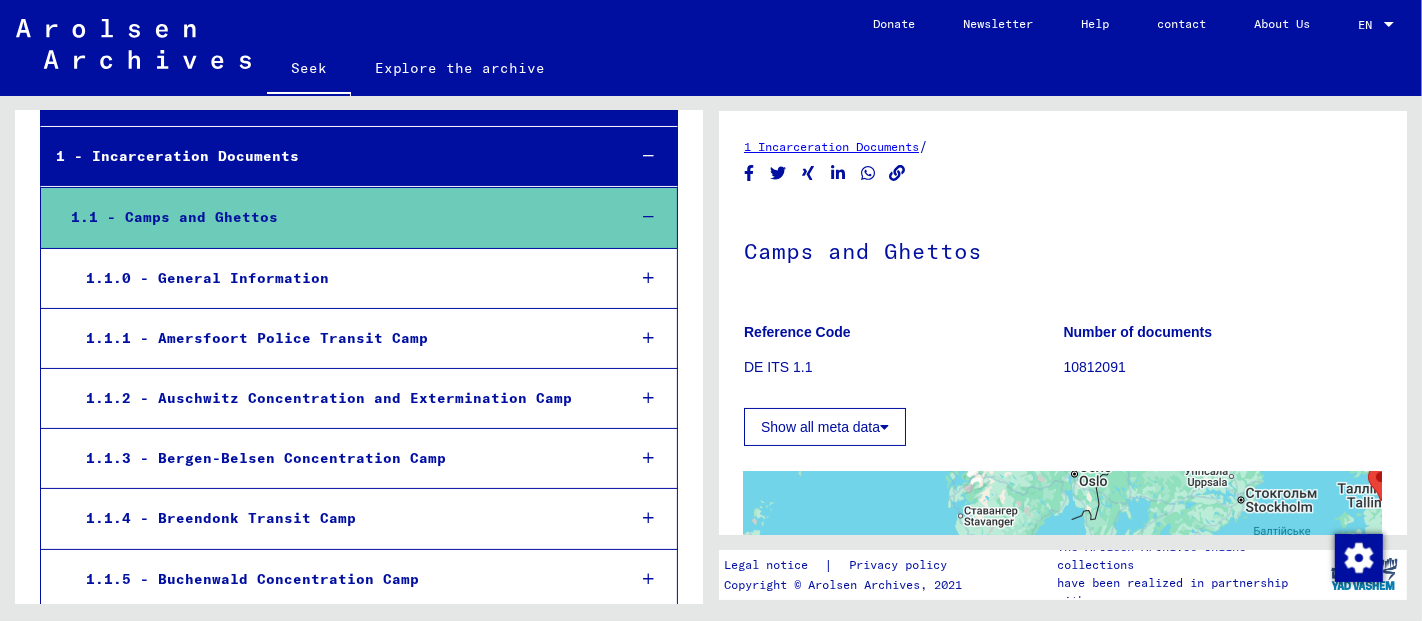 scroll, scrollTop: 222, scrollLeft: 0, axis: vertical 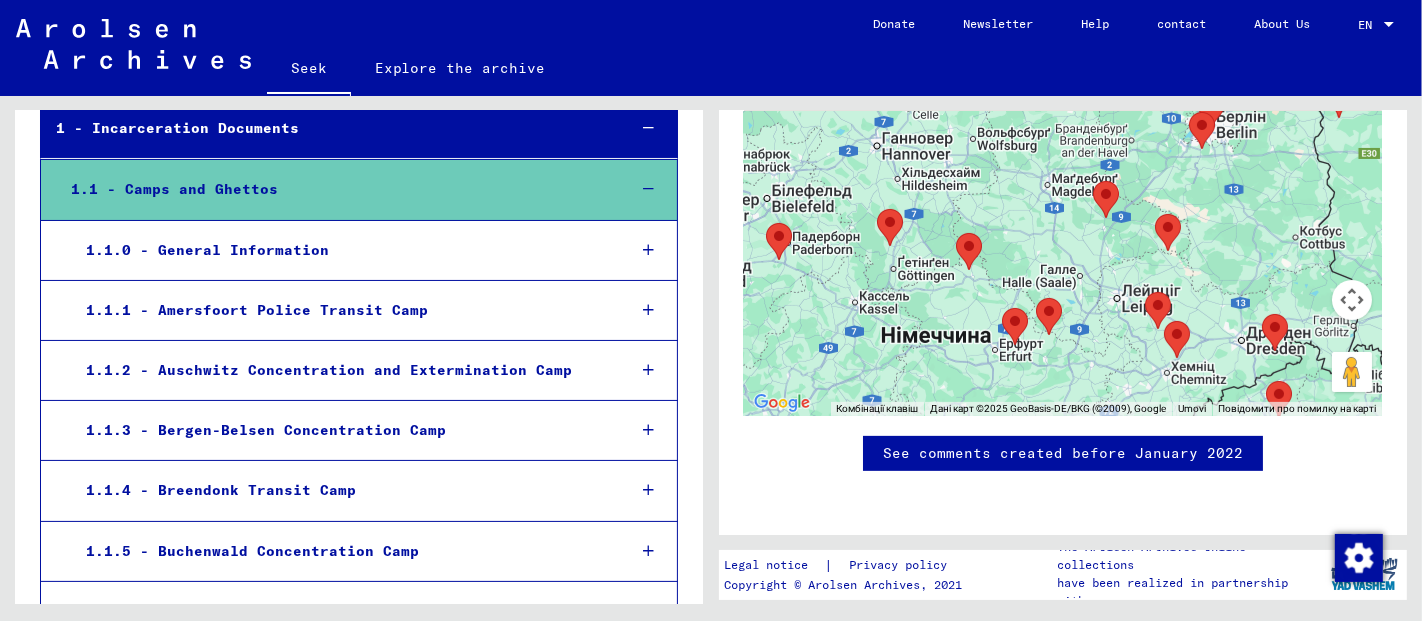 drag, startPoint x: 978, startPoint y: 261, endPoint x: 997, endPoint y: 407, distance: 147.23111 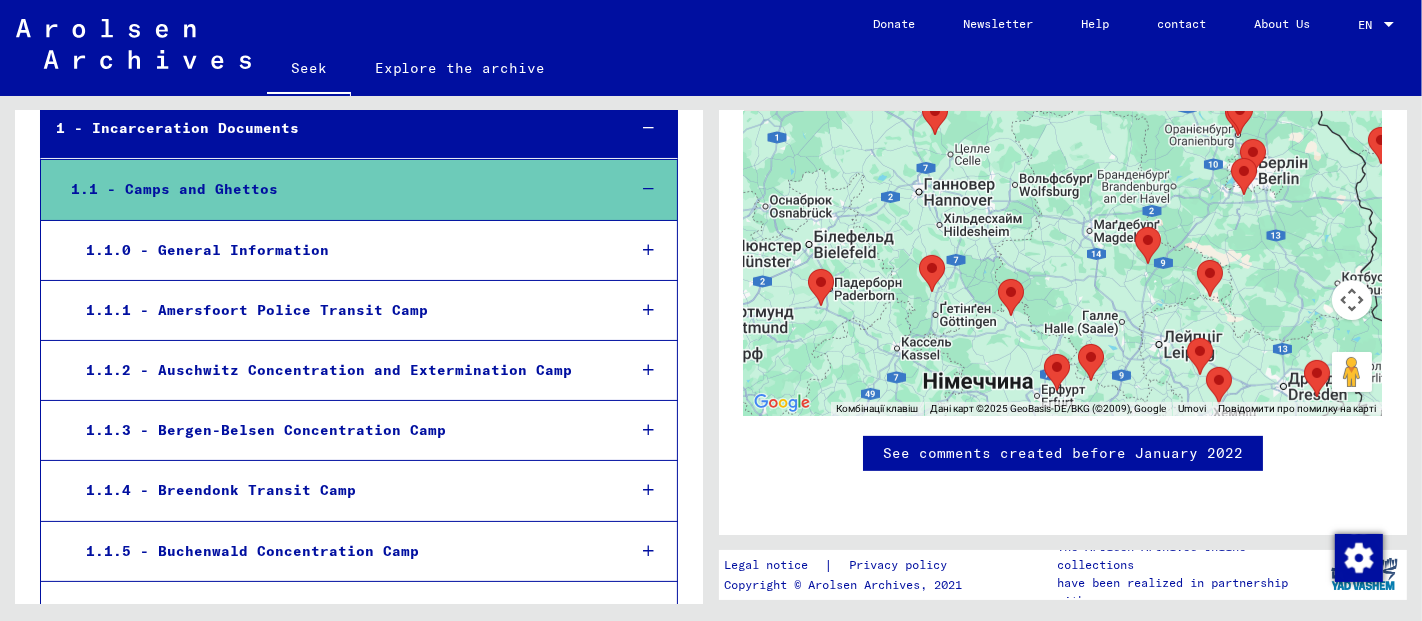 drag, startPoint x: 1041, startPoint y: 248, endPoint x: 1076, endPoint y: 304, distance: 66.037865 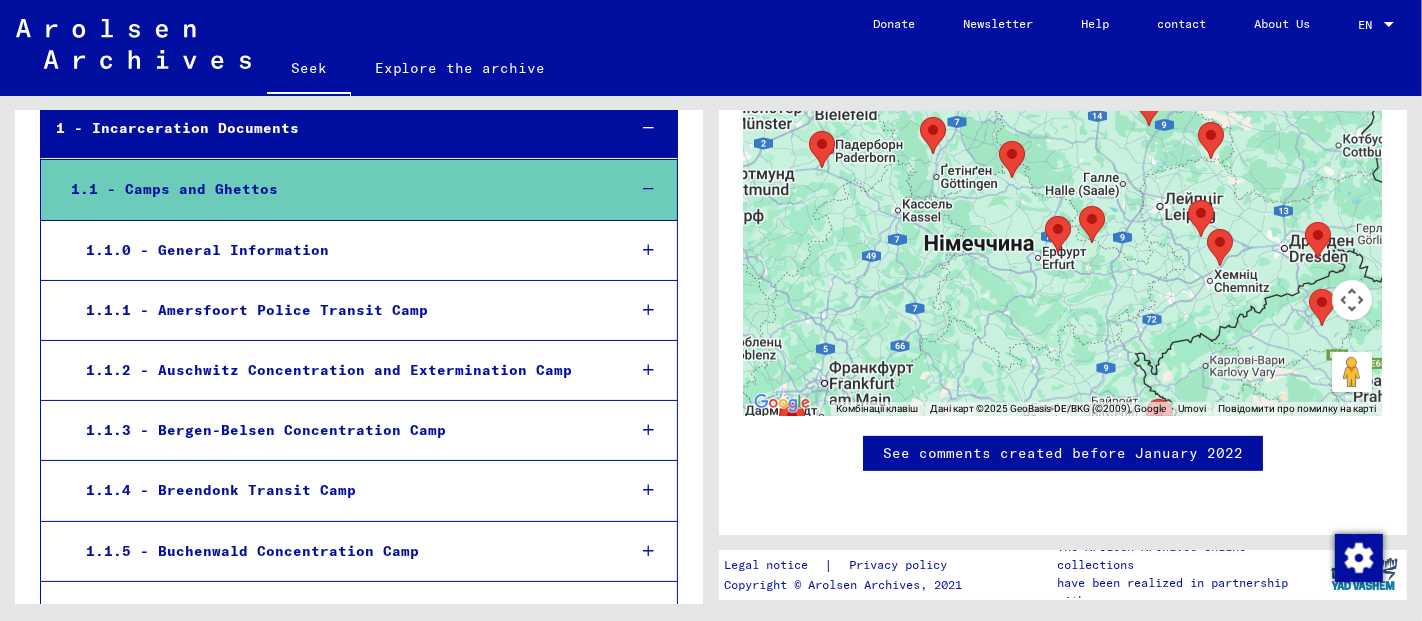 drag, startPoint x: 1162, startPoint y: 285, endPoint x: 1163, endPoint y: 145, distance: 140.00357 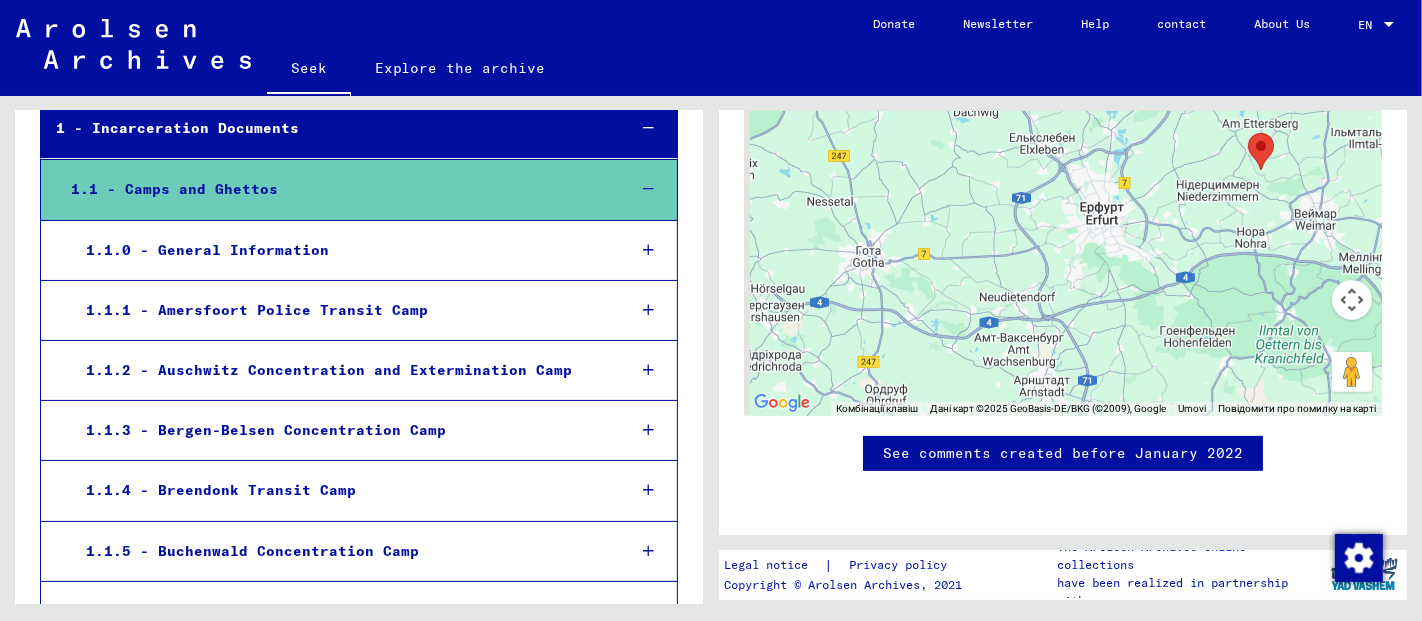 drag, startPoint x: 1136, startPoint y: 149, endPoint x: 1168, endPoint y: 151, distance: 32.06244 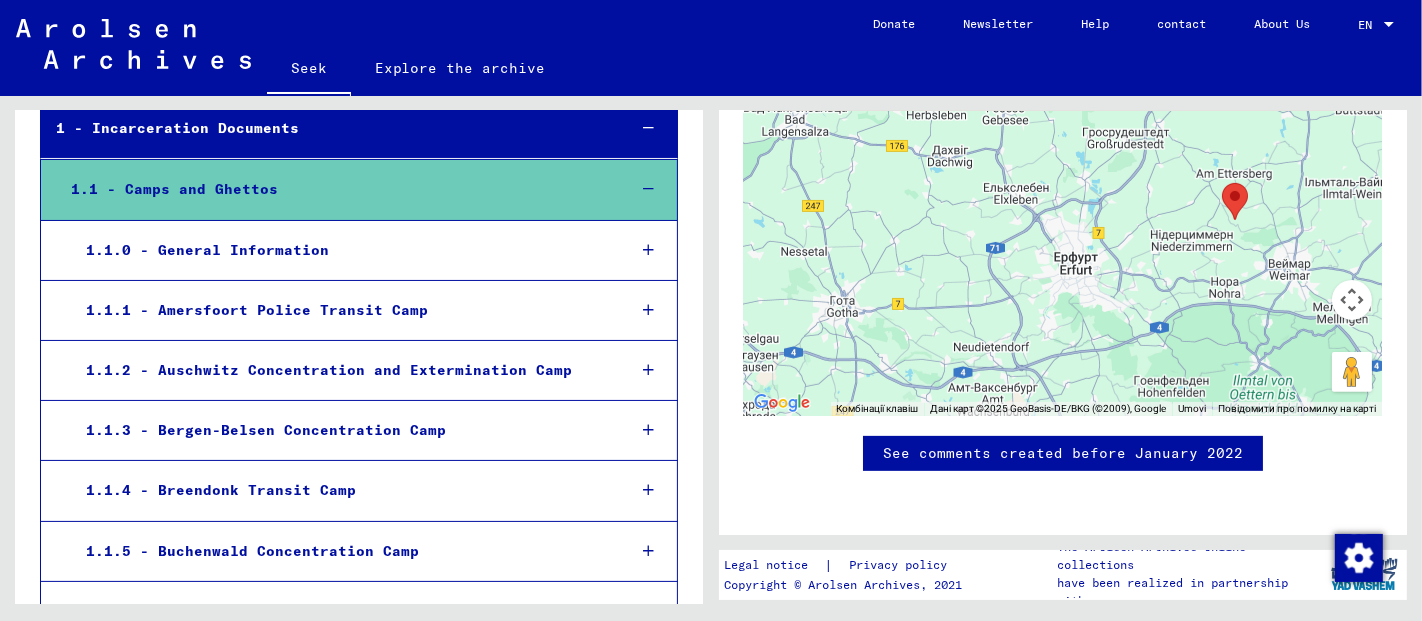 click on "For the navigation you need to use the keys and keys." 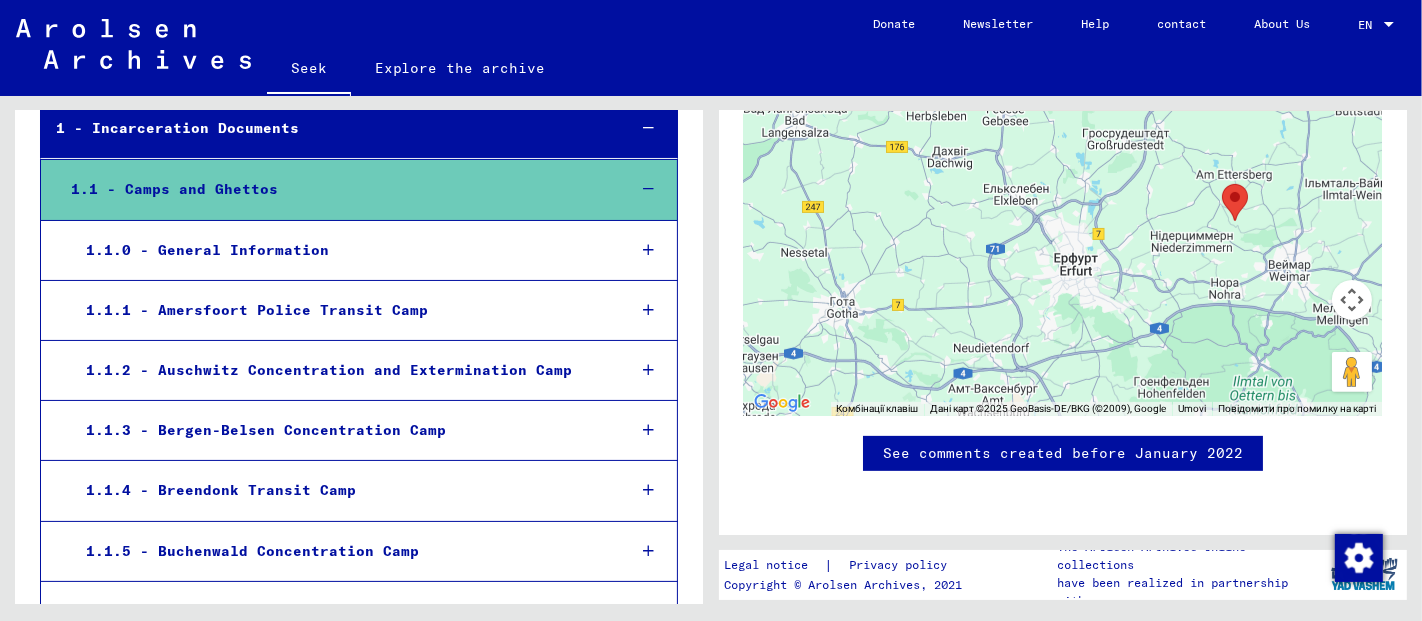 click at bounding box center (1222, 184) 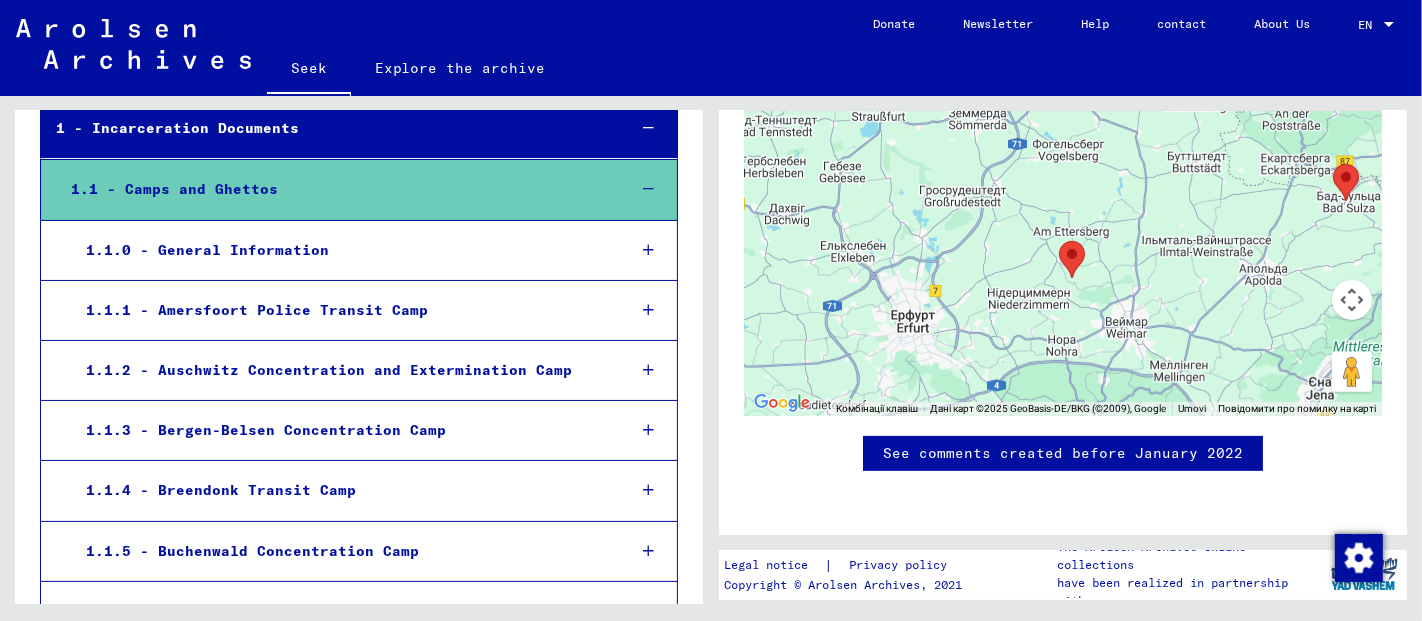drag, startPoint x: 1231, startPoint y: 269, endPoint x: 1065, endPoint y: 327, distance: 175.84084 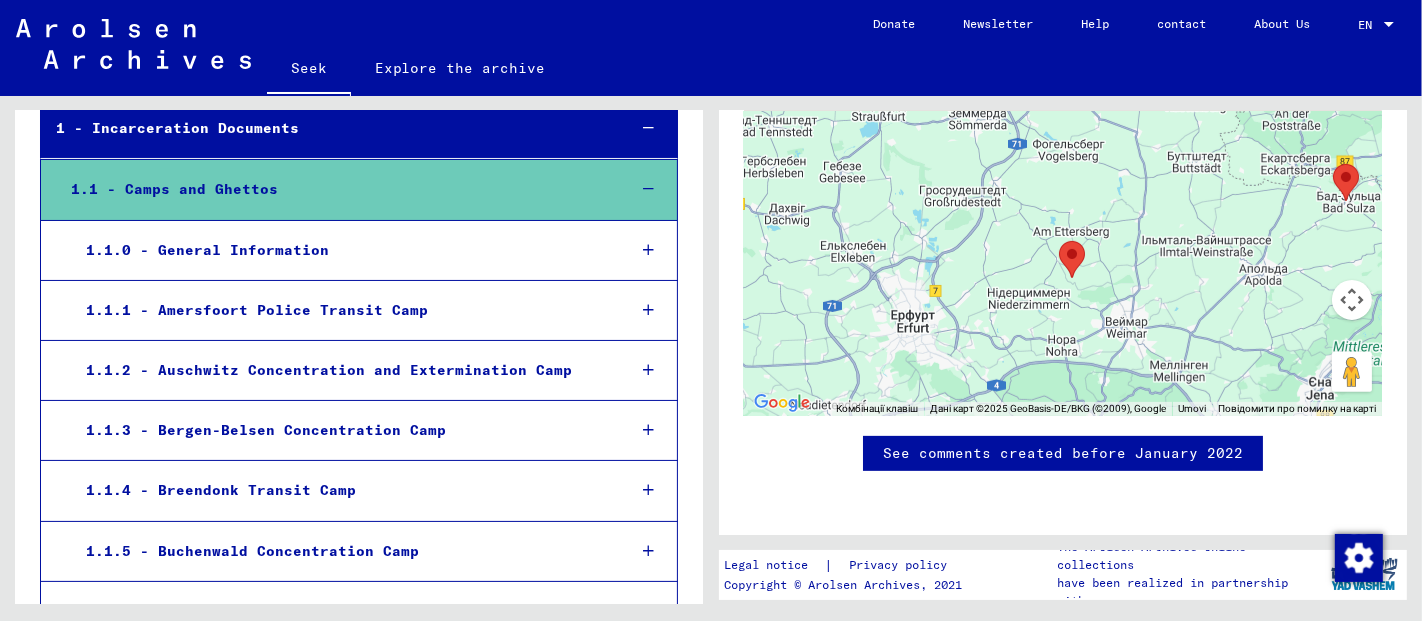 click at bounding box center (1059, 241) 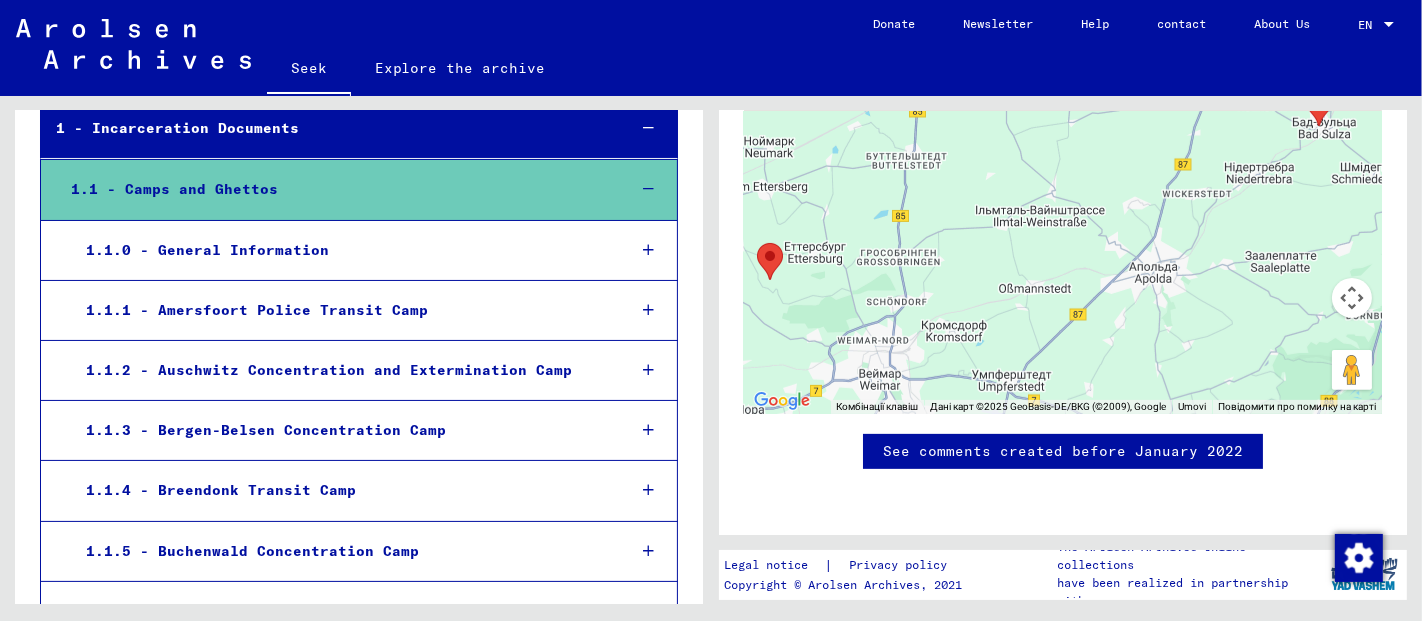 scroll, scrollTop: 555, scrollLeft: 0, axis: vertical 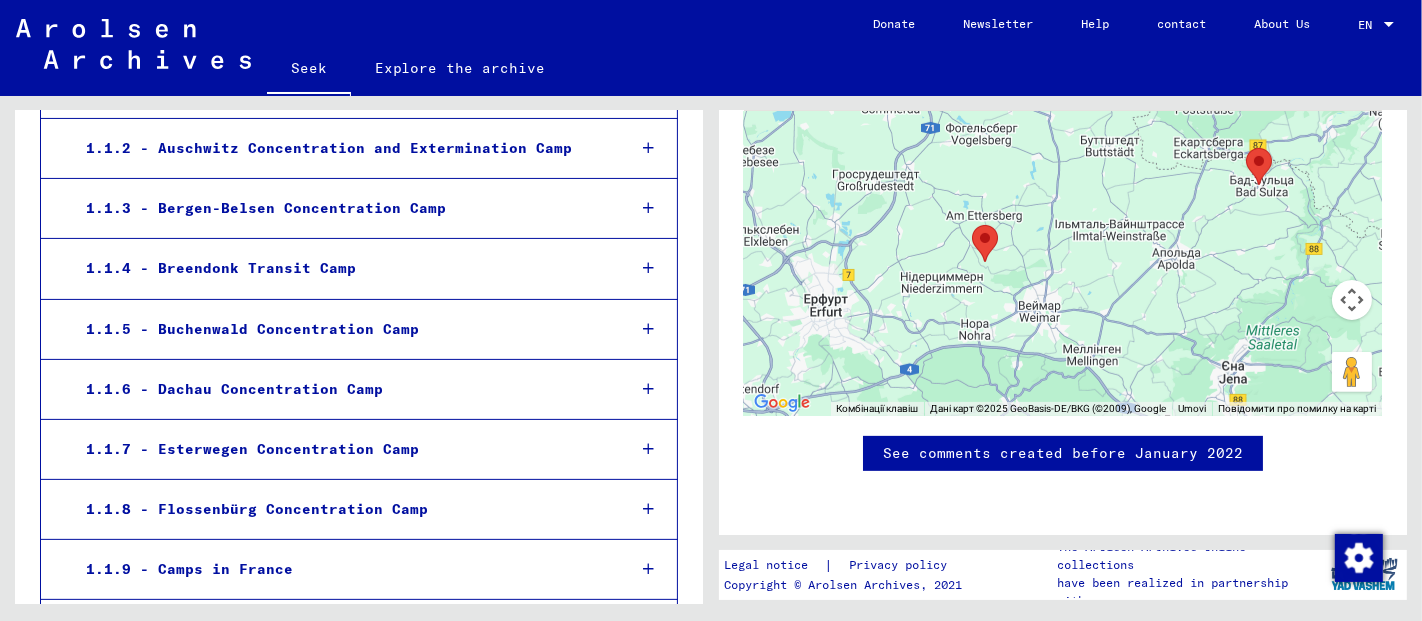 click on "1.1.5 - Buchenwald Concentration Camp" at bounding box center [252, 329] 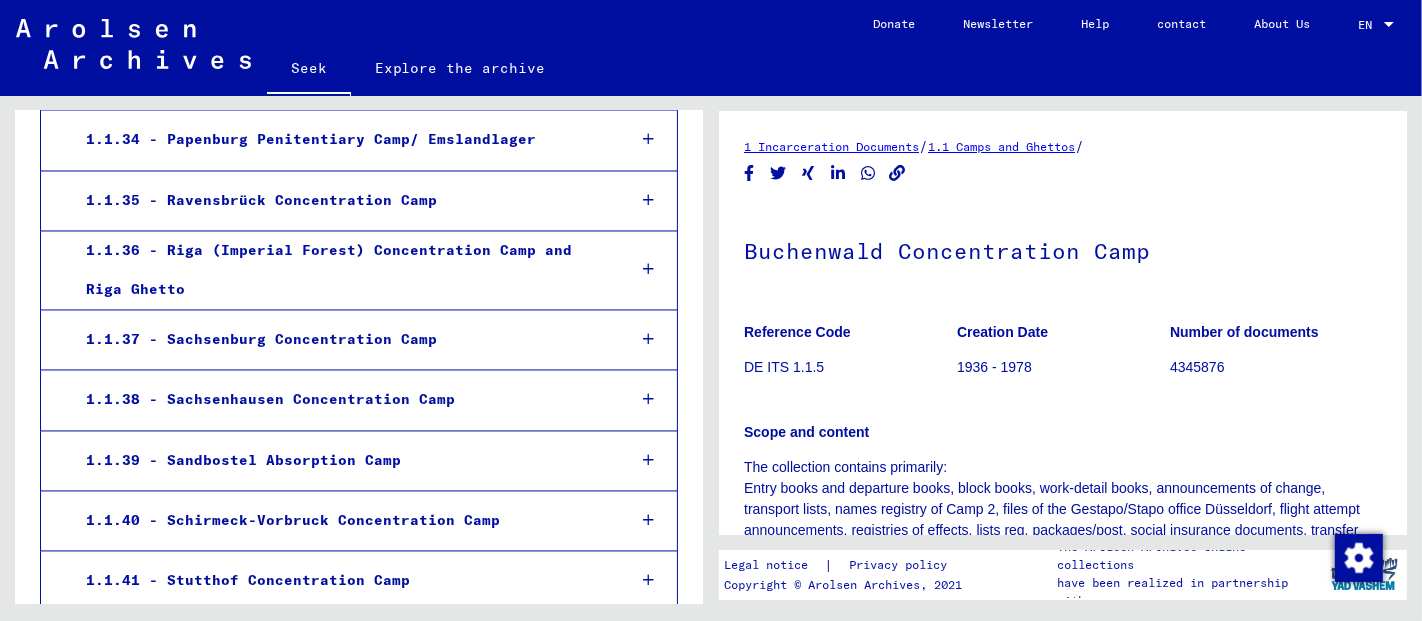 scroll, scrollTop: 3242, scrollLeft: 0, axis: vertical 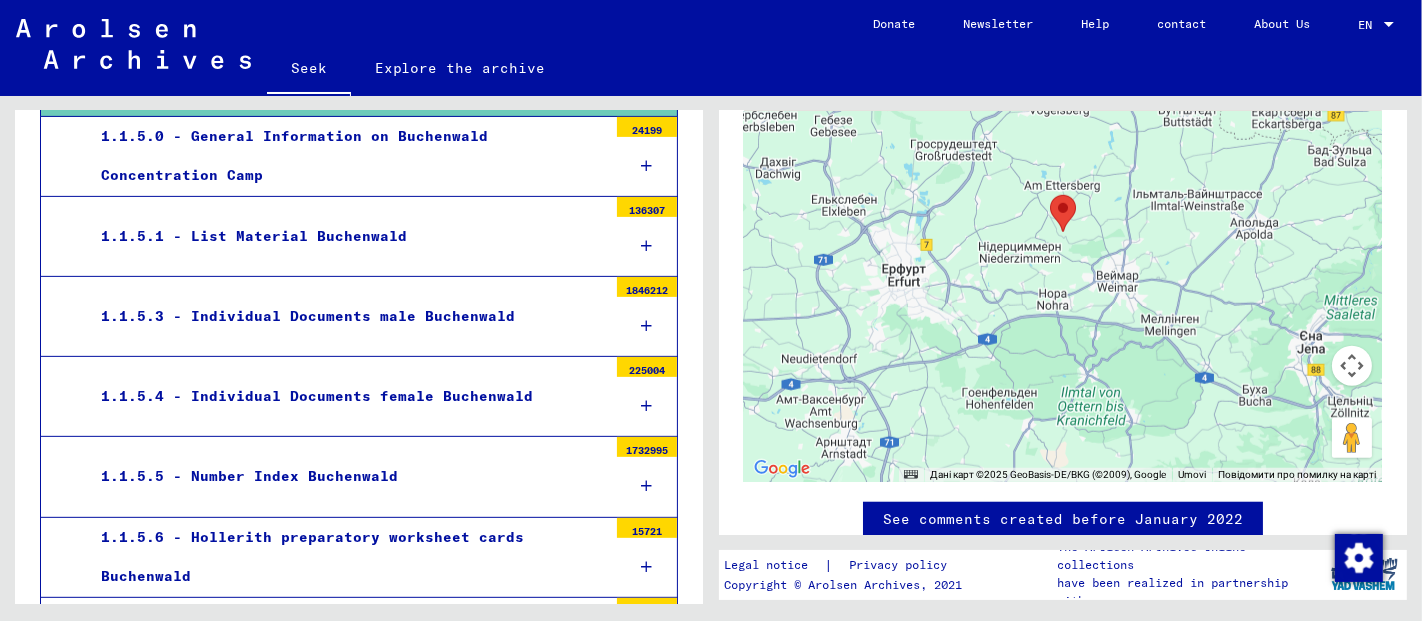 click on "1.1.5.3 - Individual Documents male Buchenwald" at bounding box center (308, 316) 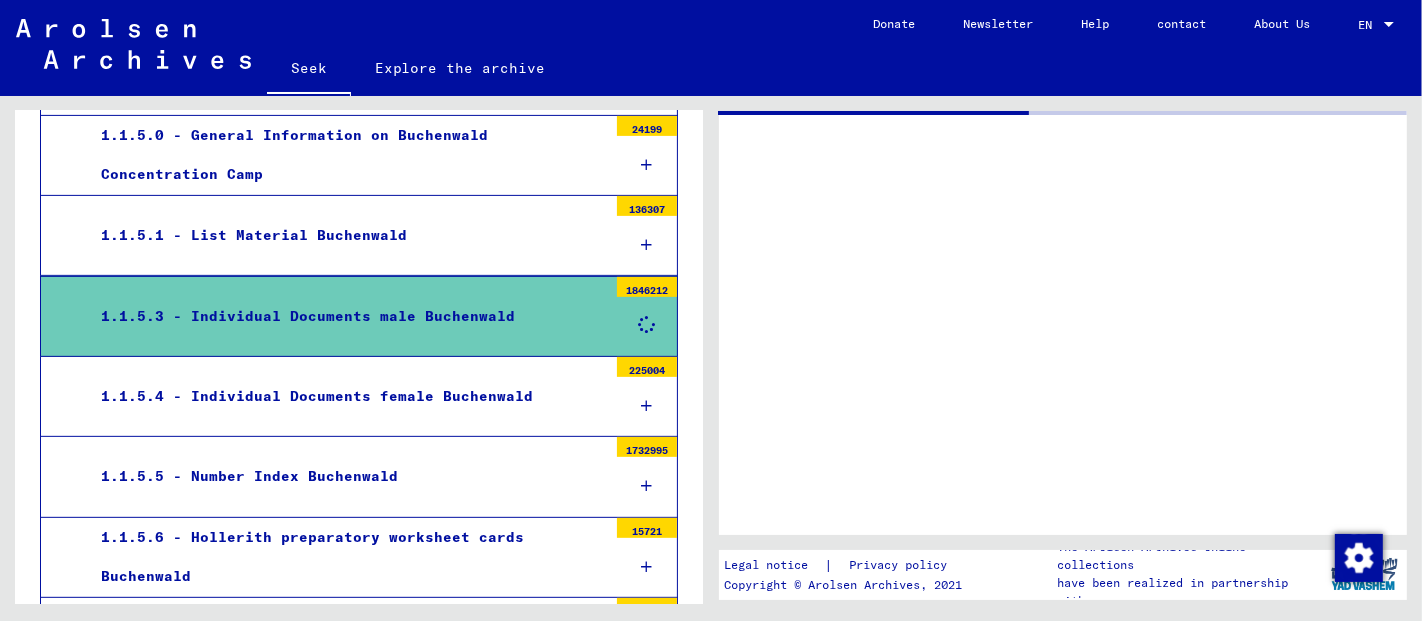 scroll, scrollTop: 0, scrollLeft: 0, axis: both 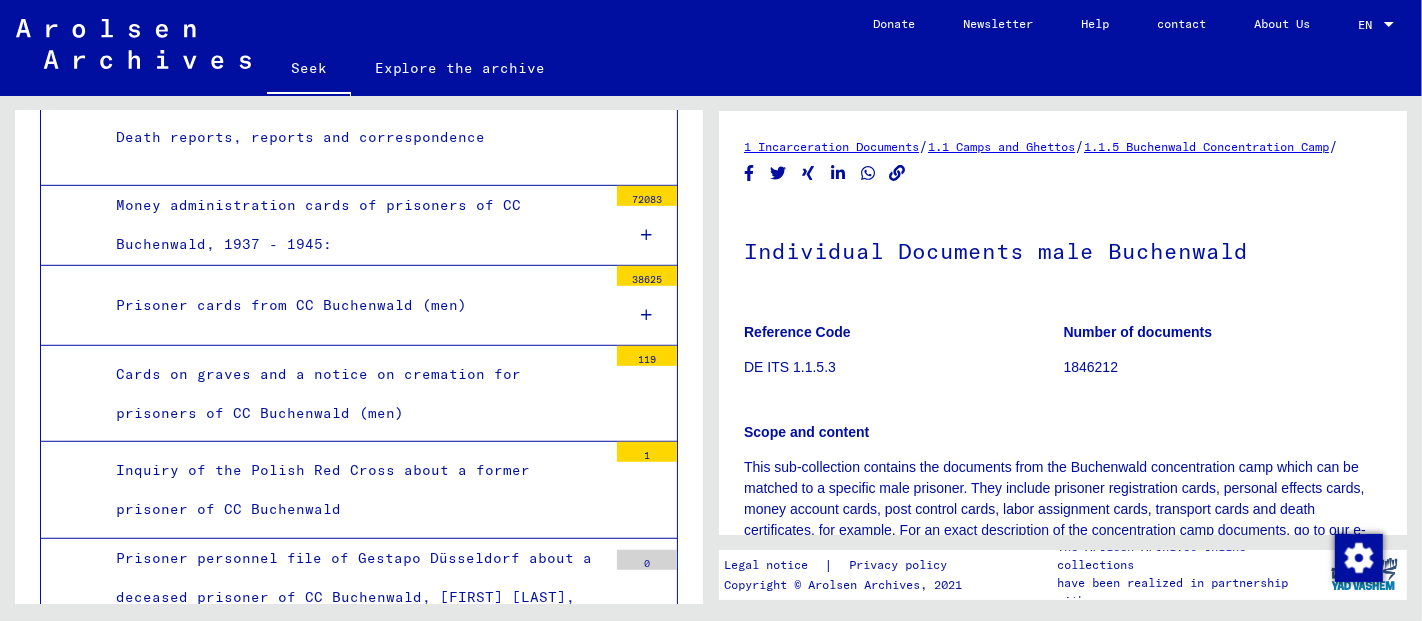 click on "Prisoner cards from CC Buchenwald (men)" at bounding box center (354, 305) 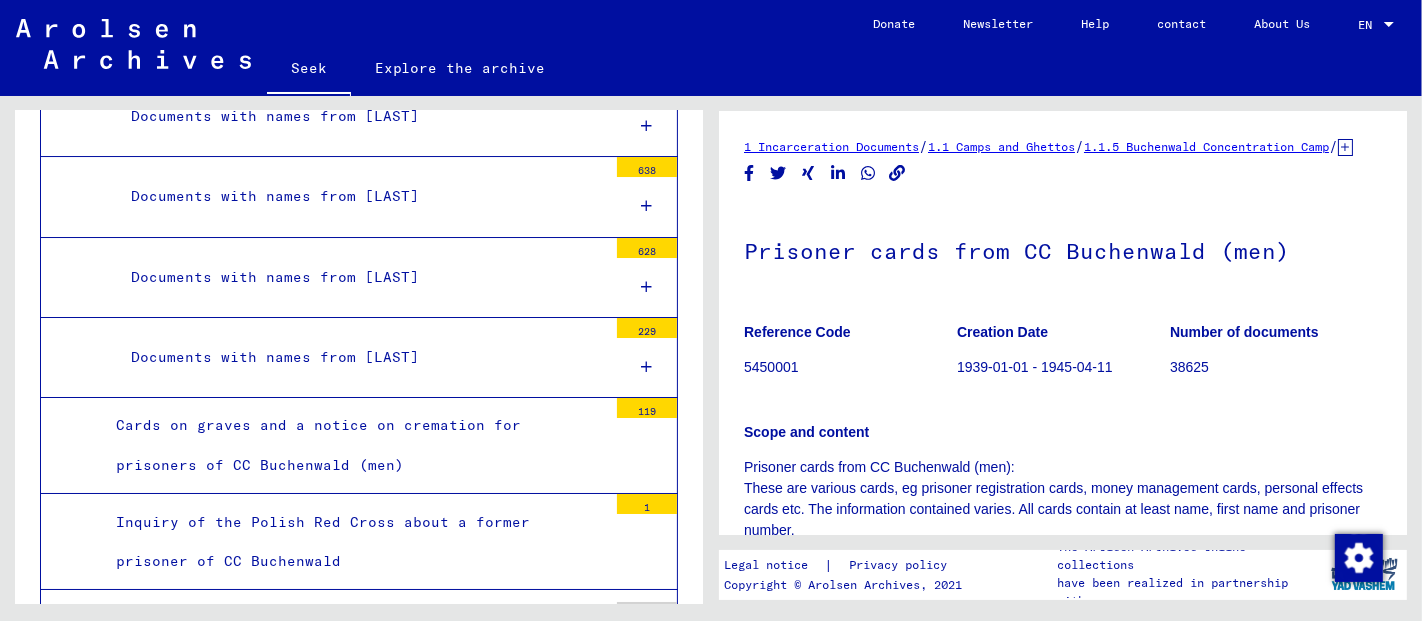 scroll, scrollTop: 6130, scrollLeft: 0, axis: vertical 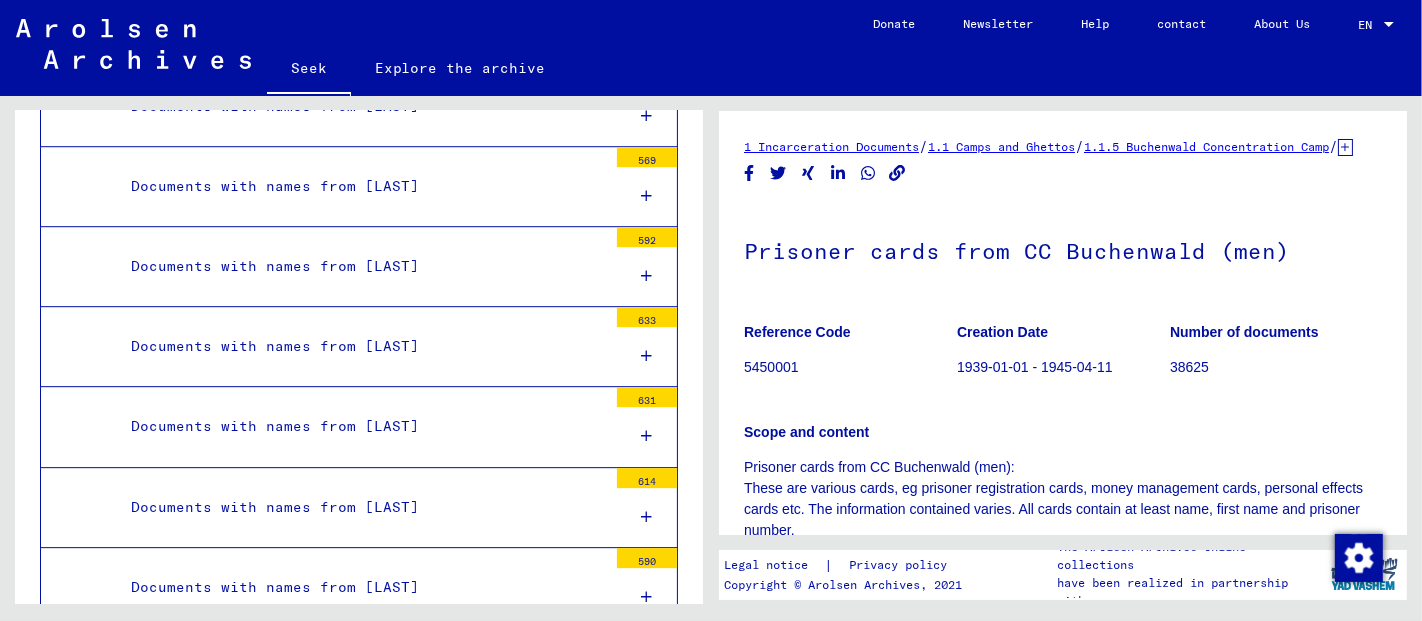 click on "Documents with names from [LAST]" at bounding box center [361, 426] 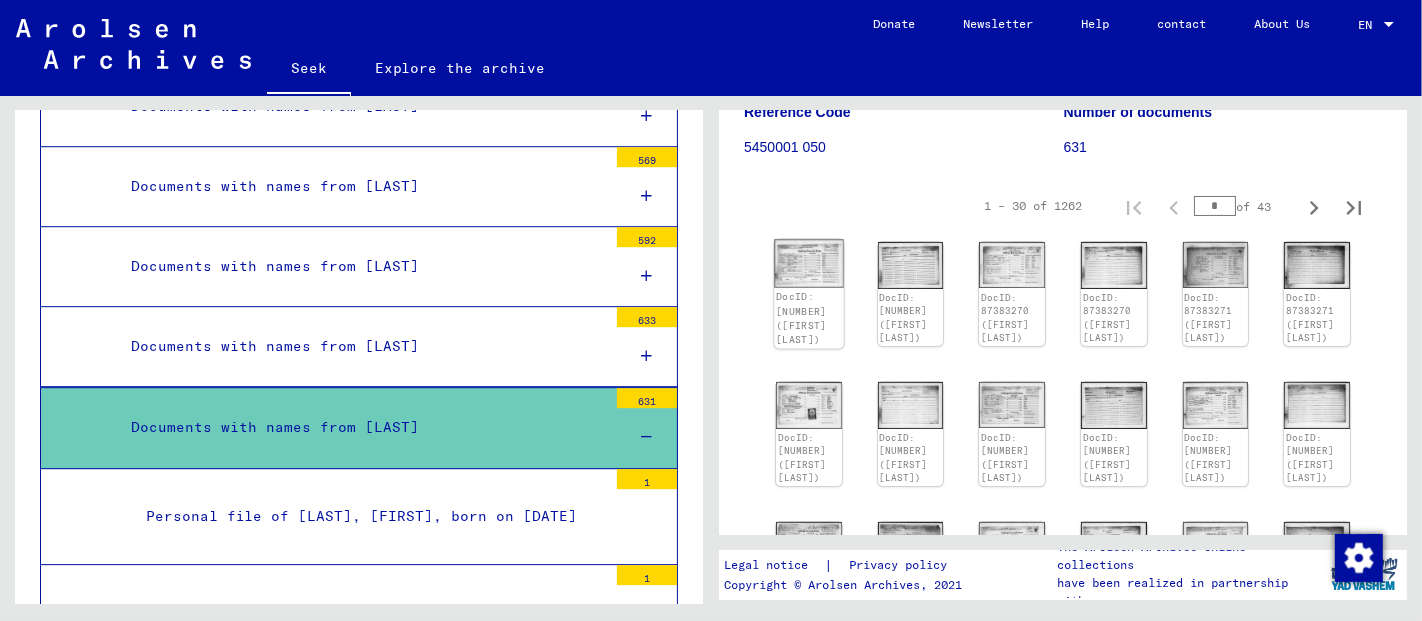 scroll, scrollTop: 222, scrollLeft: 0, axis: vertical 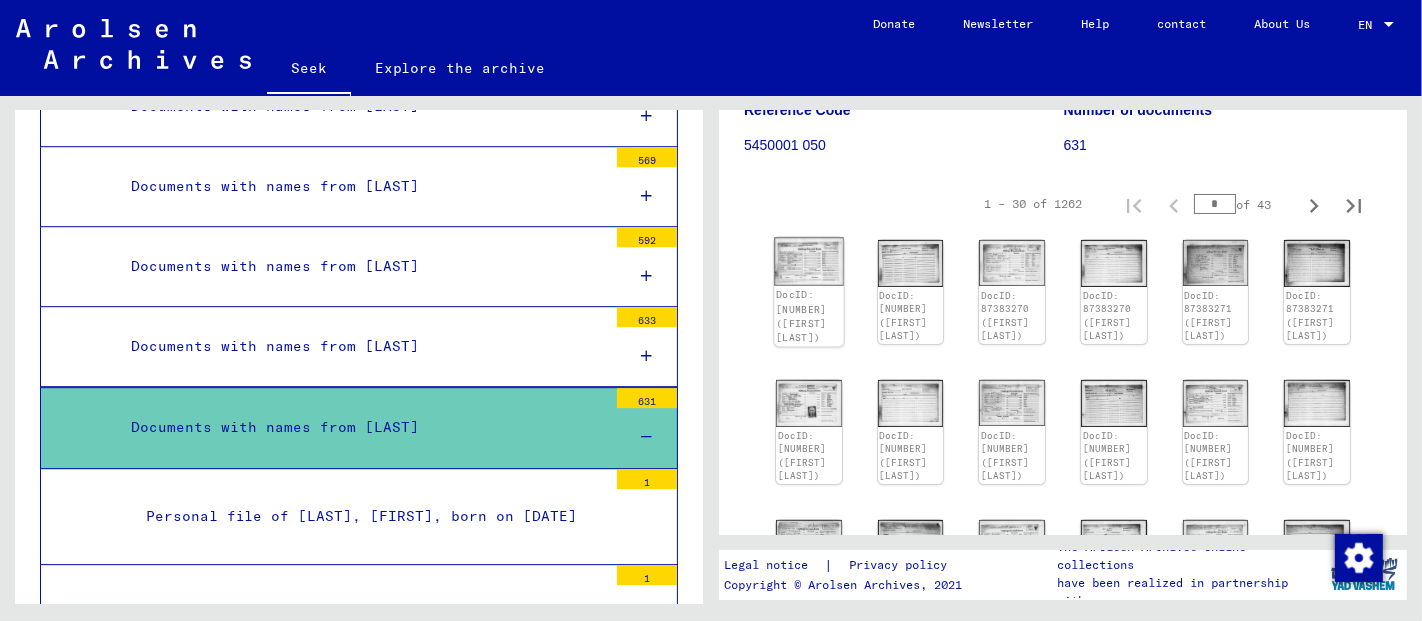 click 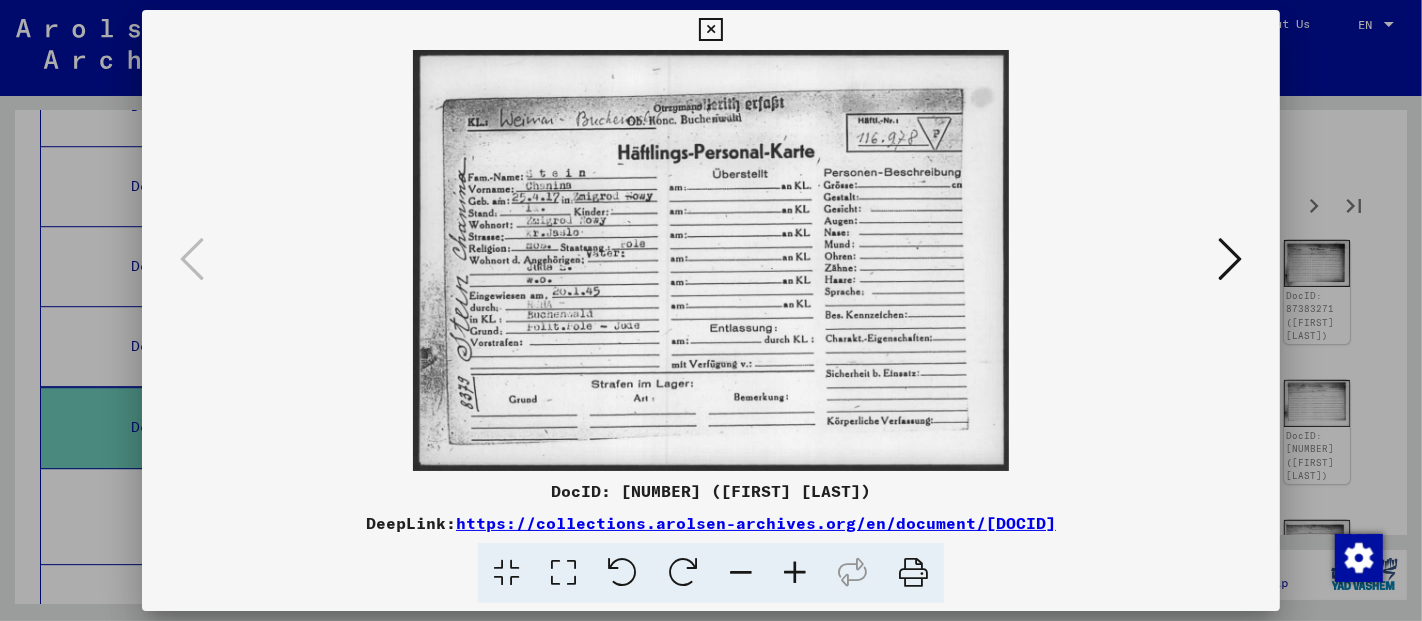 click at bounding box center [795, 573] 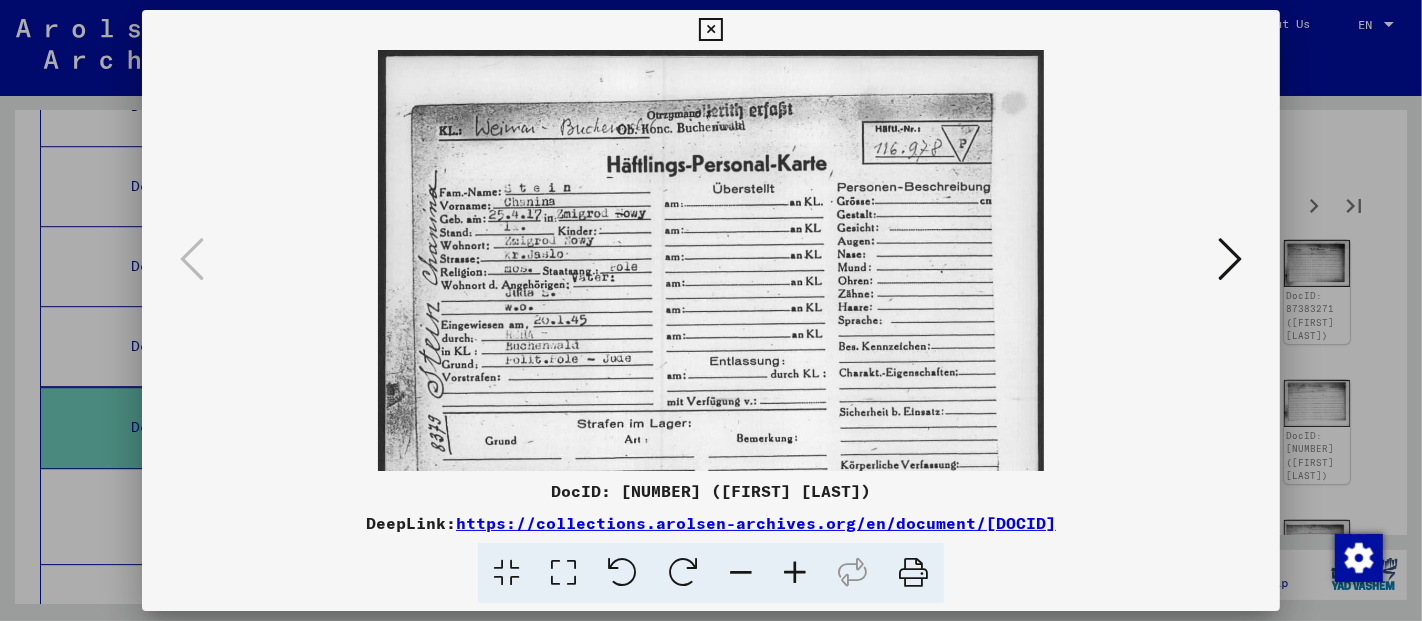 click at bounding box center [795, 573] 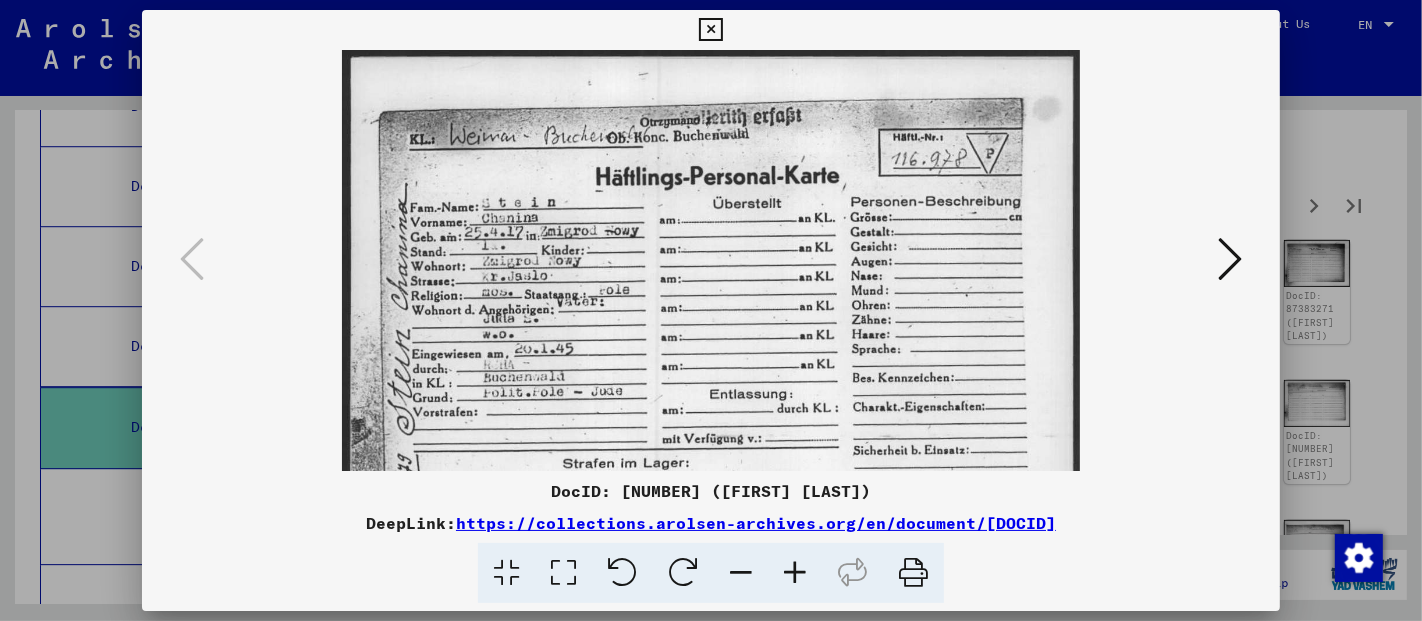 click at bounding box center [795, 573] 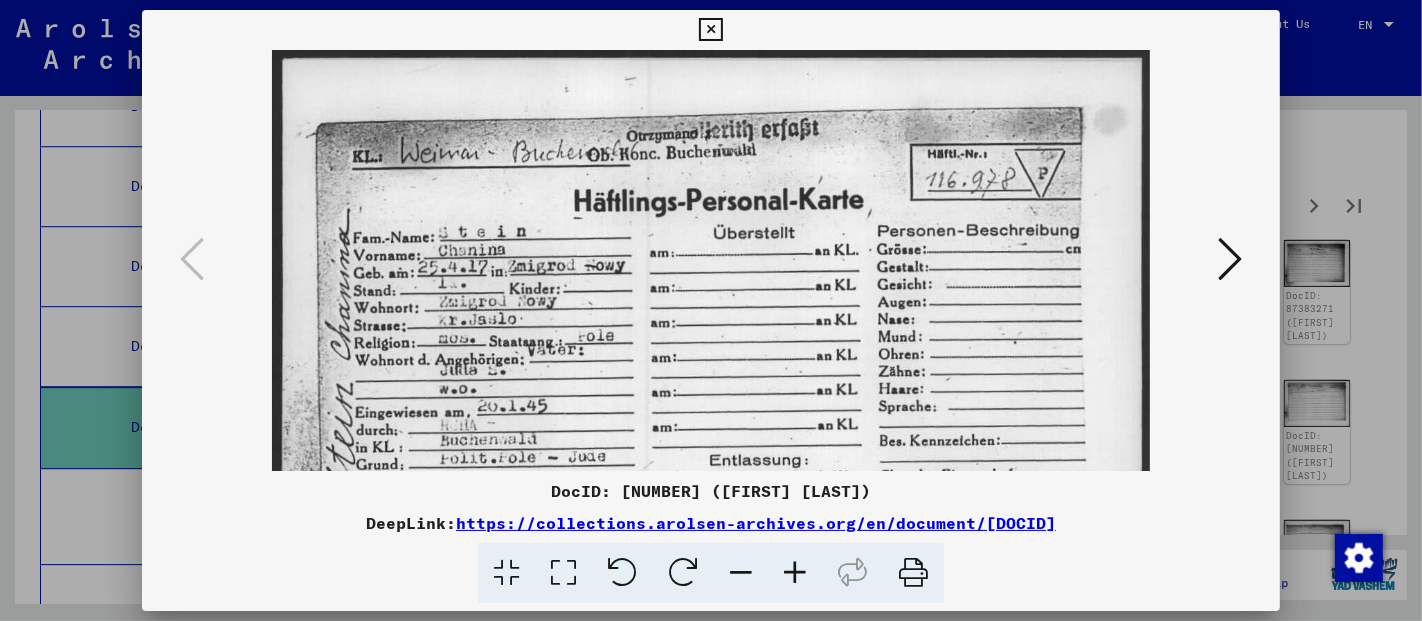 click at bounding box center [795, 573] 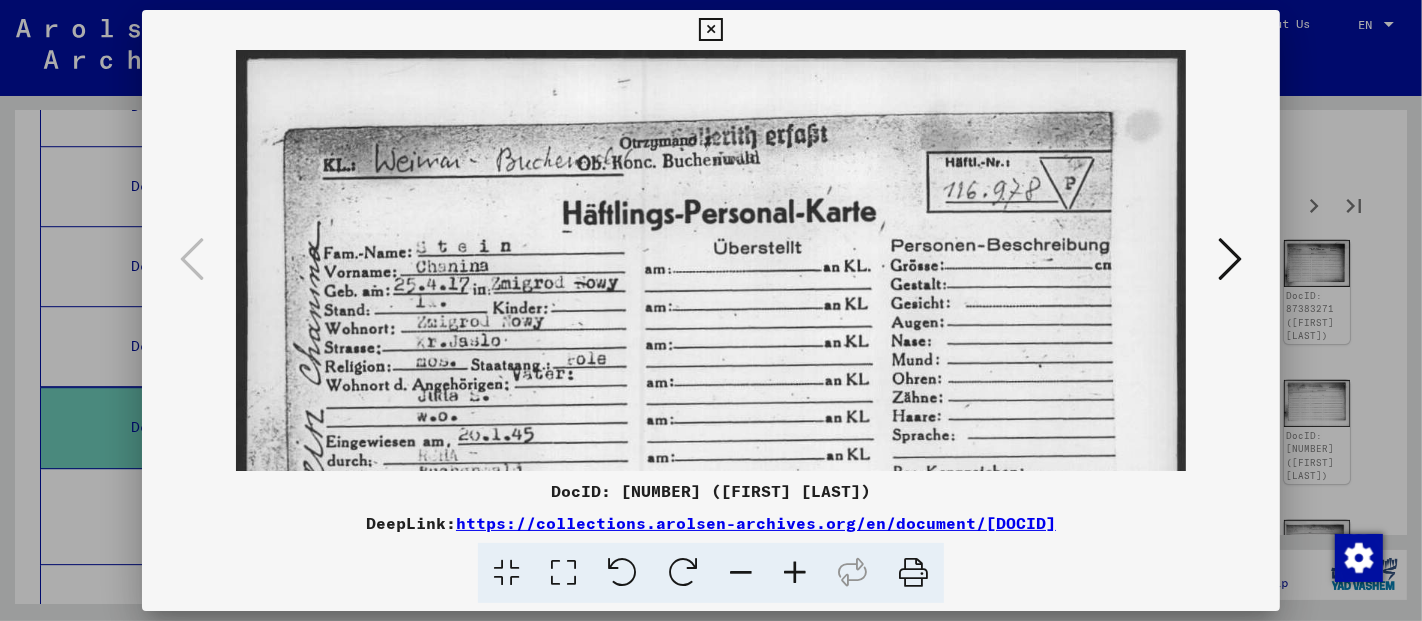 click at bounding box center [795, 573] 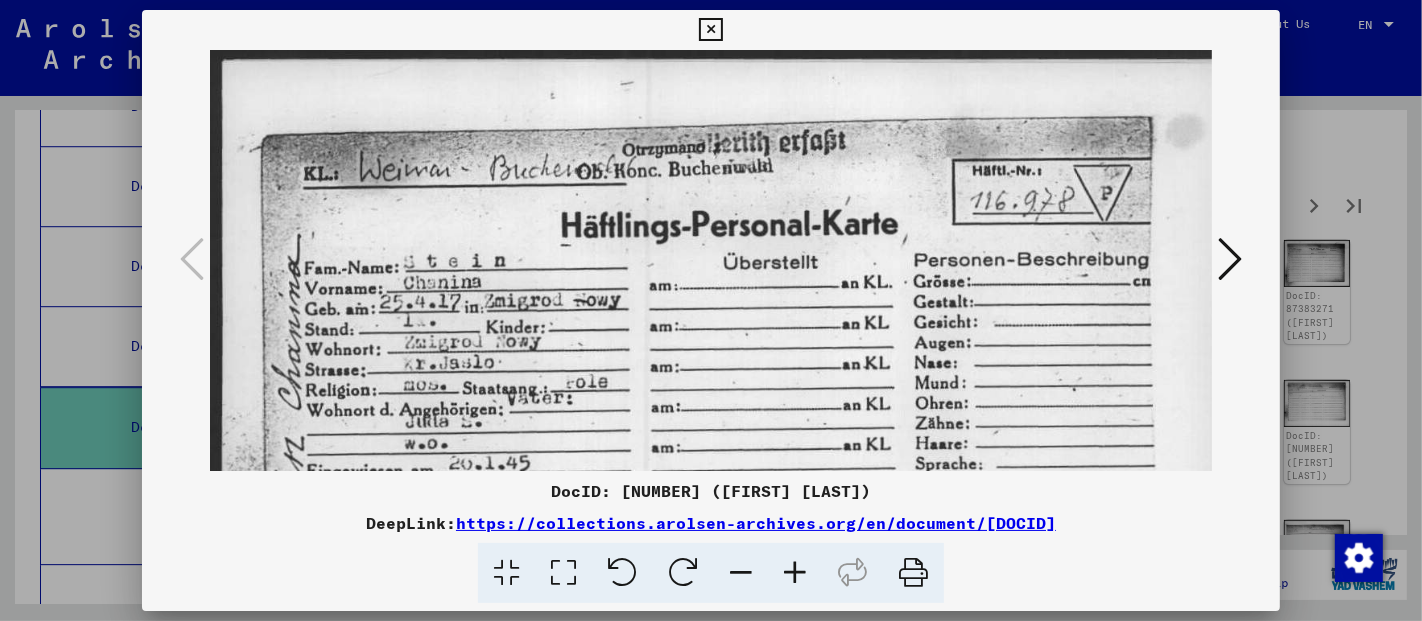 scroll, scrollTop: 64, scrollLeft: 0, axis: vertical 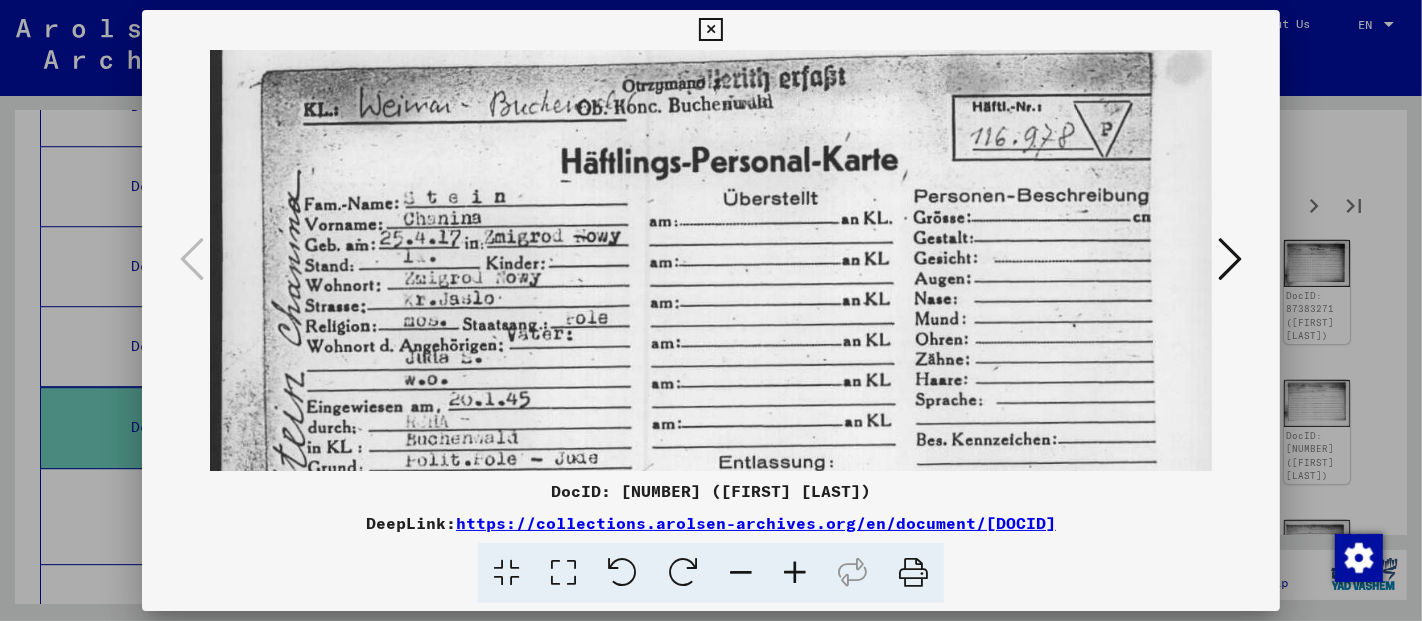 drag, startPoint x: 707, startPoint y: 372, endPoint x: 707, endPoint y: 307, distance: 65 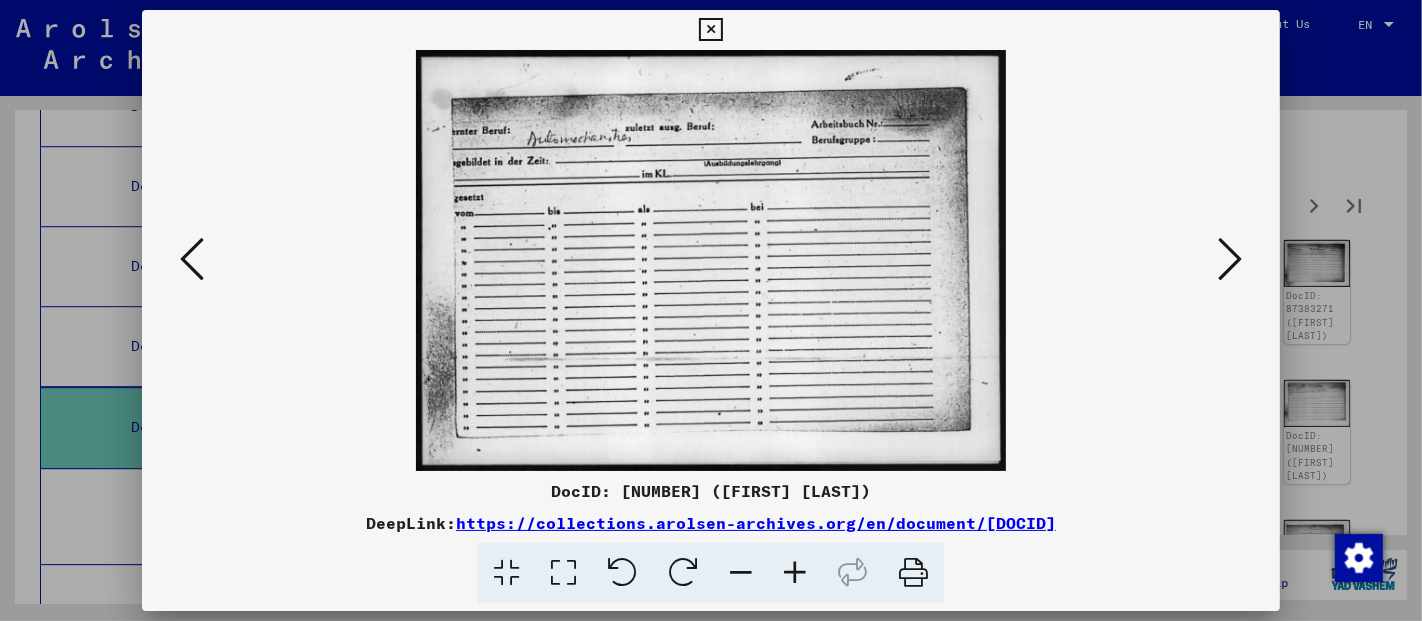 click at bounding box center [1230, 259] 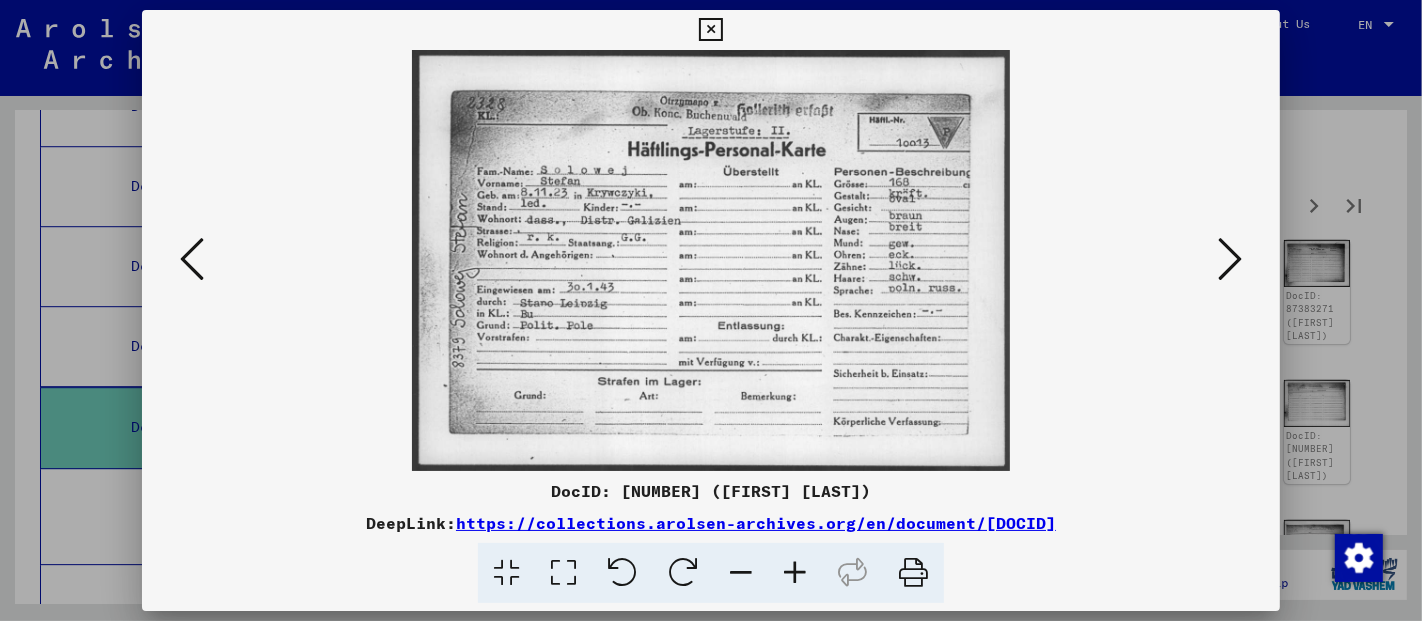 click at bounding box center (1230, 259) 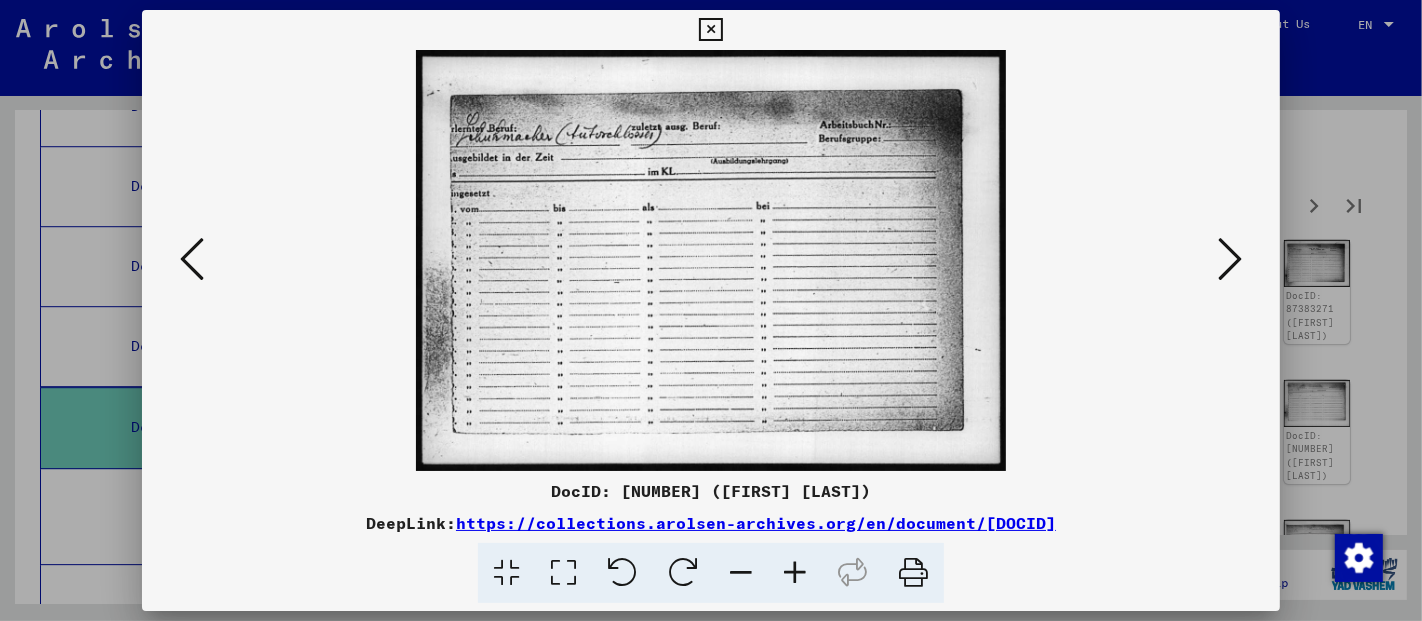 click at bounding box center [1230, 259] 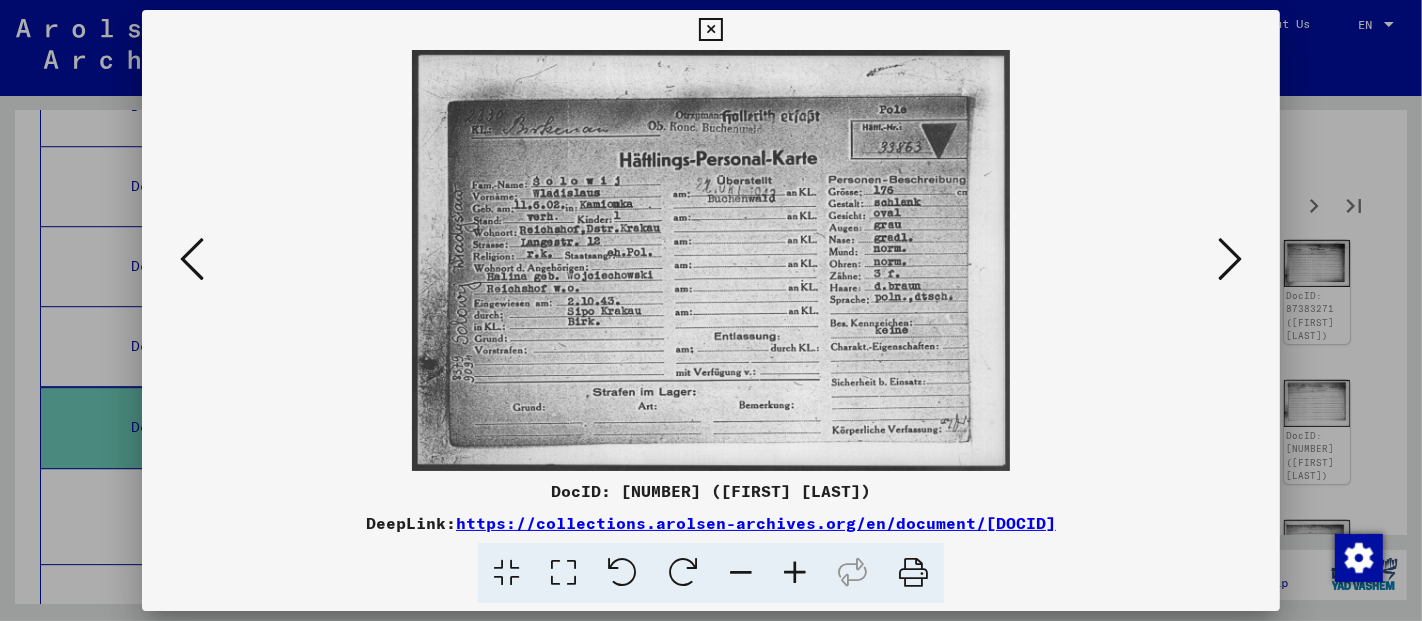 click at bounding box center [1230, 259] 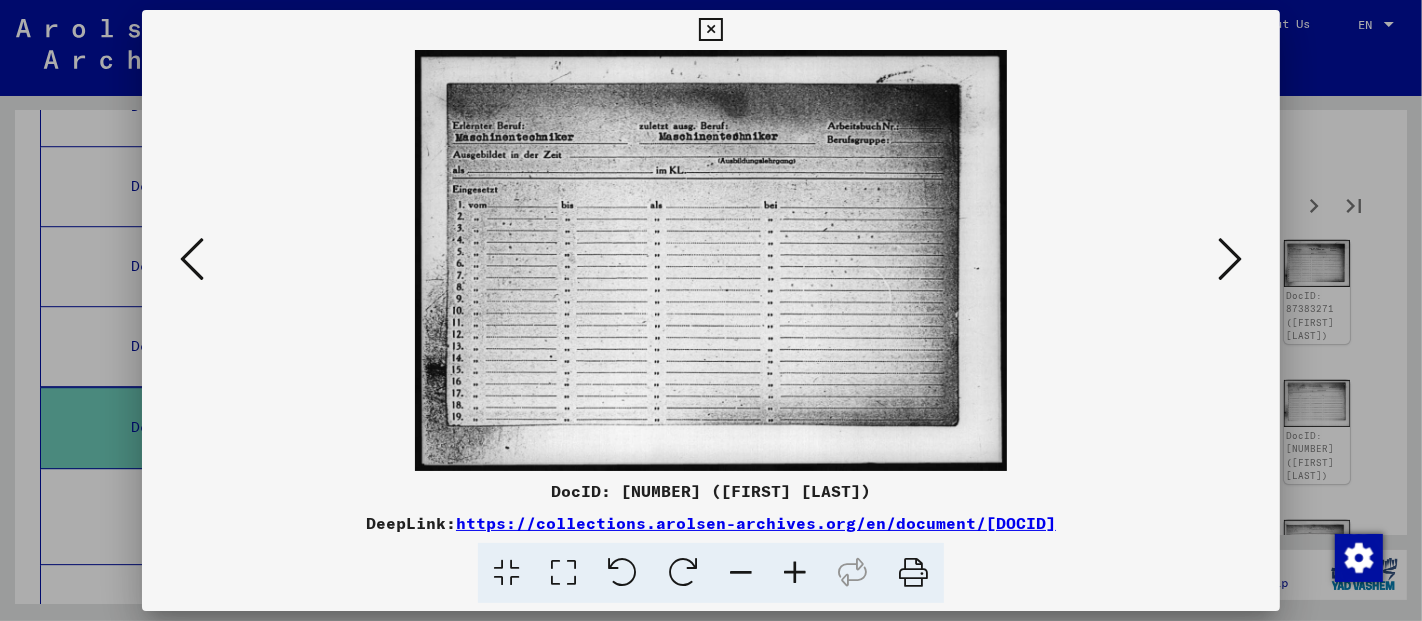 click at bounding box center [1230, 259] 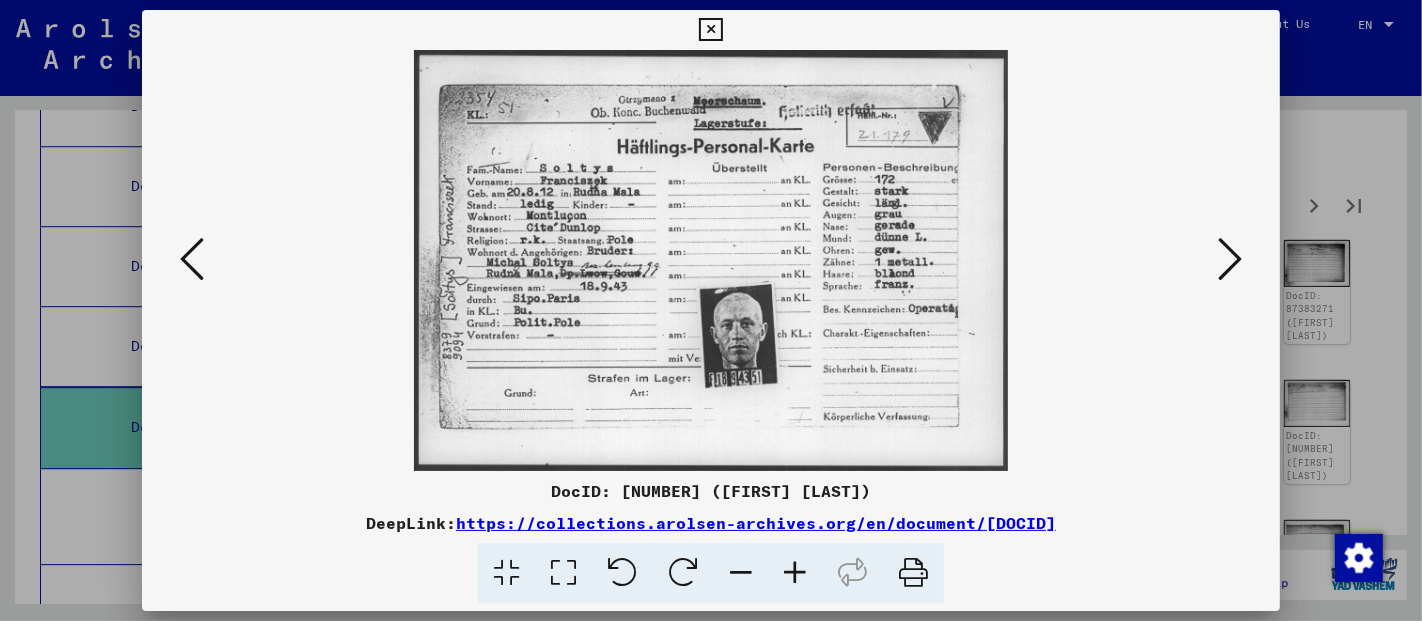 click at bounding box center [1230, 259] 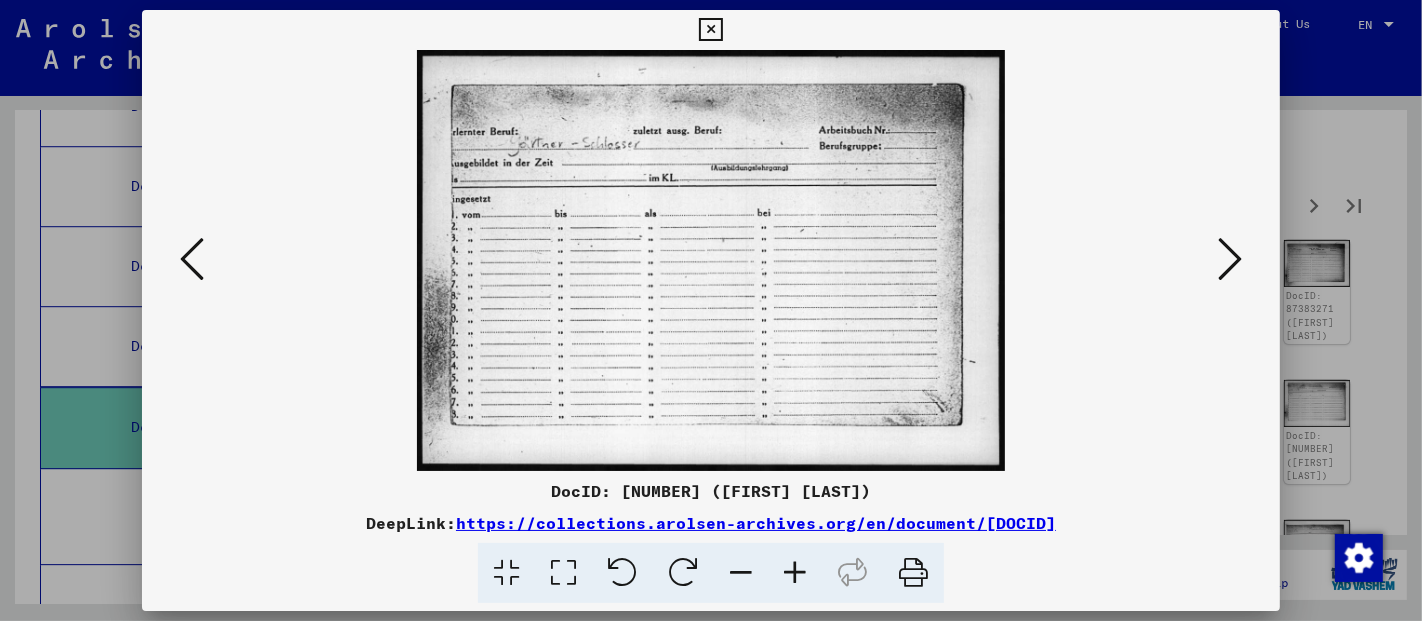 click at bounding box center [711, 260] 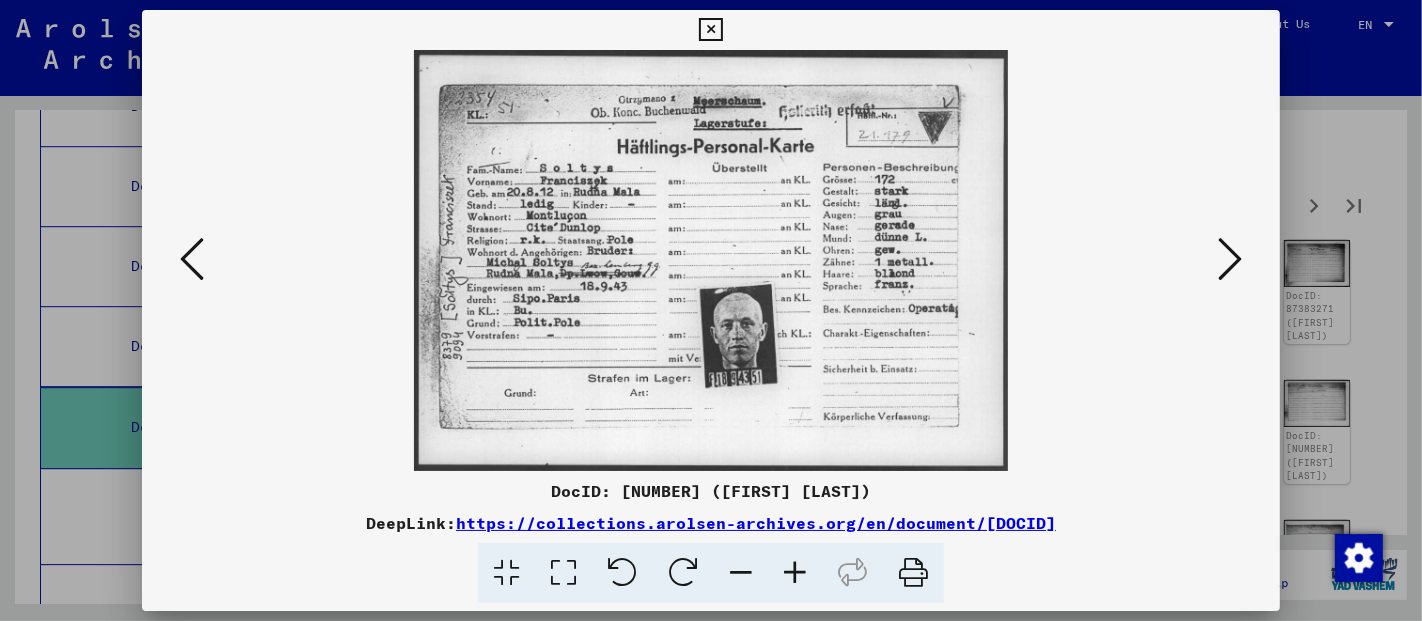 click at bounding box center (1230, 259) 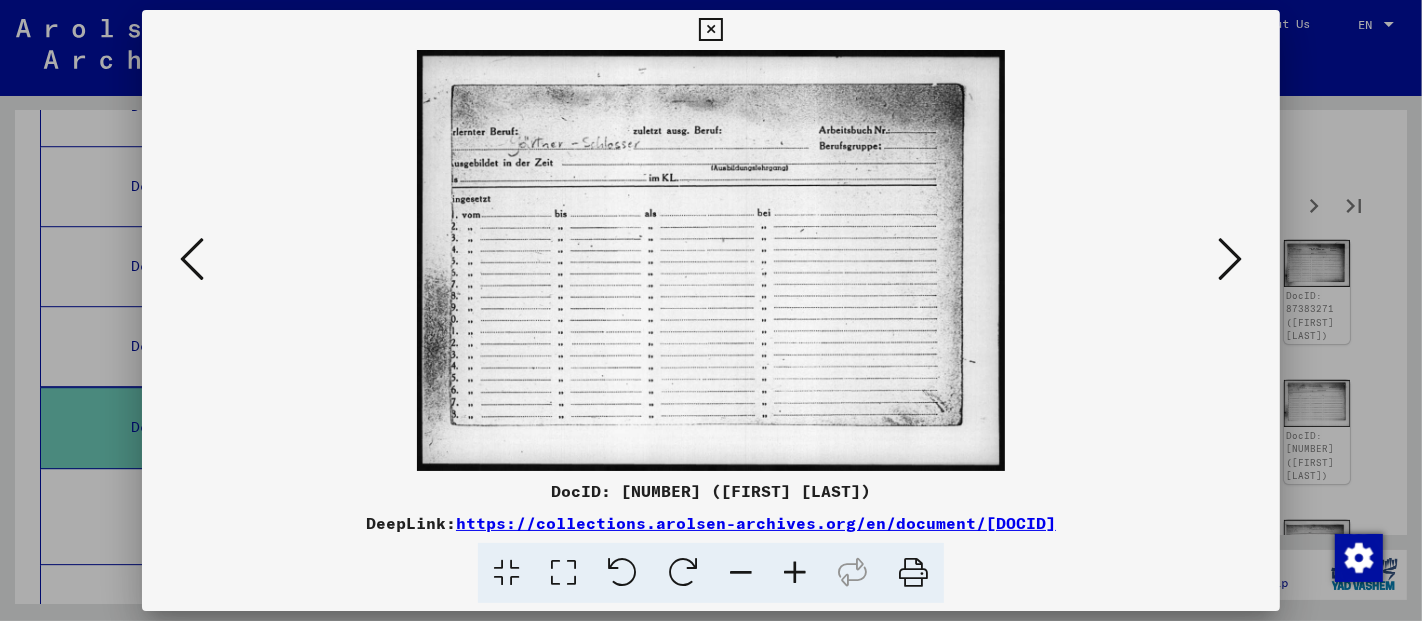 click at bounding box center (1230, 259) 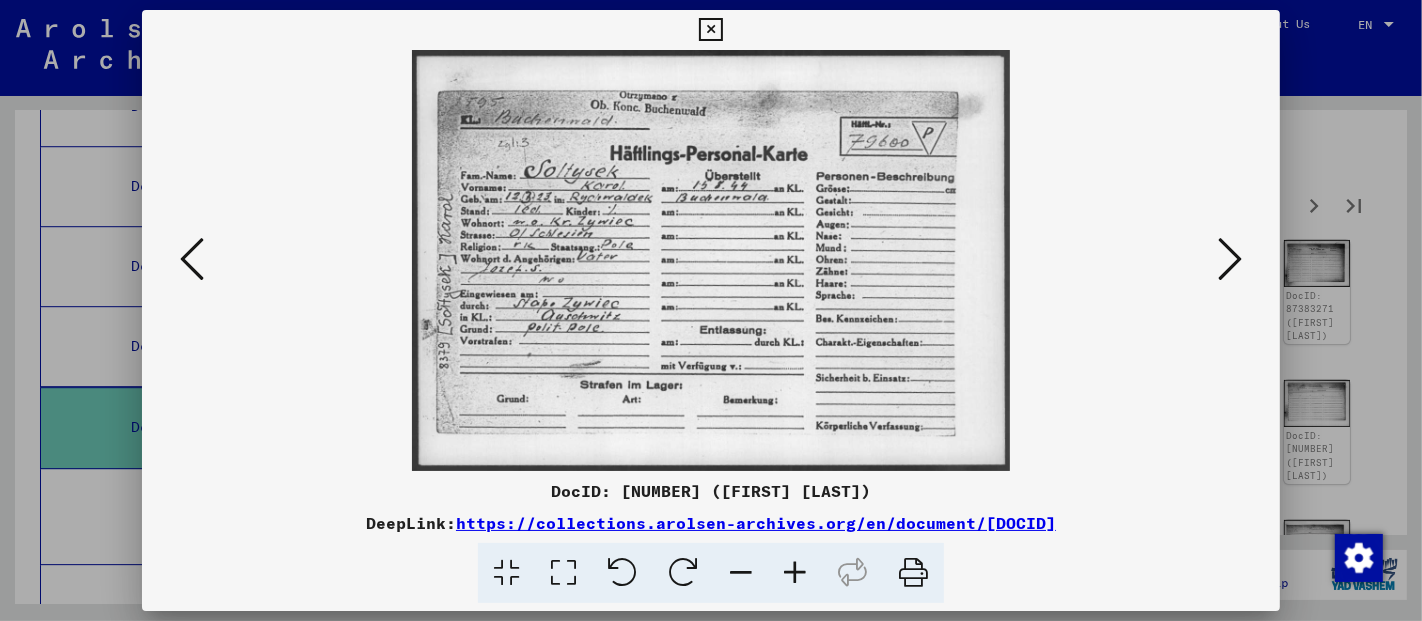 click at bounding box center (1230, 259) 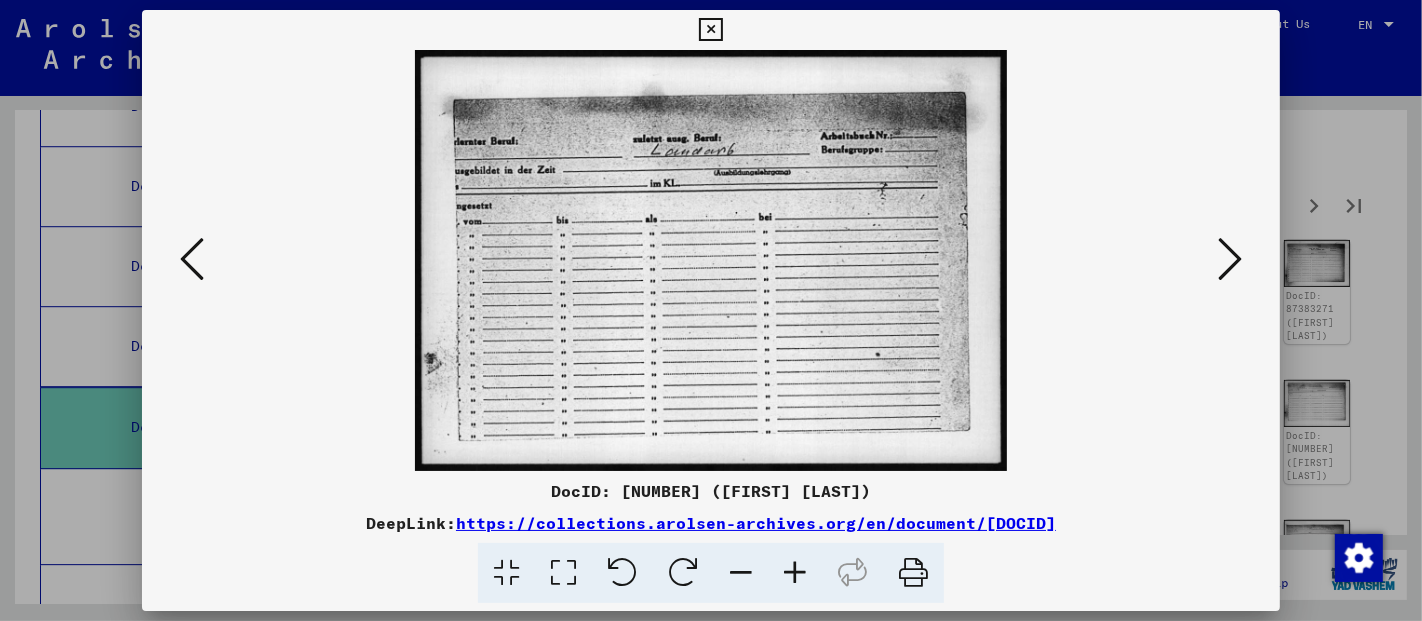 click at bounding box center [1230, 259] 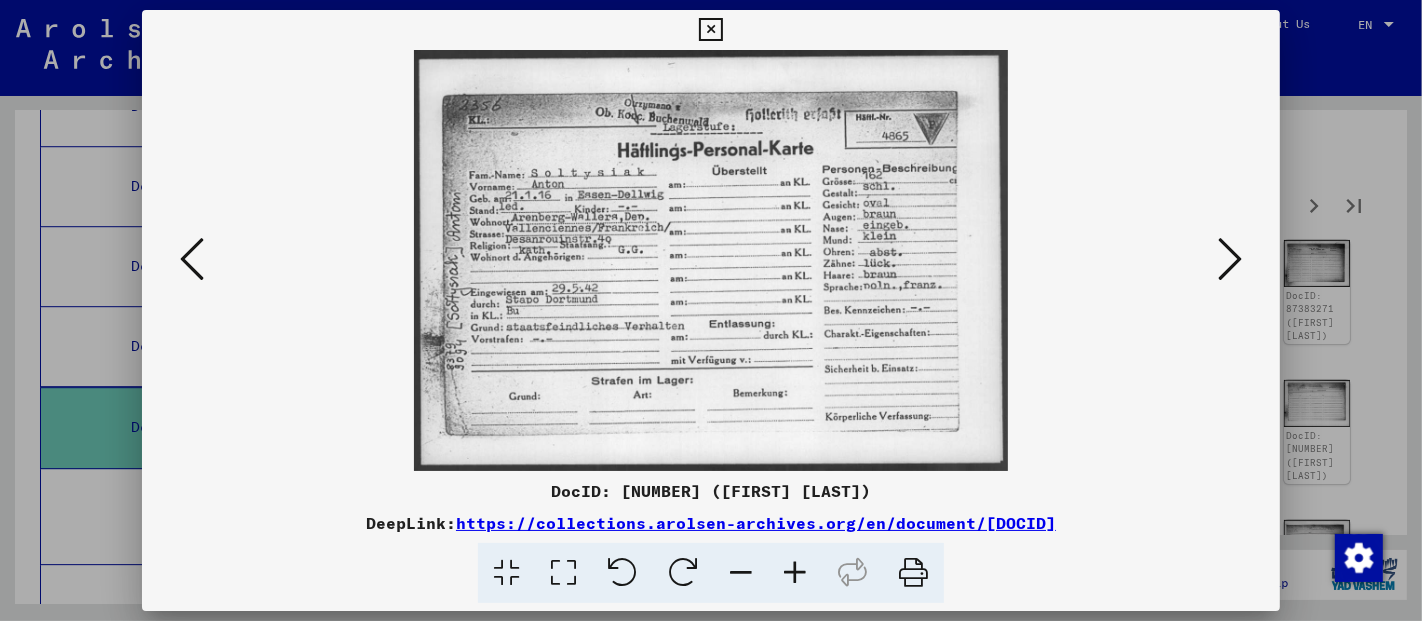click at bounding box center (1230, 259) 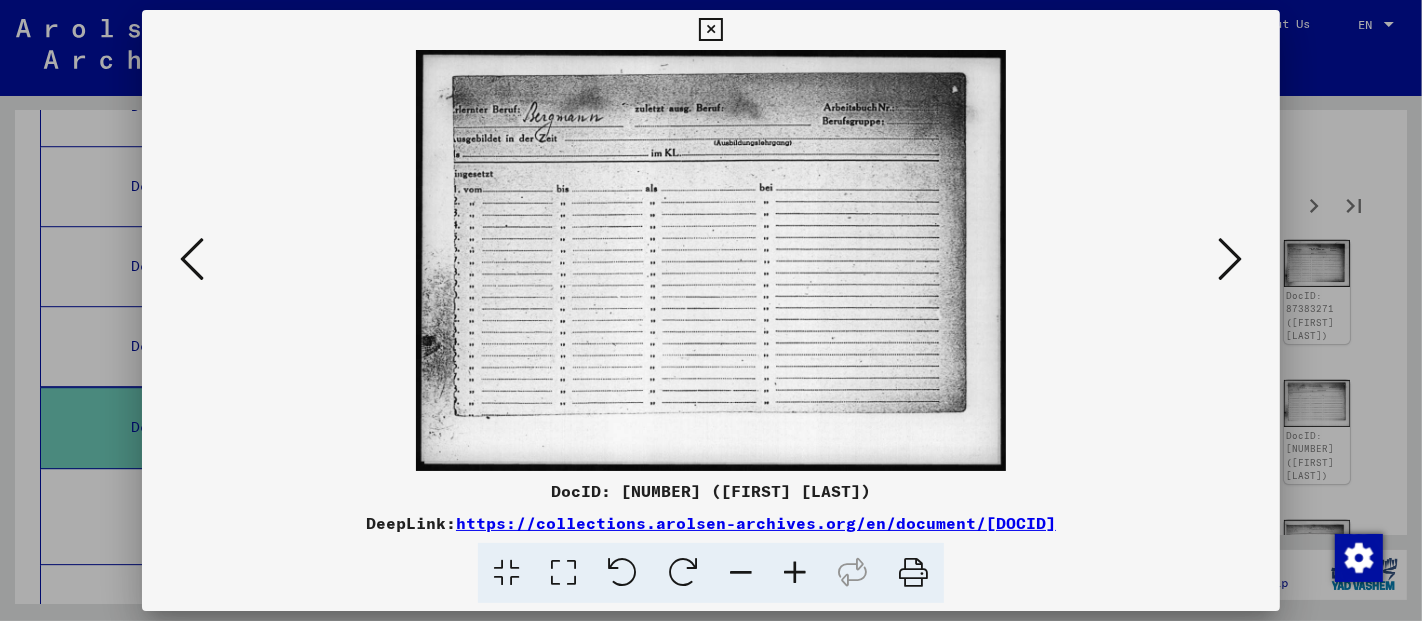 click at bounding box center (1230, 259) 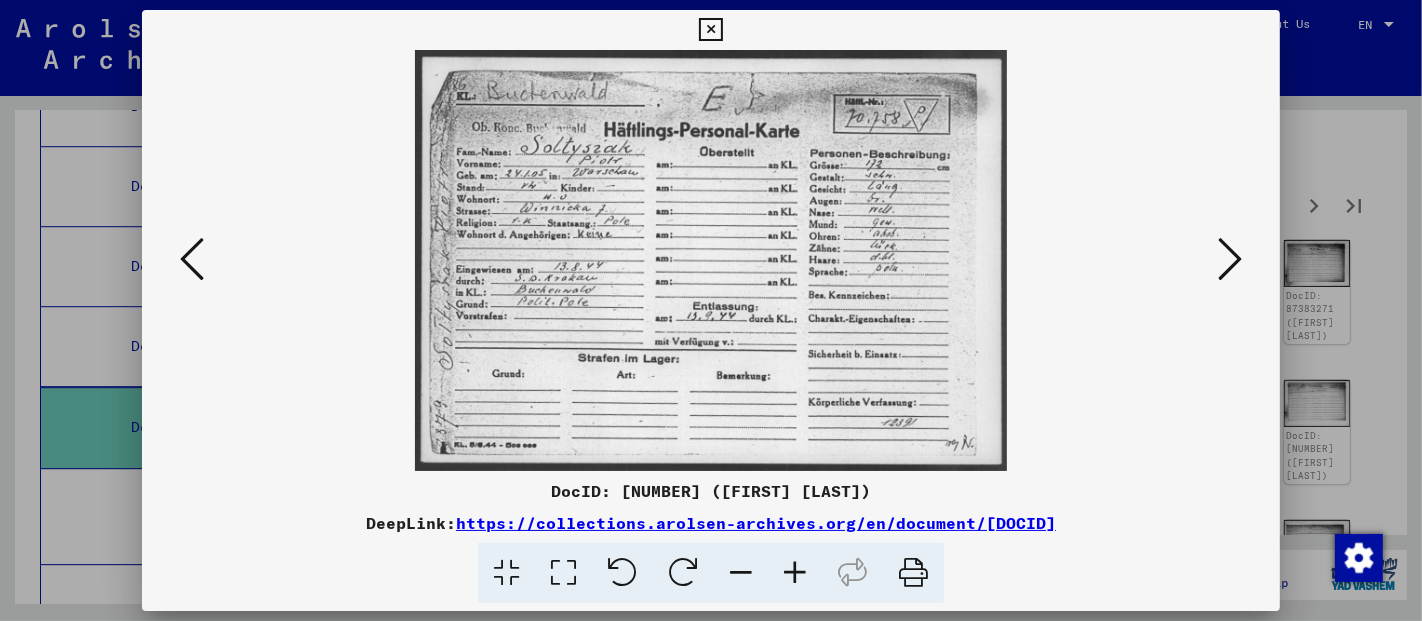 click at bounding box center [1230, 259] 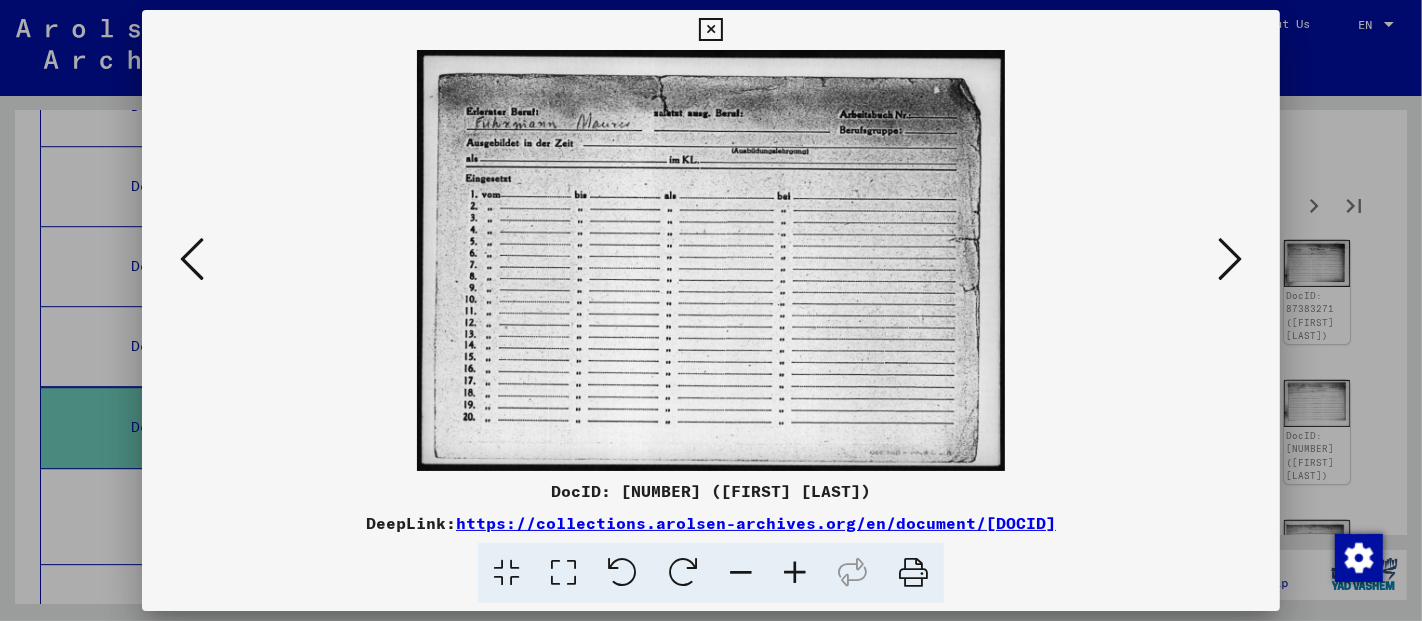 click at bounding box center [1230, 259] 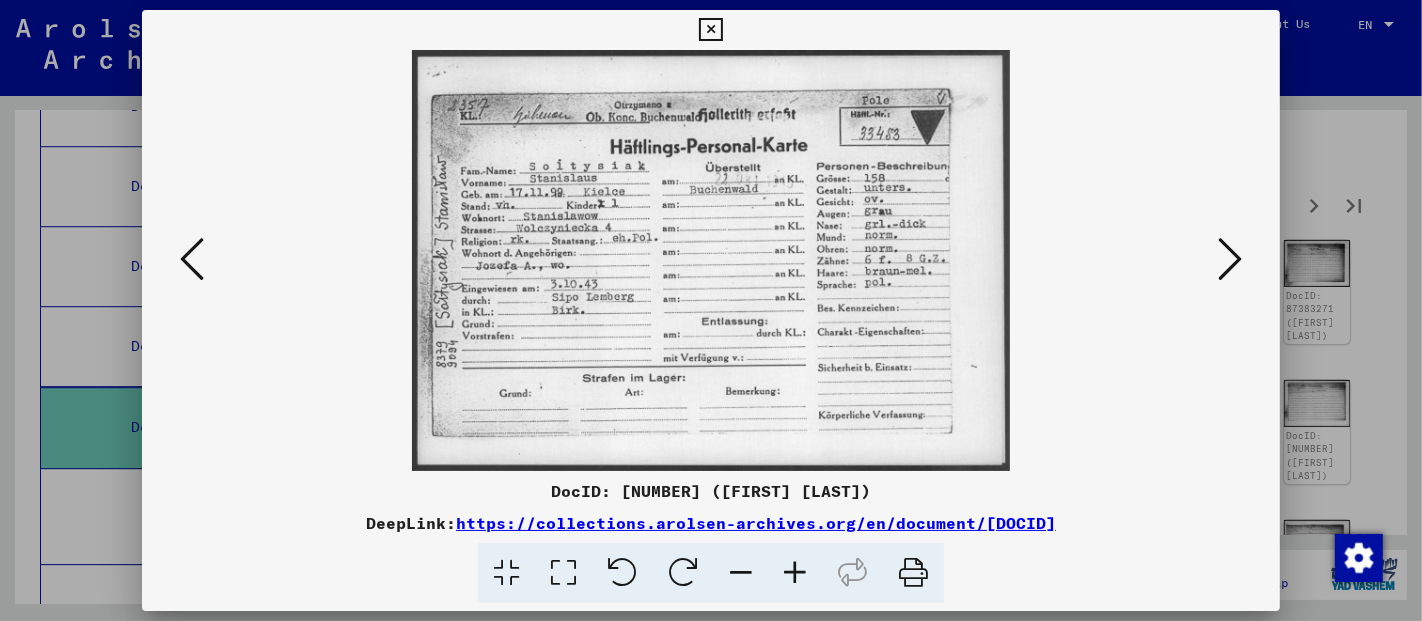 click at bounding box center (1230, 259) 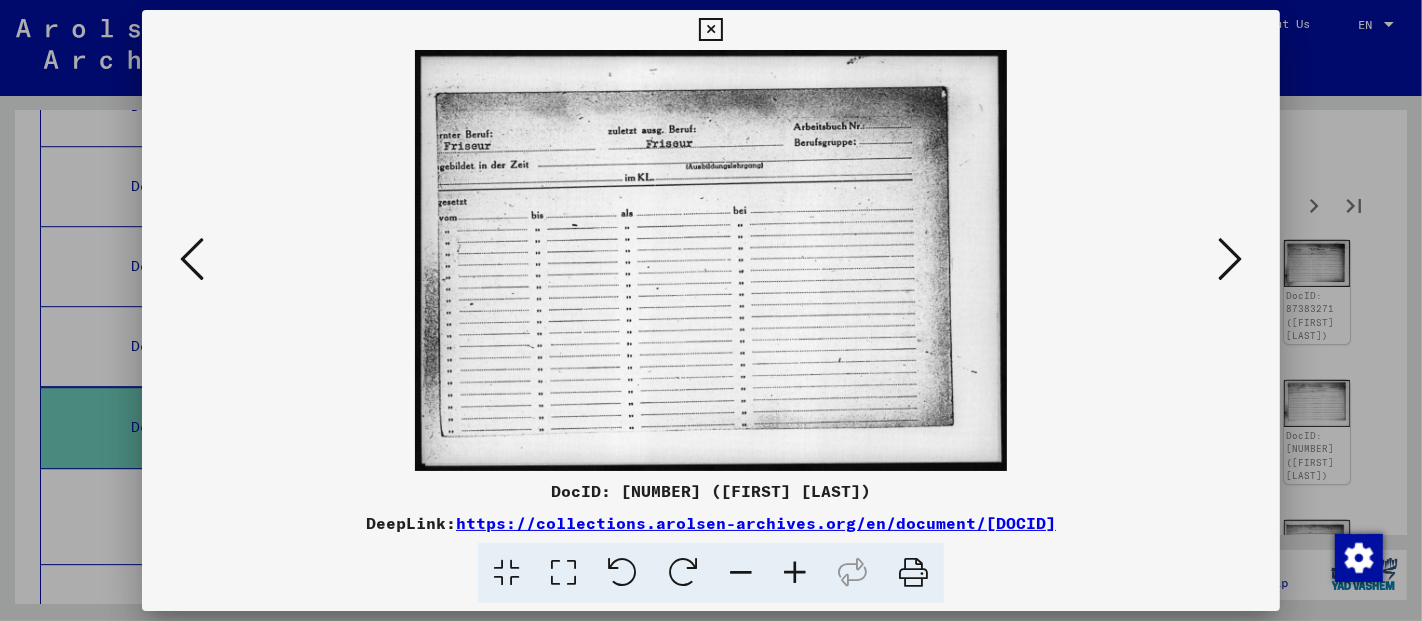 click at bounding box center (1230, 259) 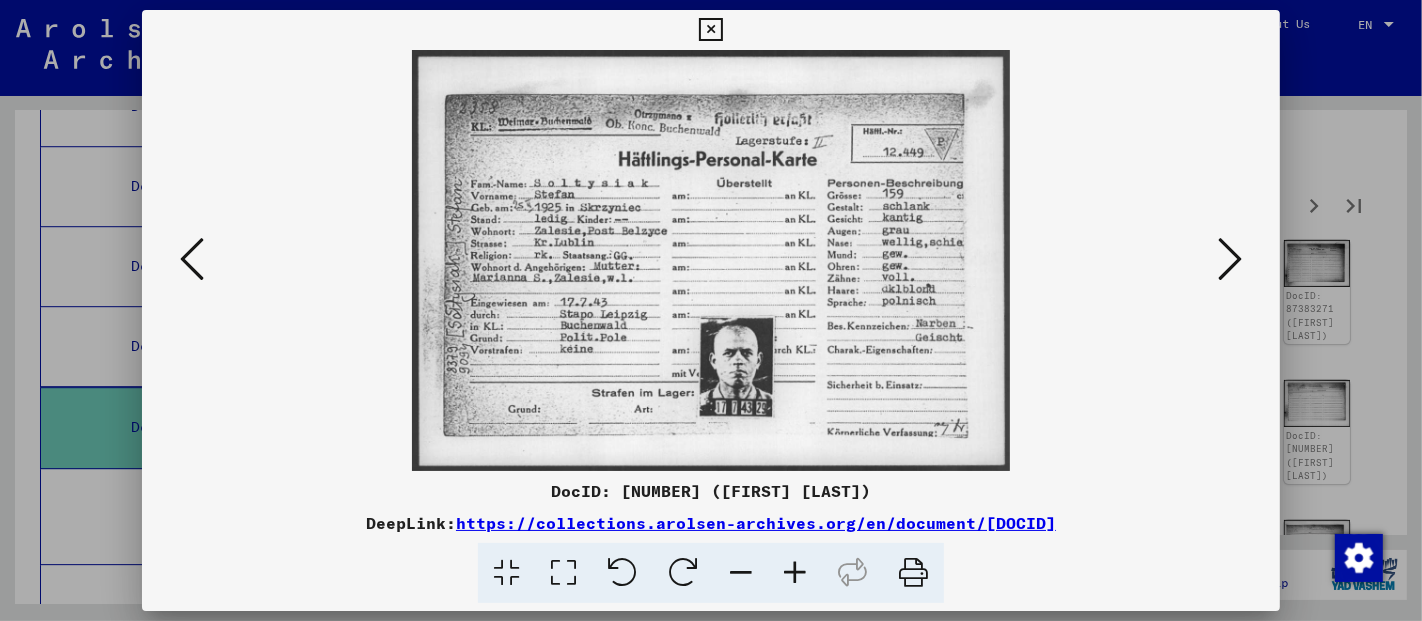 click at bounding box center [1230, 259] 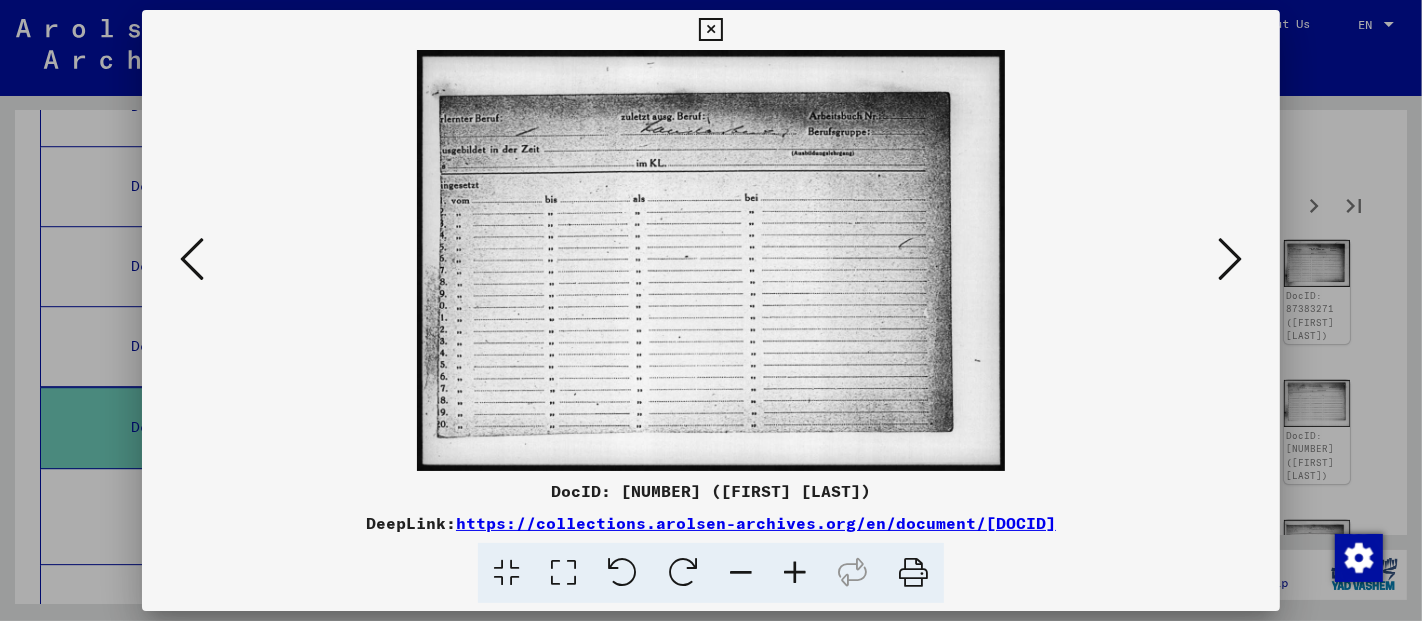click at bounding box center (1230, 259) 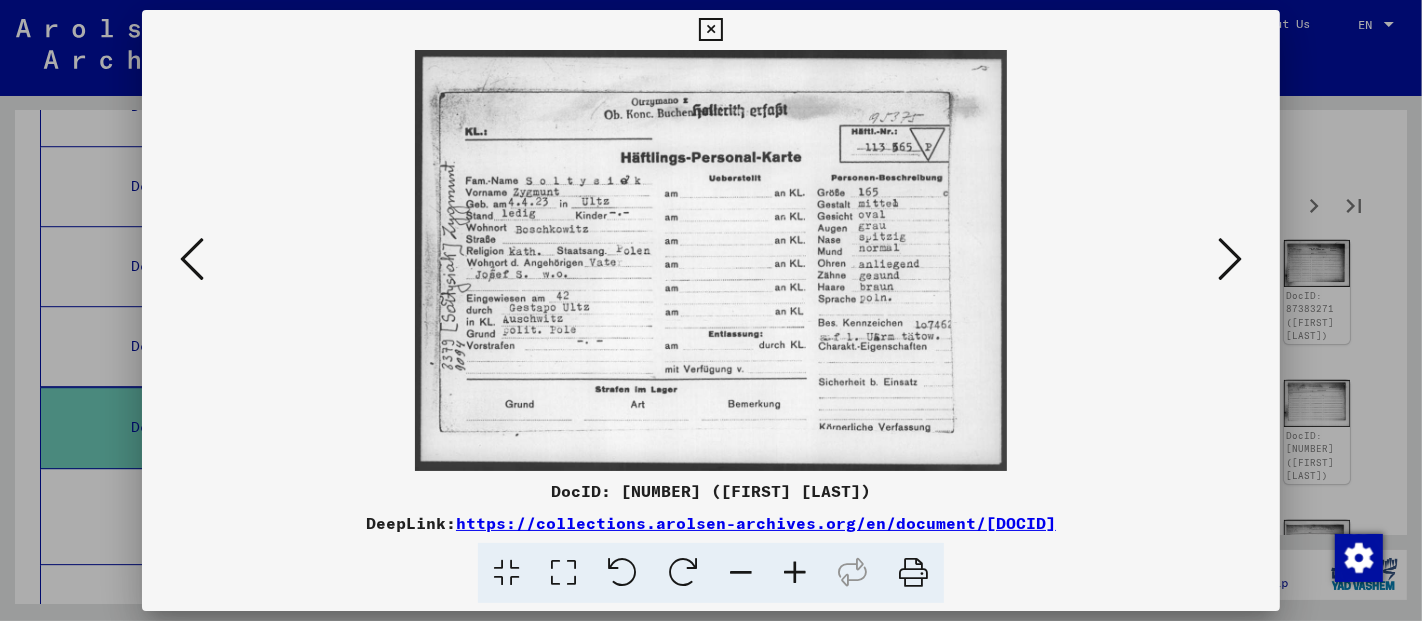 click at bounding box center (711, 310) 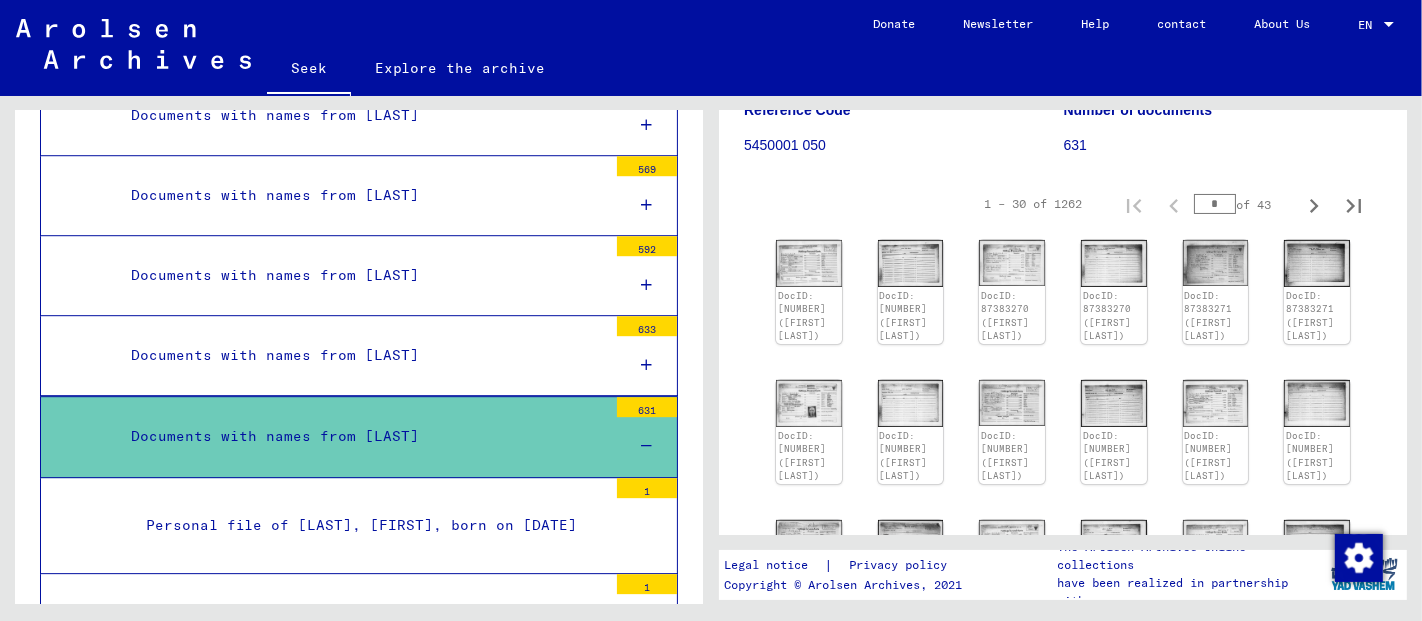 scroll, scrollTop: 5240, scrollLeft: 0, axis: vertical 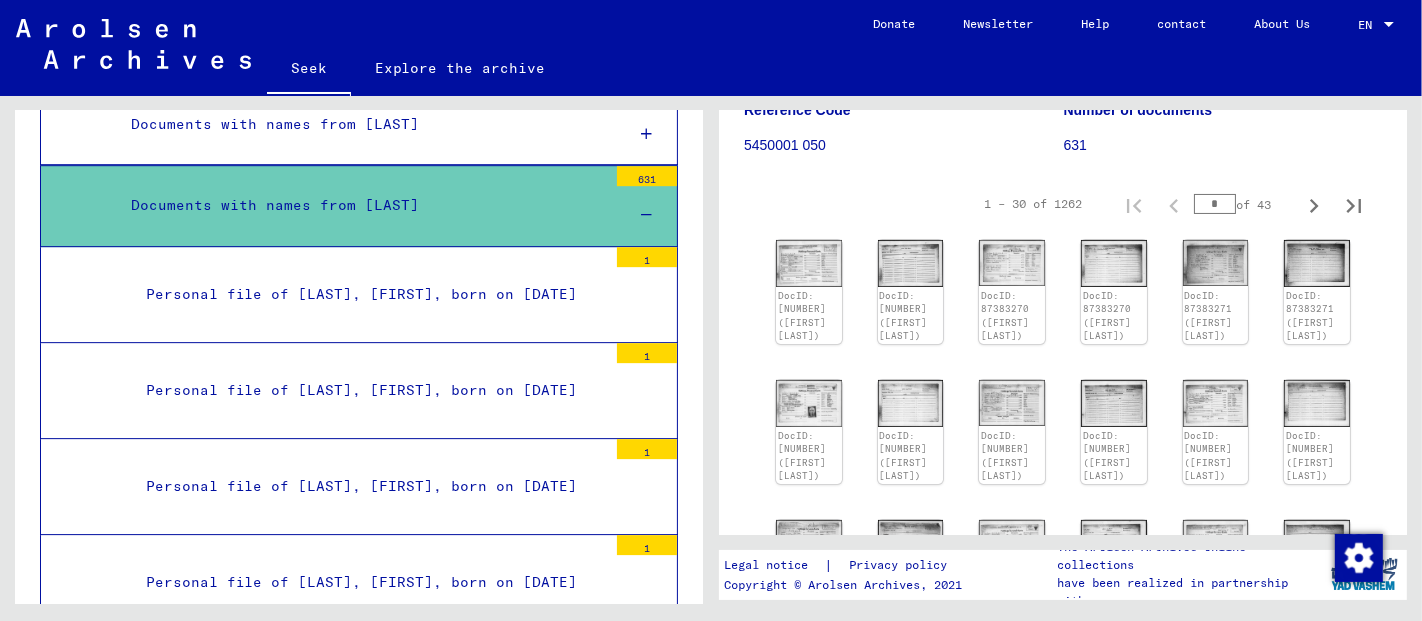 click on "Documents with names from [LAST]" at bounding box center (361, 205) 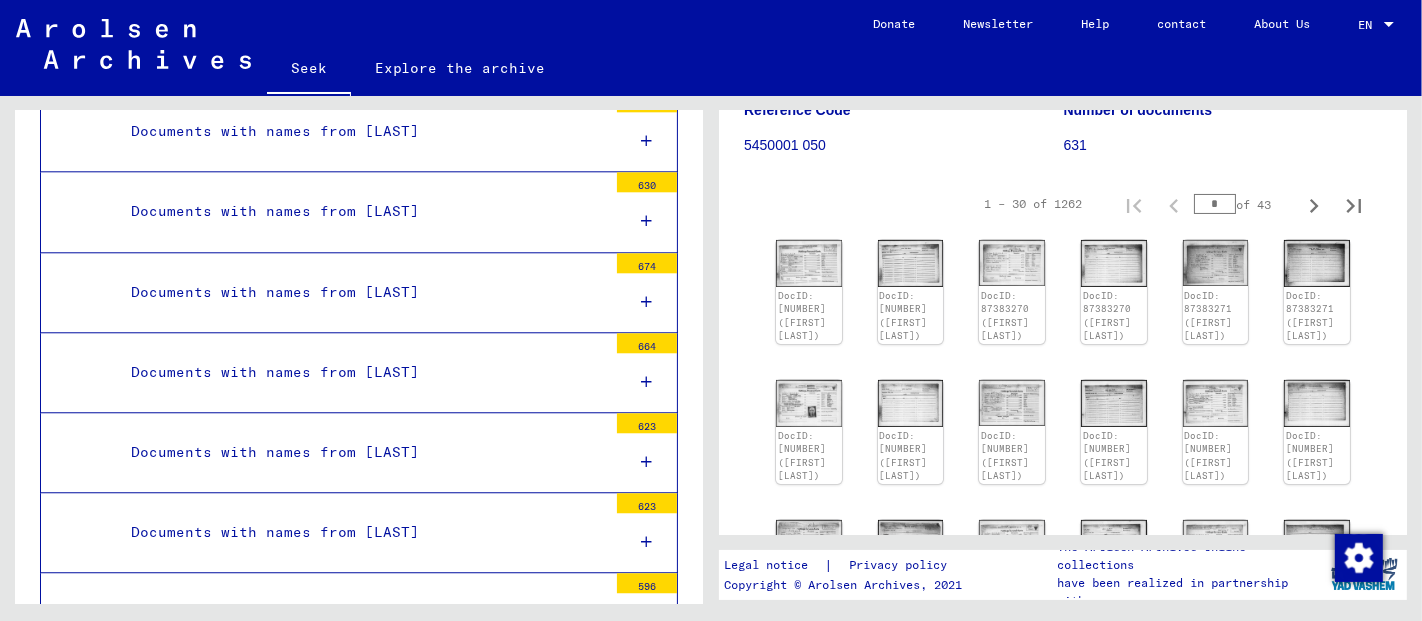 scroll, scrollTop: 4240, scrollLeft: 0, axis: vertical 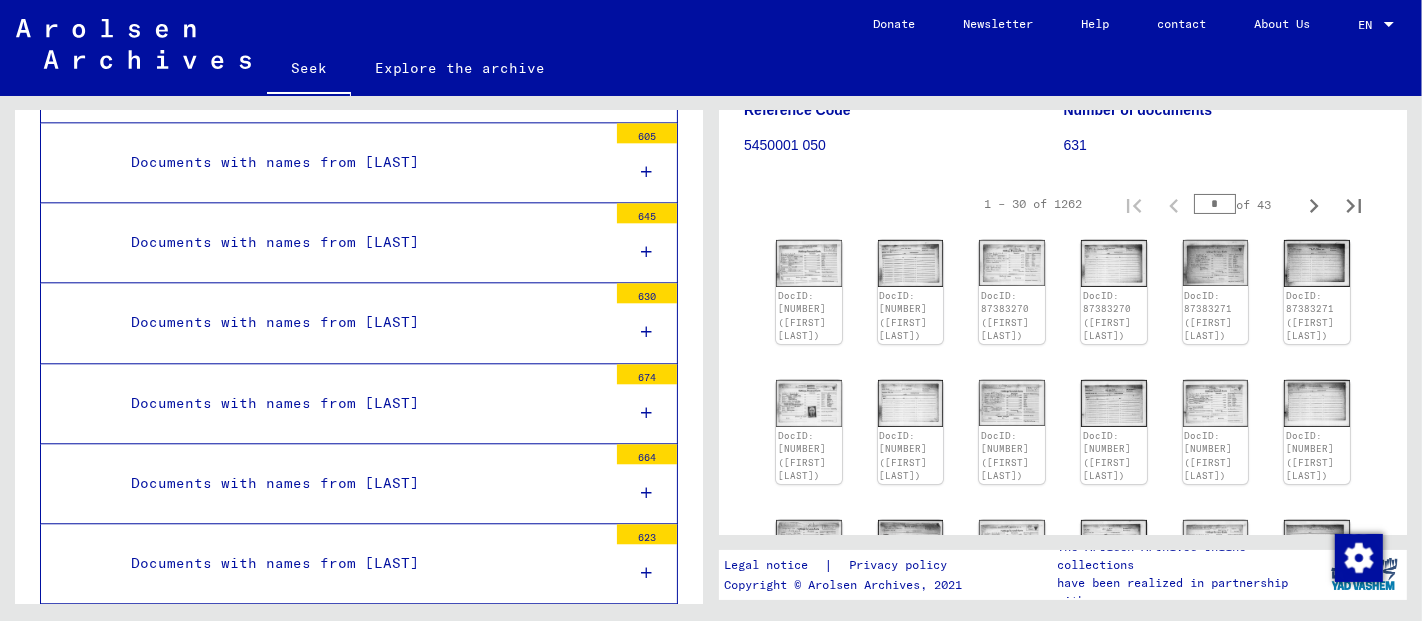 click on "Documents with names from [LAST]" at bounding box center [361, 322] 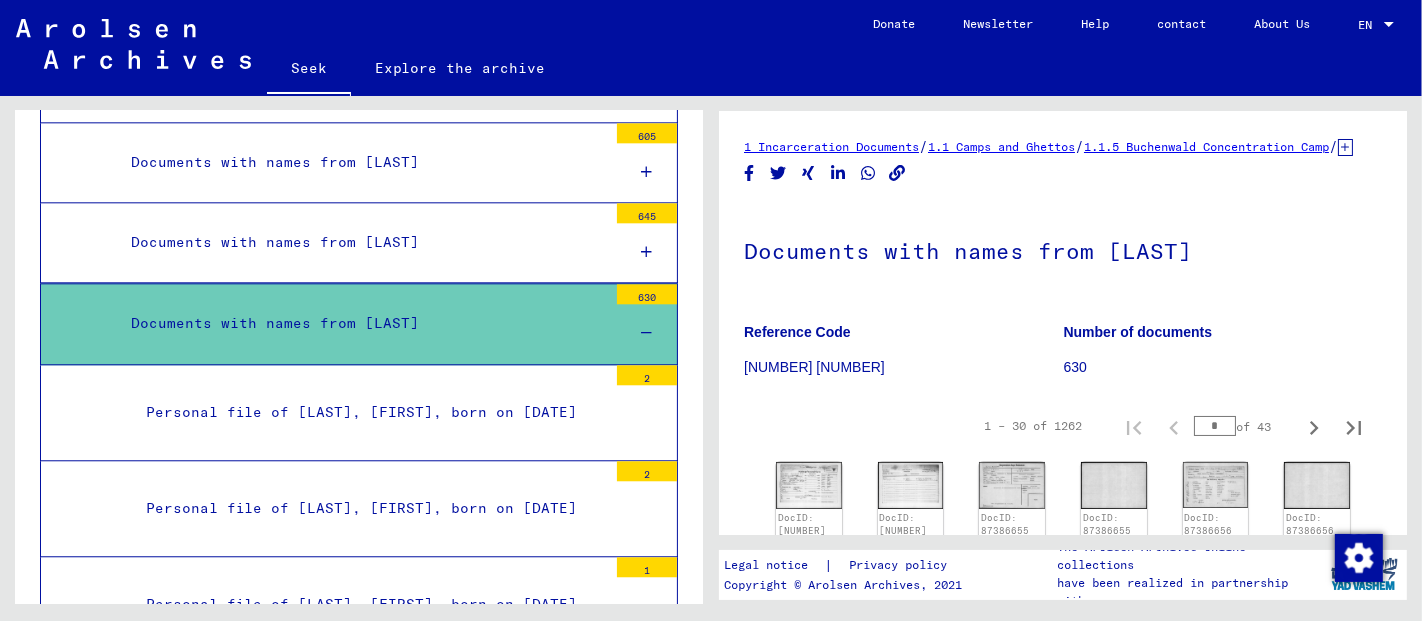 scroll, scrollTop: 0, scrollLeft: 0, axis: both 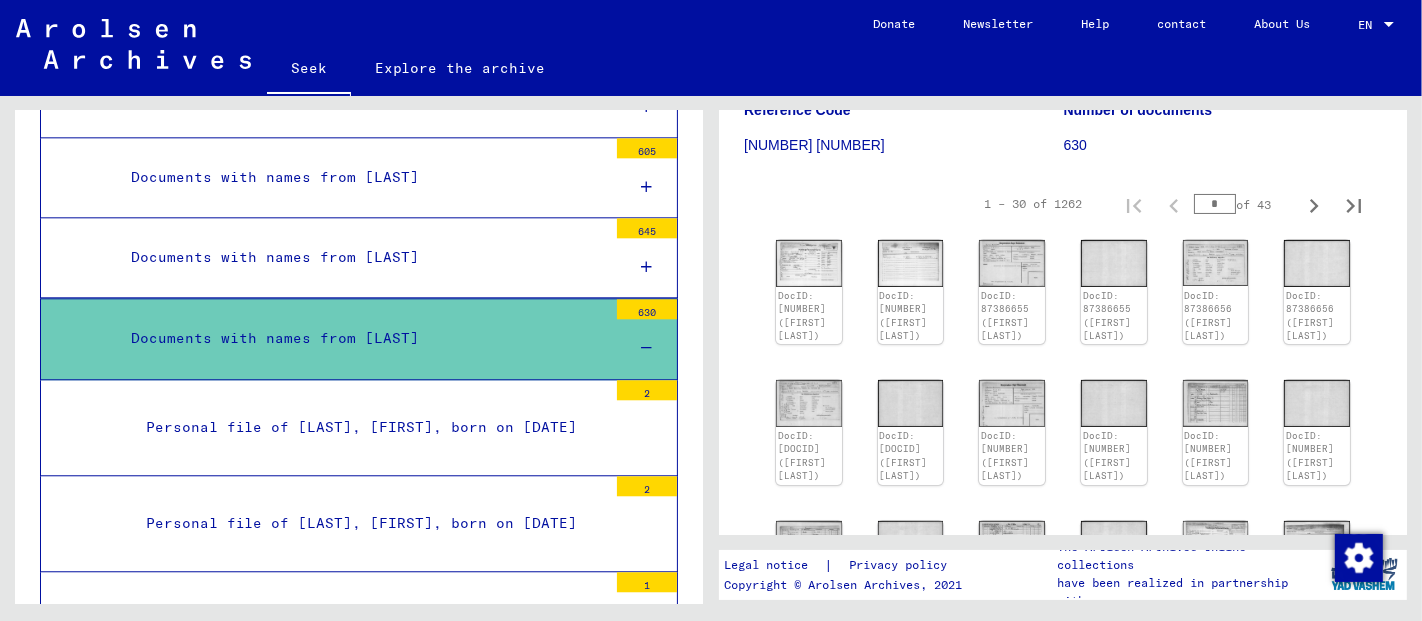 click on "Documents with names from [LAST]" at bounding box center (361, 338) 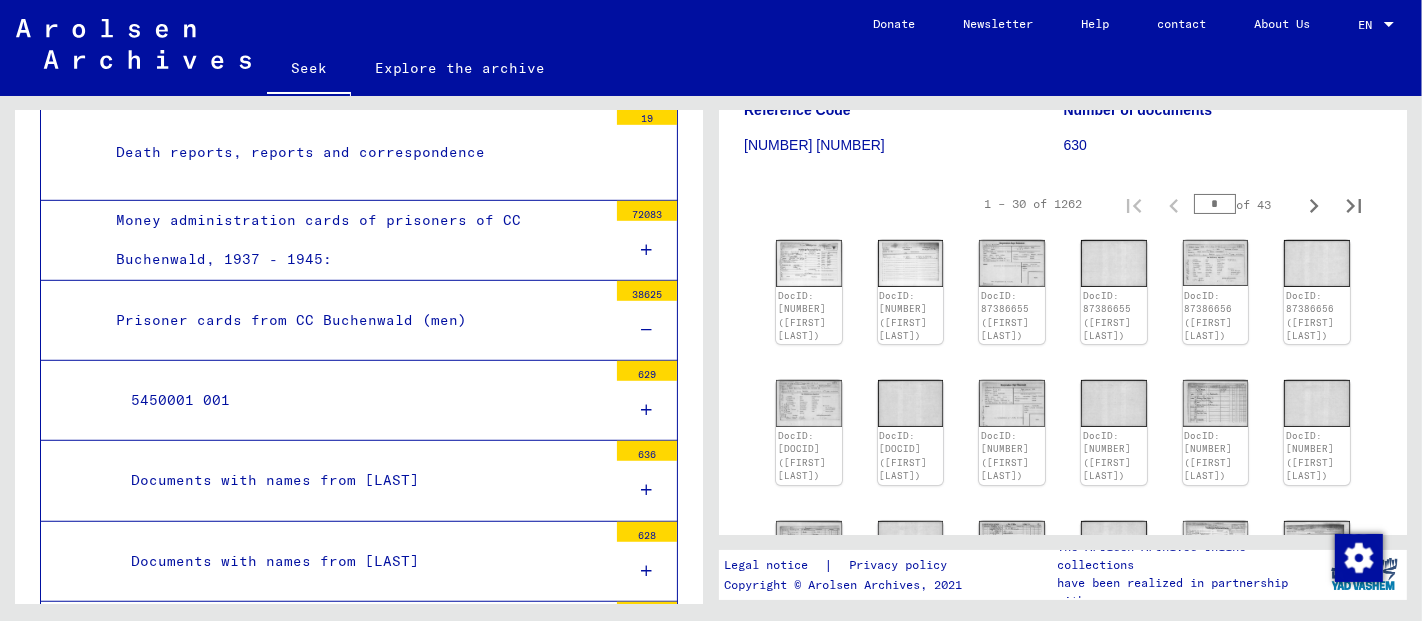 scroll, scrollTop: 1114, scrollLeft: 0, axis: vertical 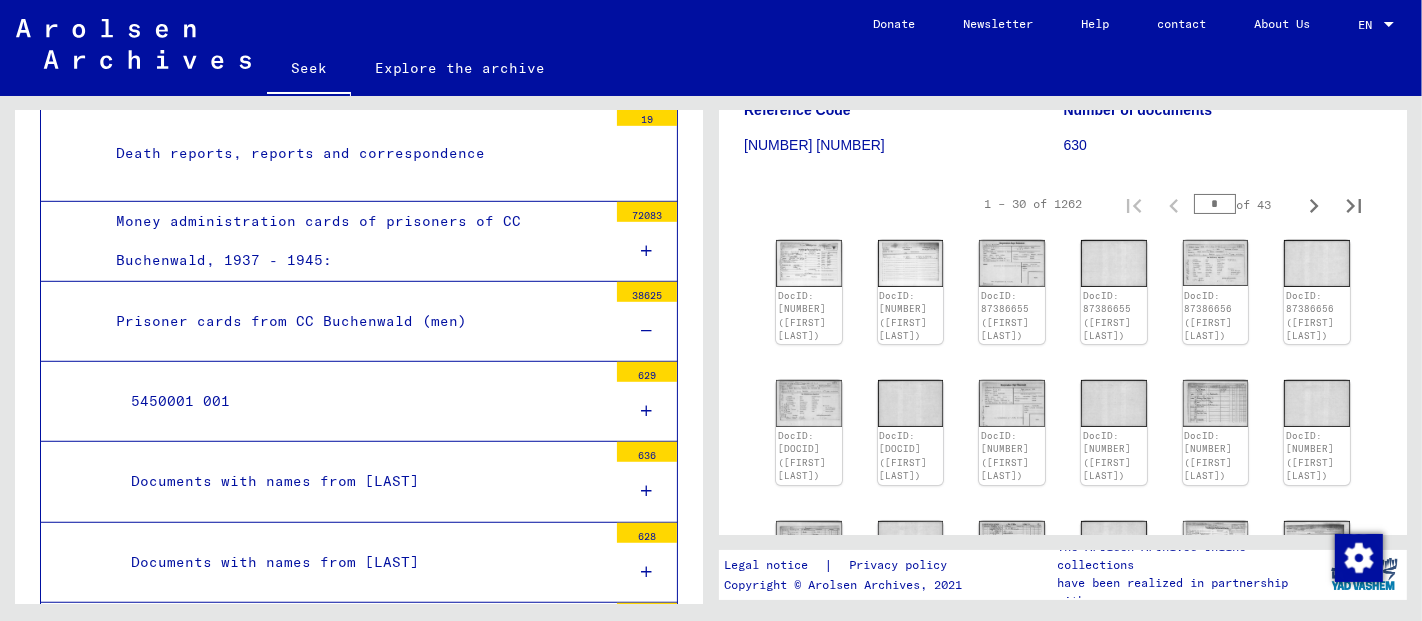 click on "Prisoner cards from CC Buchenwald (men)" at bounding box center (354, 321) 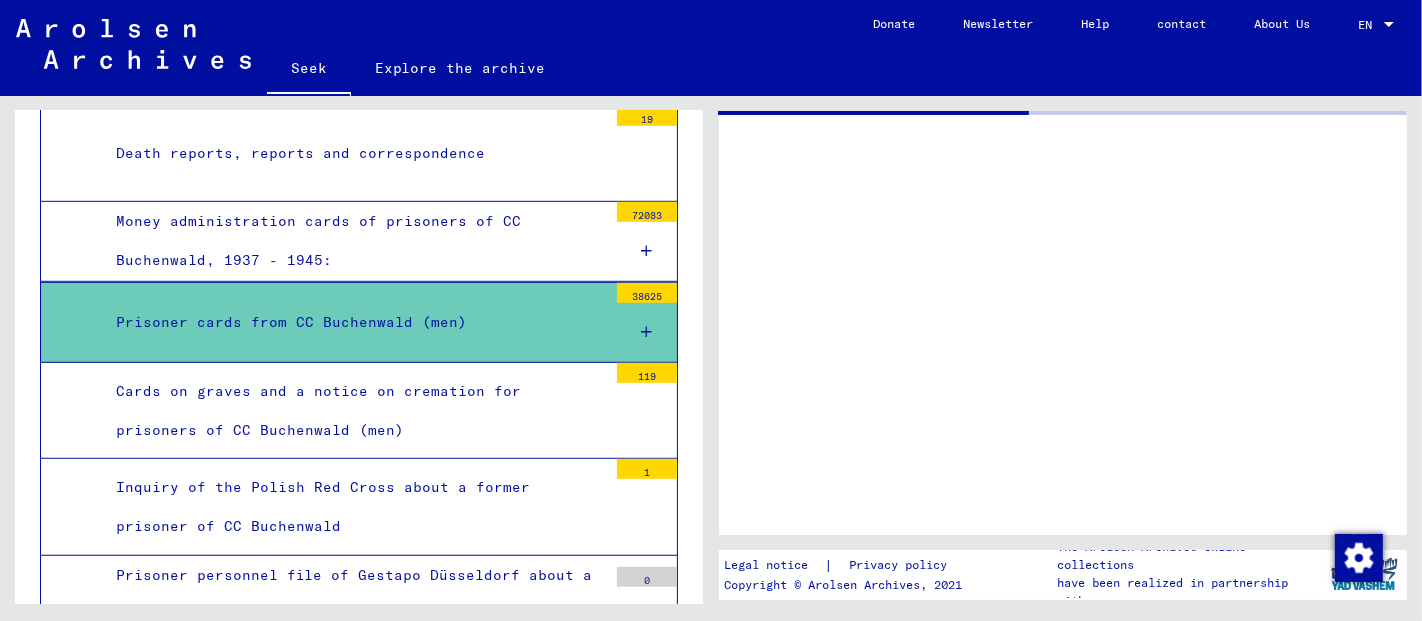 scroll, scrollTop: 0, scrollLeft: 0, axis: both 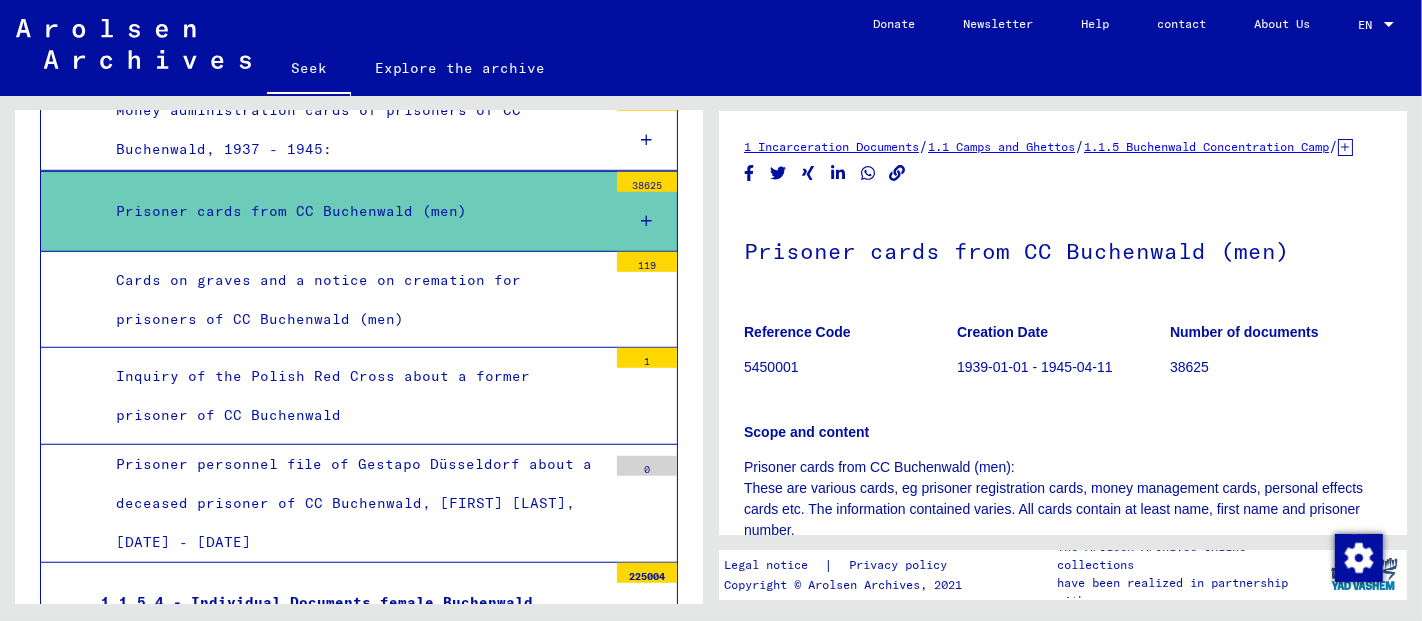 click on "Cards on graves and a notice on cremation for prisoners of CC Buchenwald (men)" at bounding box center (354, 300) 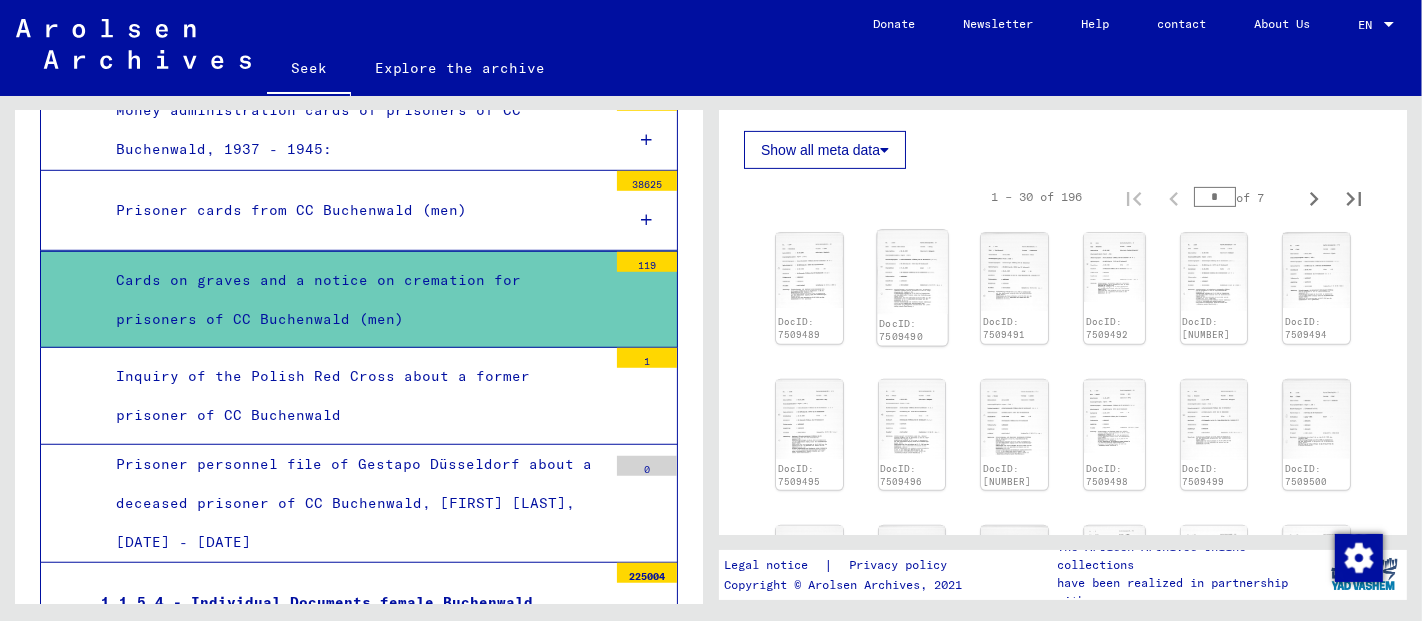 scroll, scrollTop: 555, scrollLeft: 0, axis: vertical 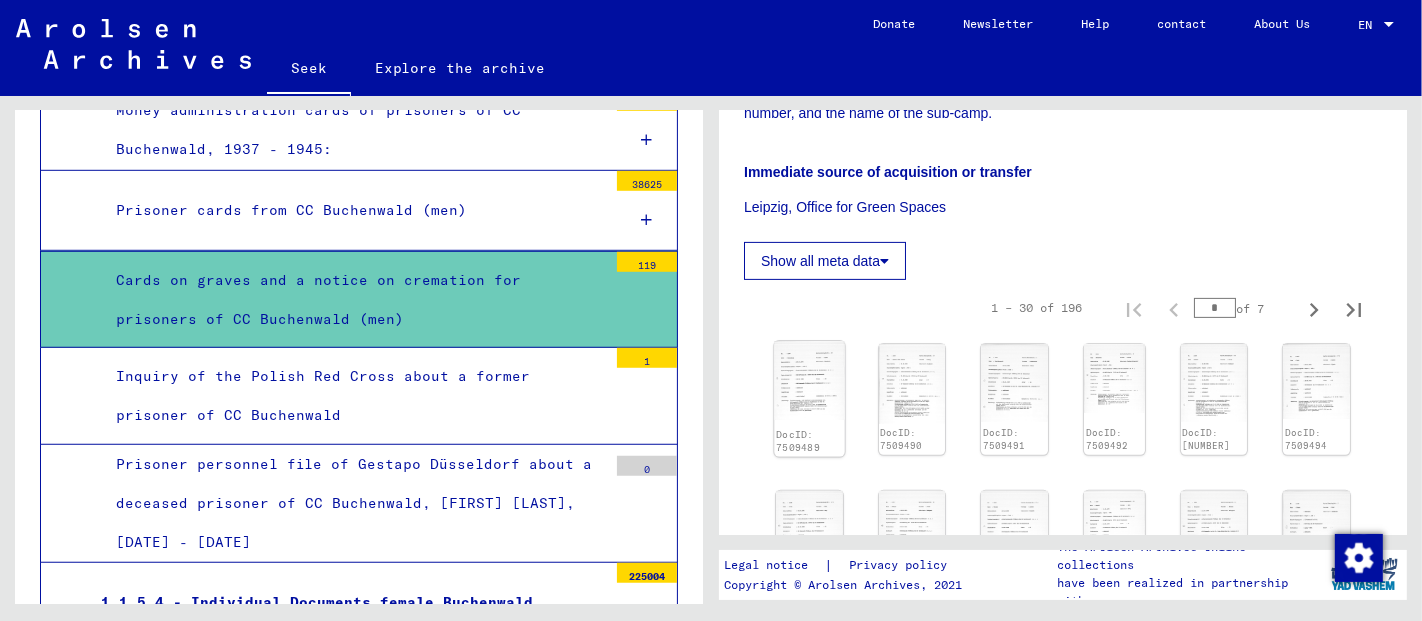 click 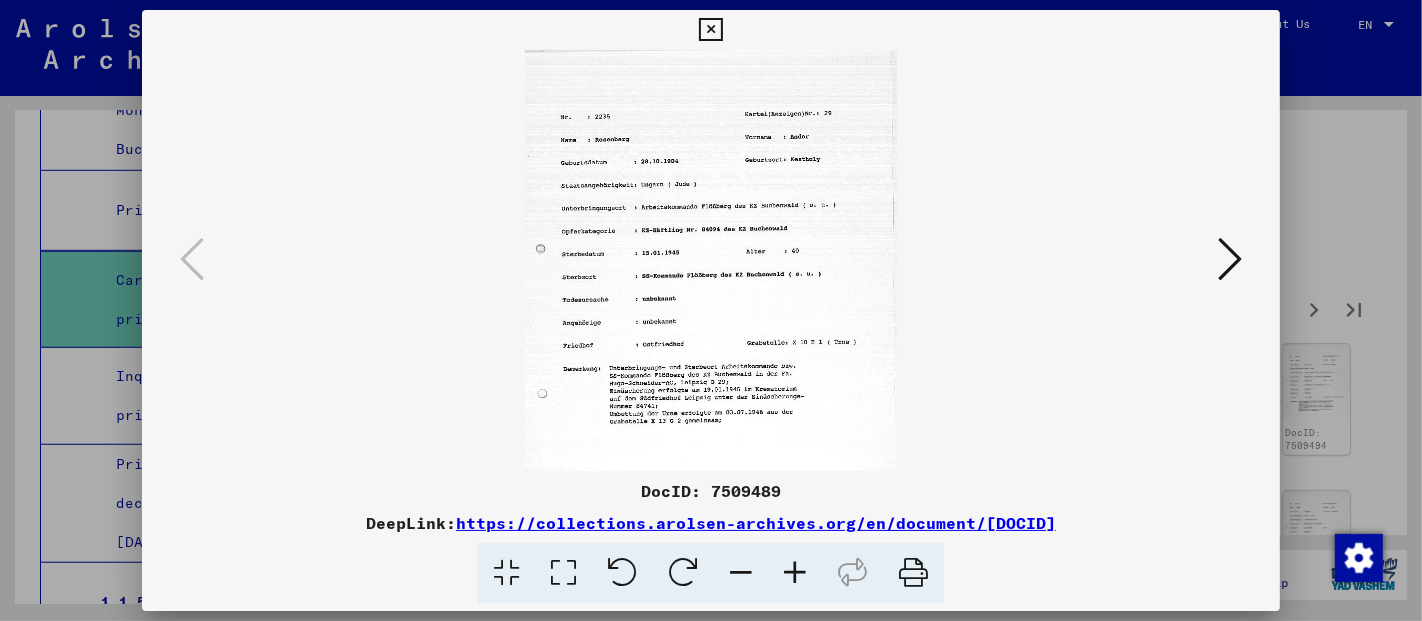 click at bounding box center (795, 573) 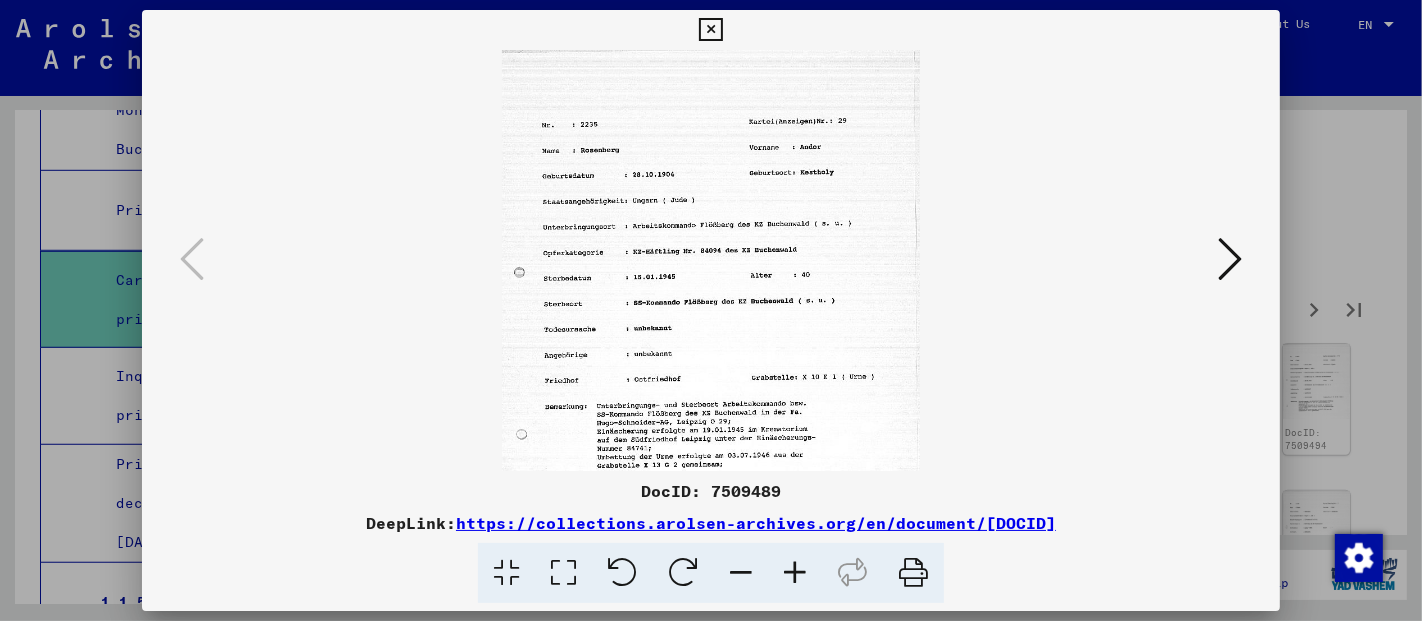 click at bounding box center (795, 573) 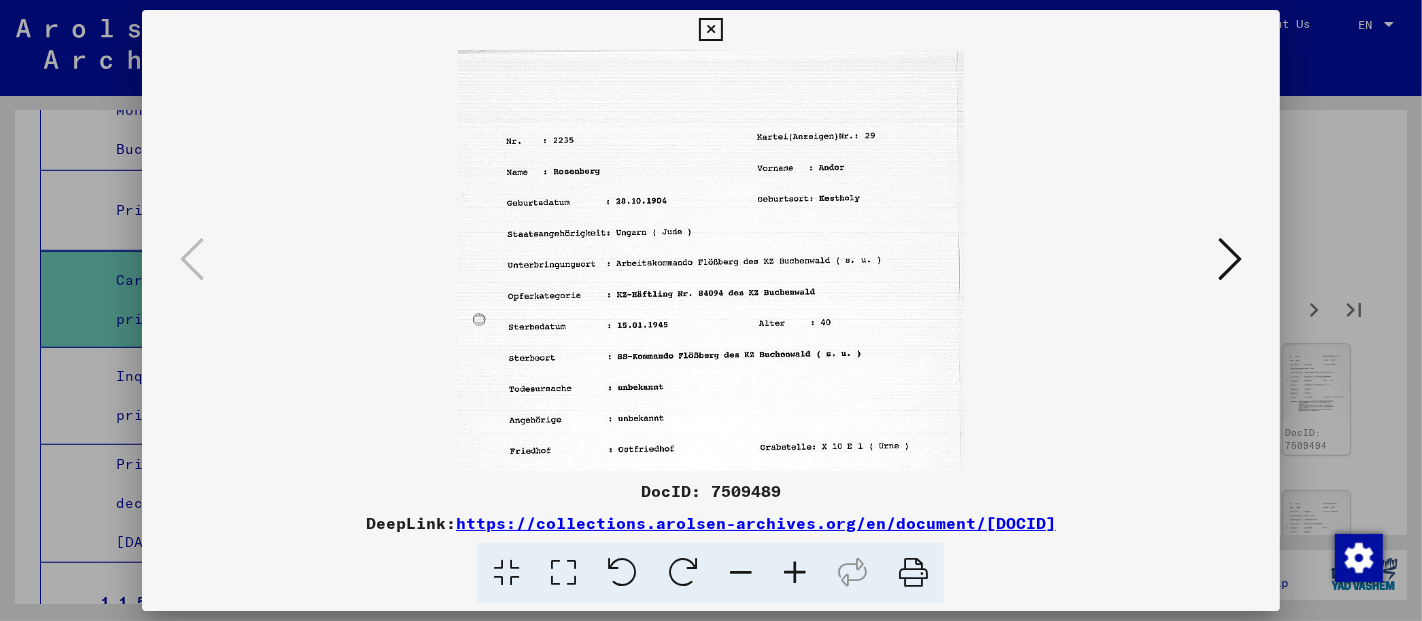 click at bounding box center [795, 573] 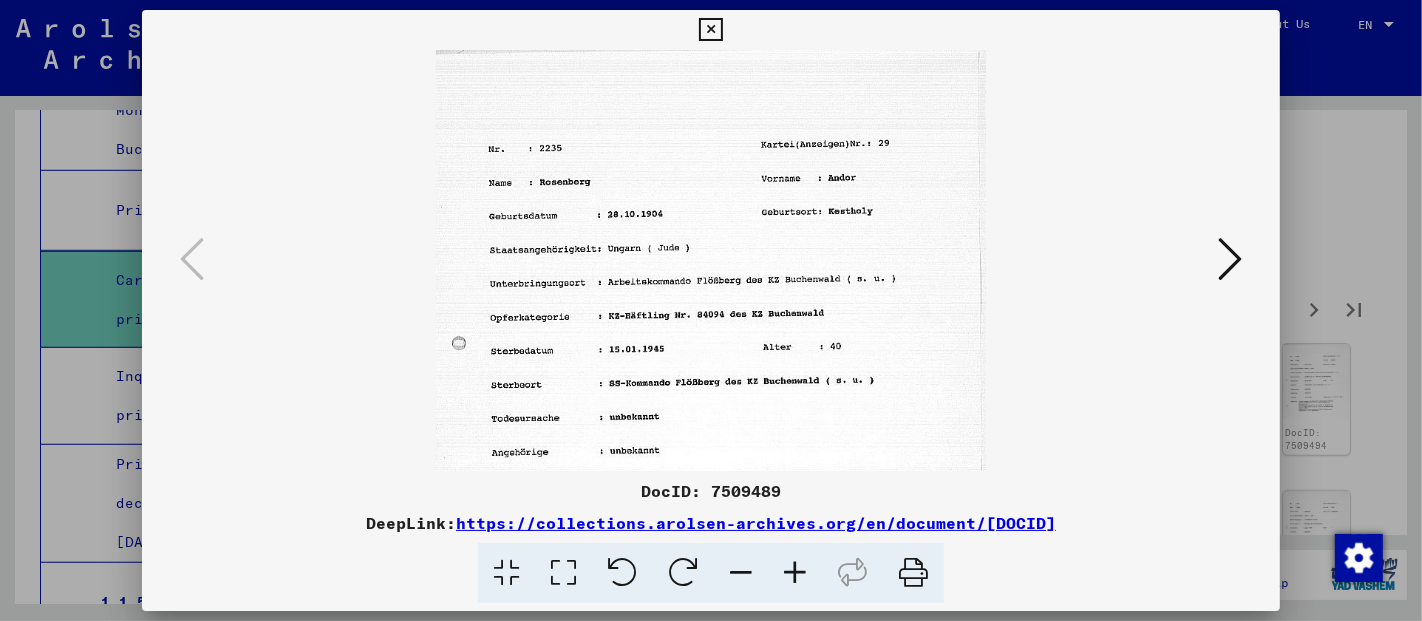 click at bounding box center [795, 573] 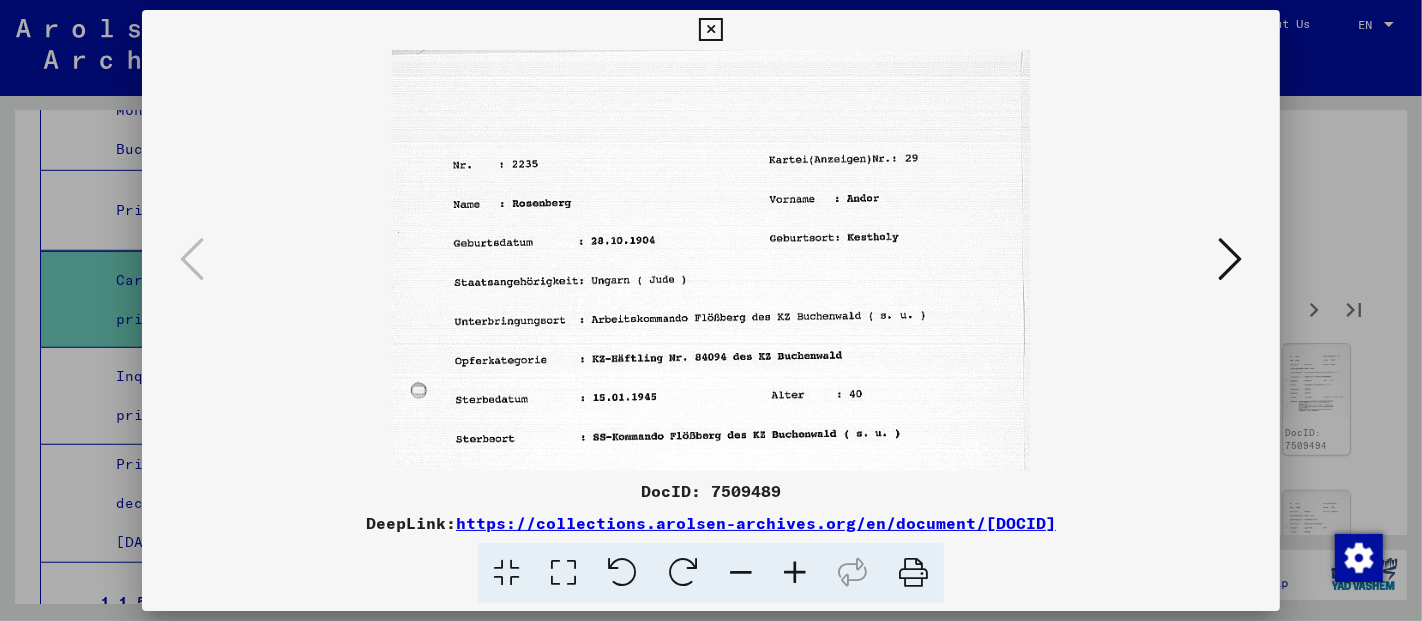 click at bounding box center (795, 573) 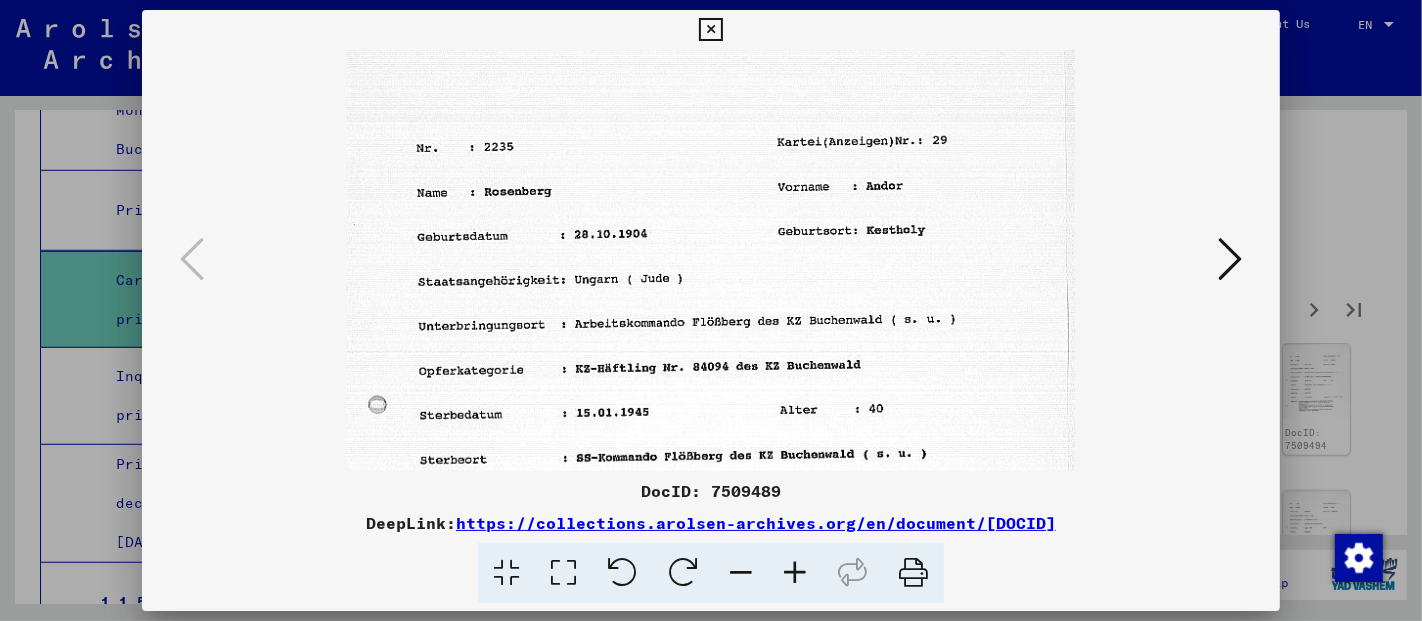 scroll, scrollTop: 45, scrollLeft: 0, axis: vertical 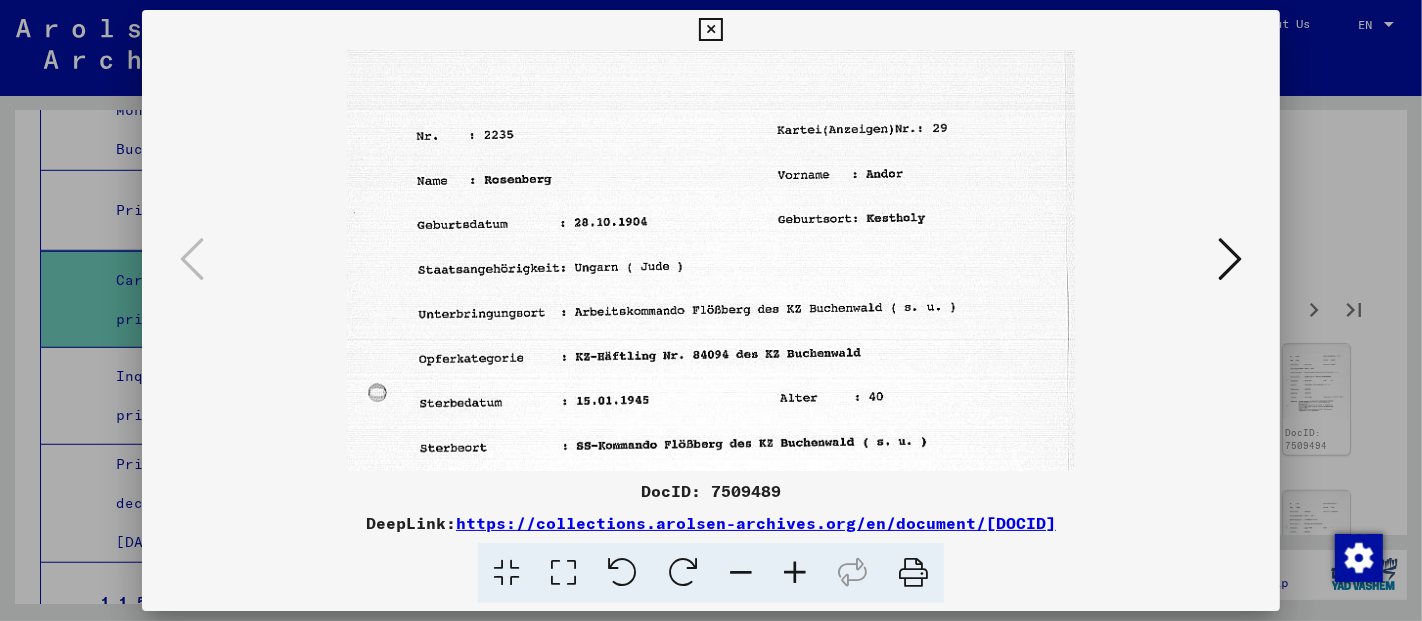 drag, startPoint x: 686, startPoint y: 360, endPoint x: 688, endPoint y: 314, distance: 46.043457 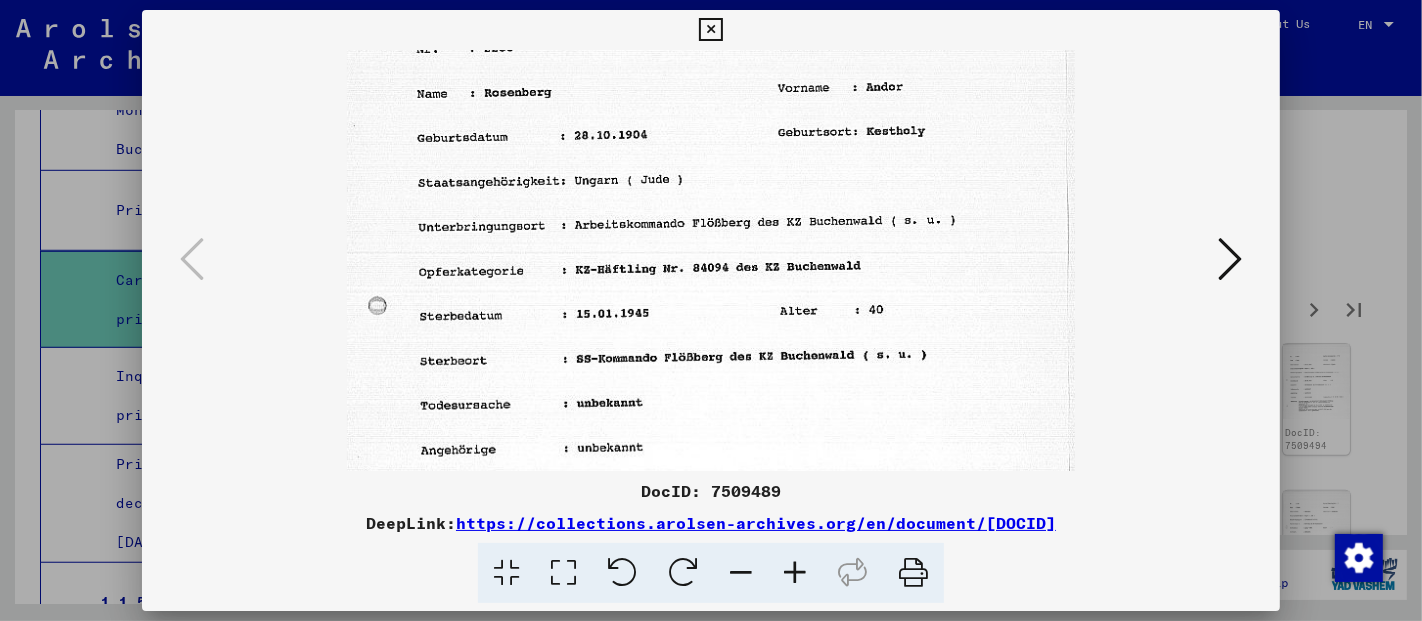 scroll, scrollTop: 130, scrollLeft: 0, axis: vertical 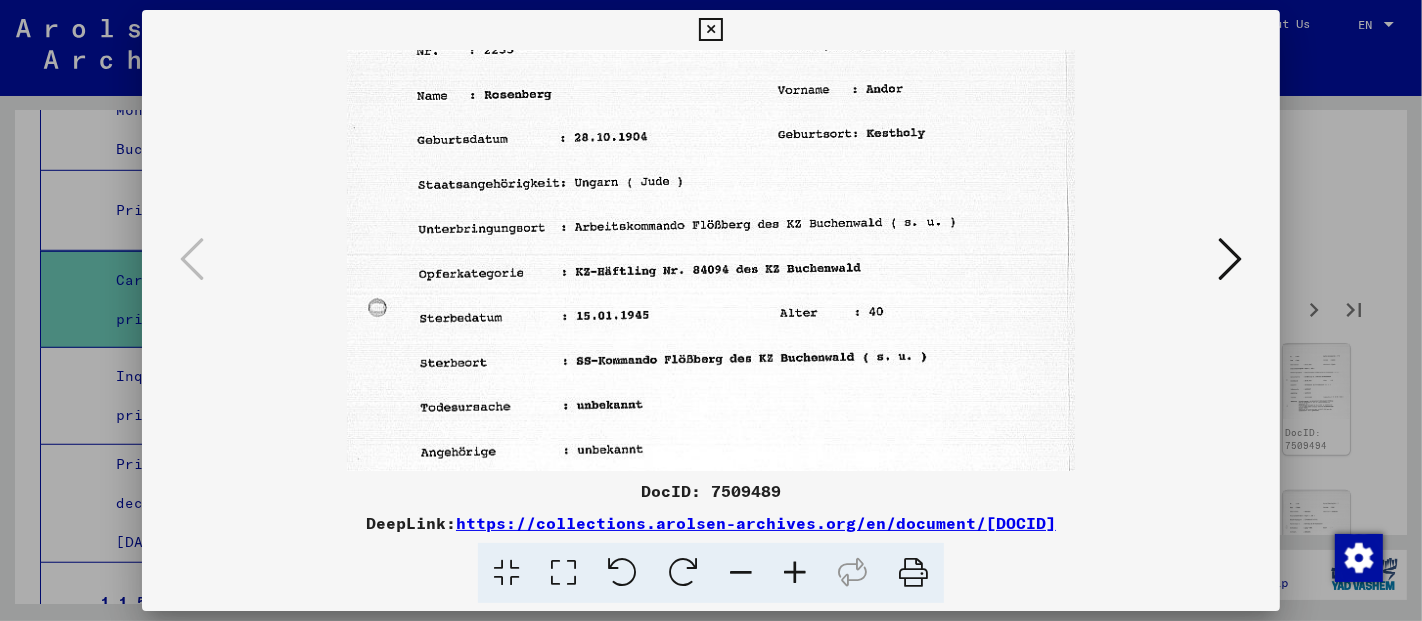 drag, startPoint x: 788, startPoint y: 392, endPoint x: 790, endPoint y: 307, distance: 85.02353 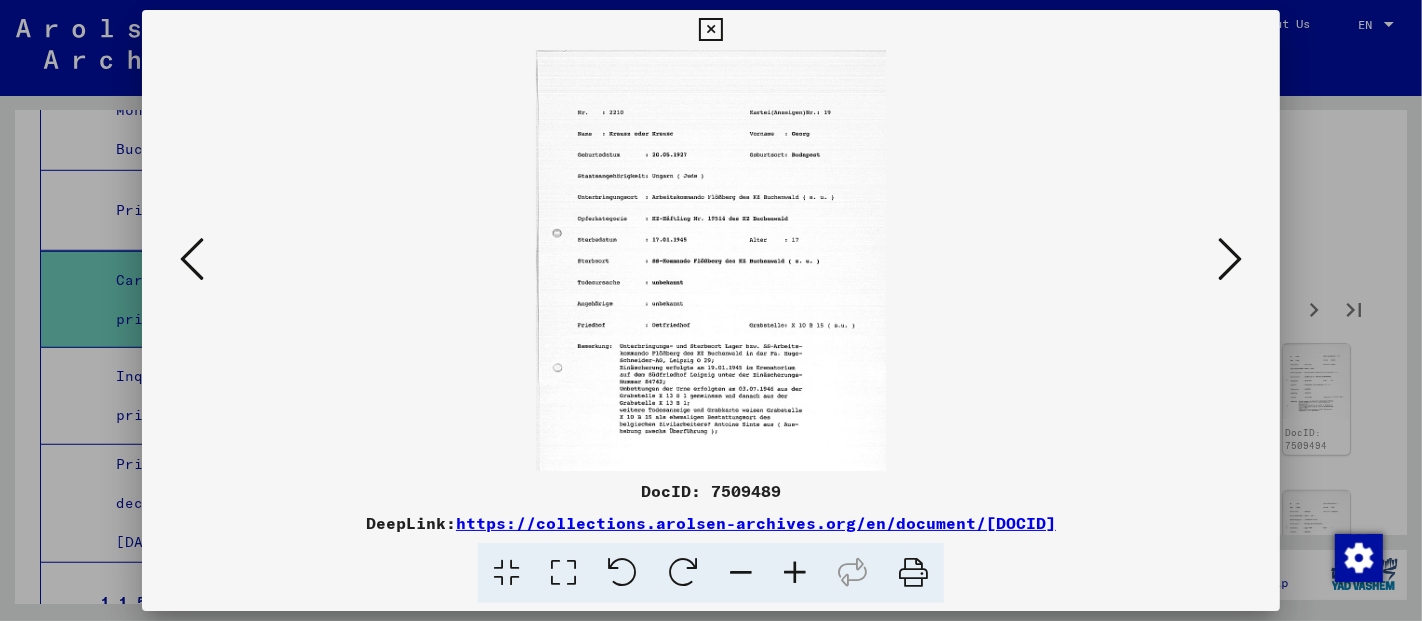 scroll, scrollTop: 0, scrollLeft: 0, axis: both 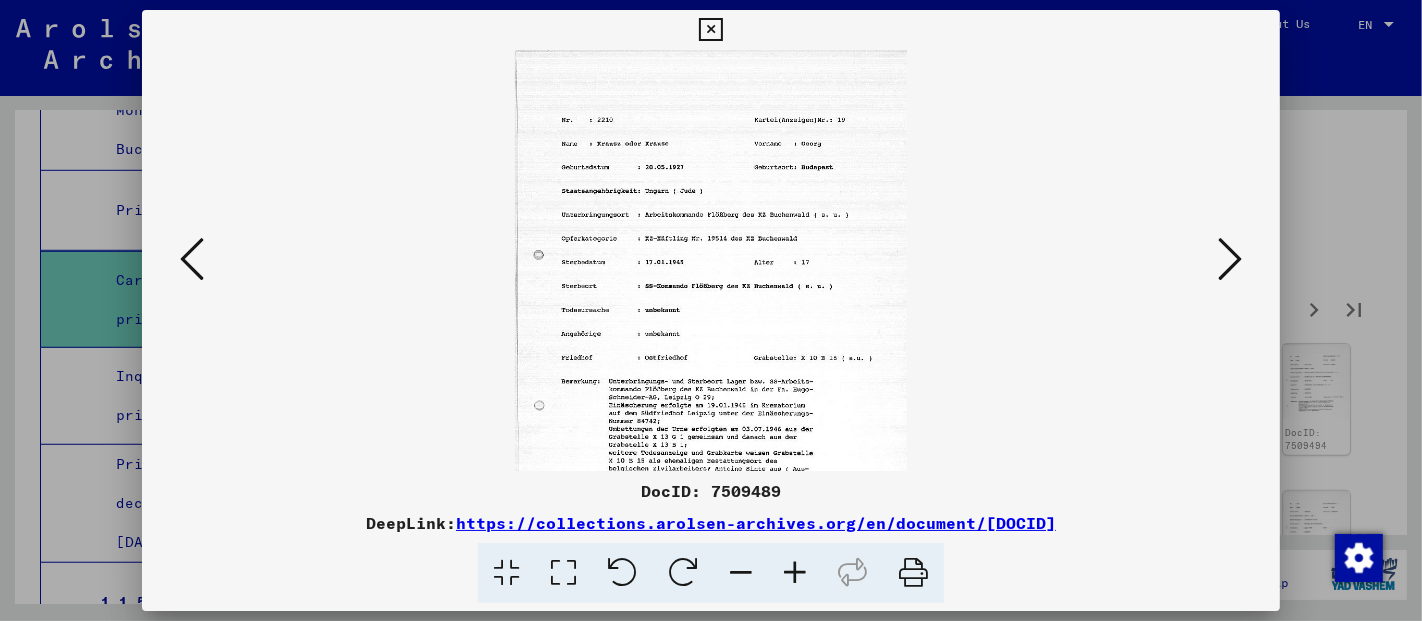 click at bounding box center [795, 573] 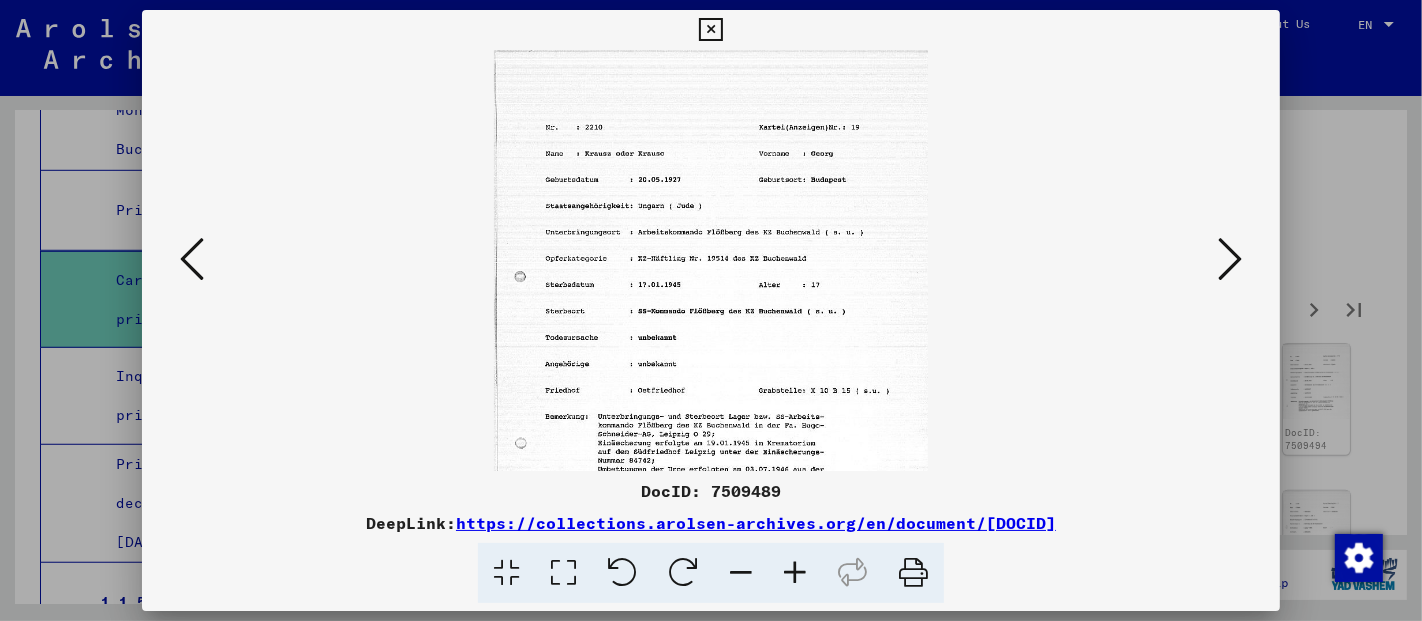 click at bounding box center (795, 573) 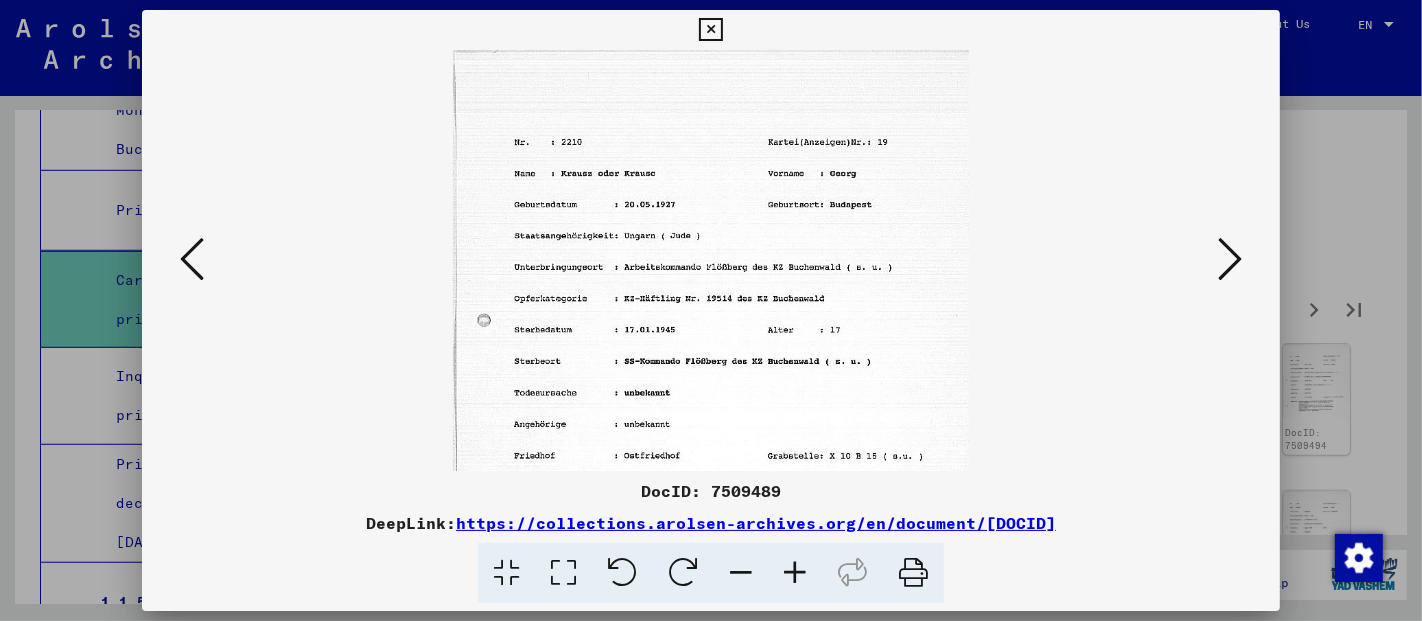 click at bounding box center (795, 573) 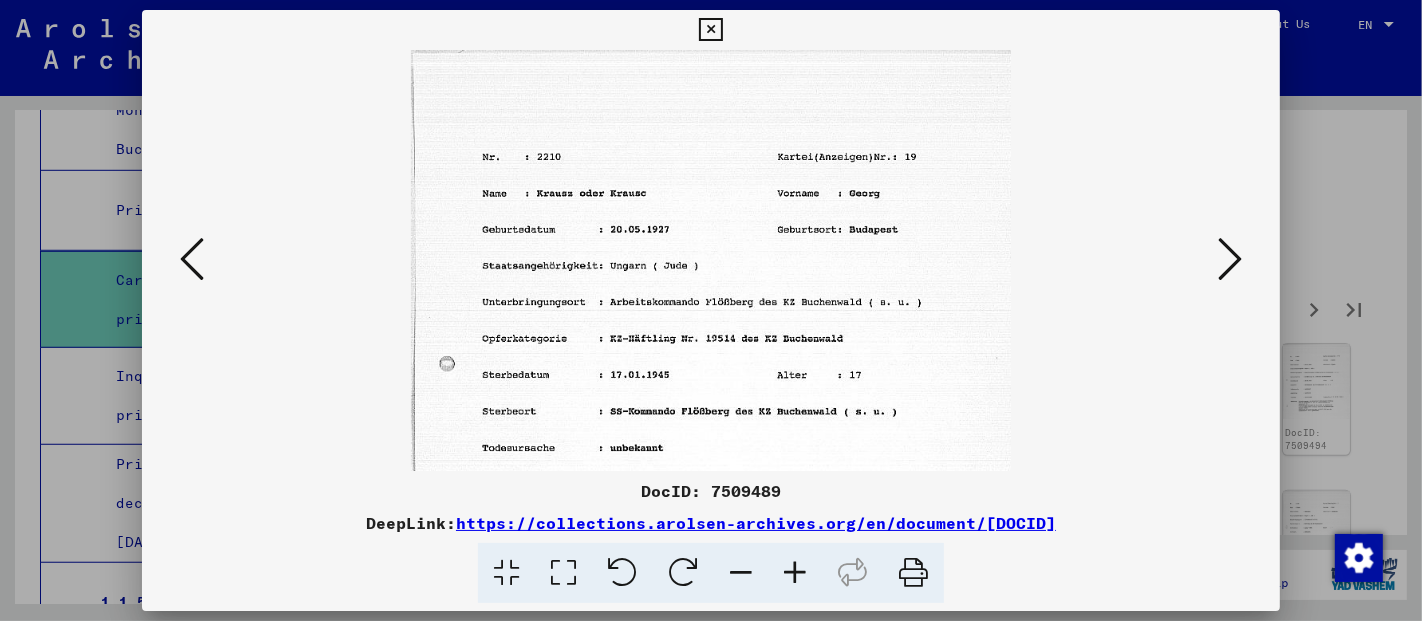 click at bounding box center [795, 573] 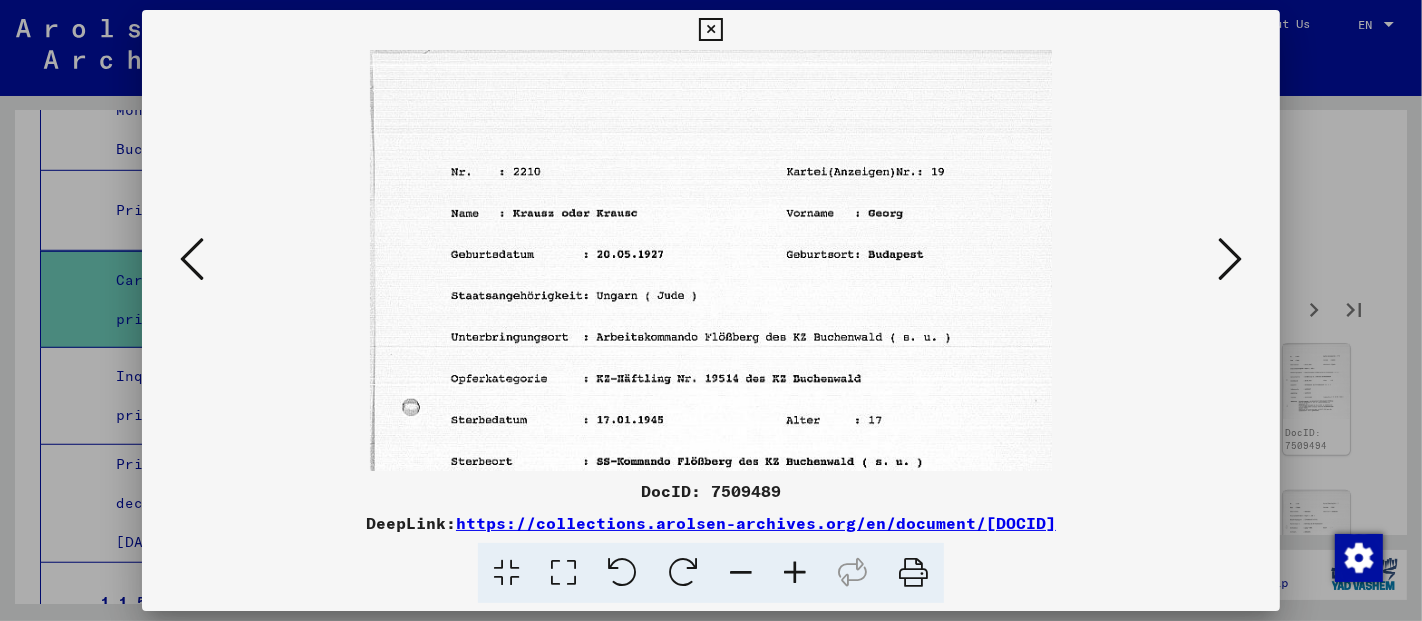 click at bounding box center (1230, 259) 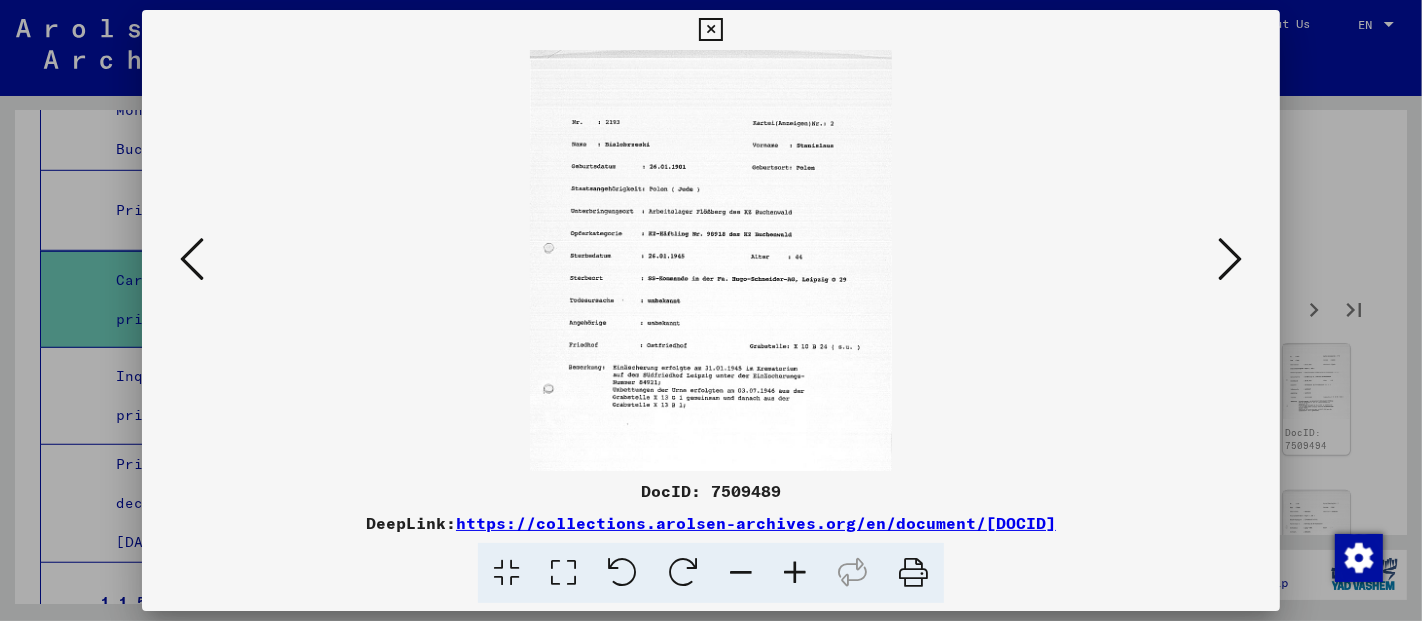 click at bounding box center (795, 573) 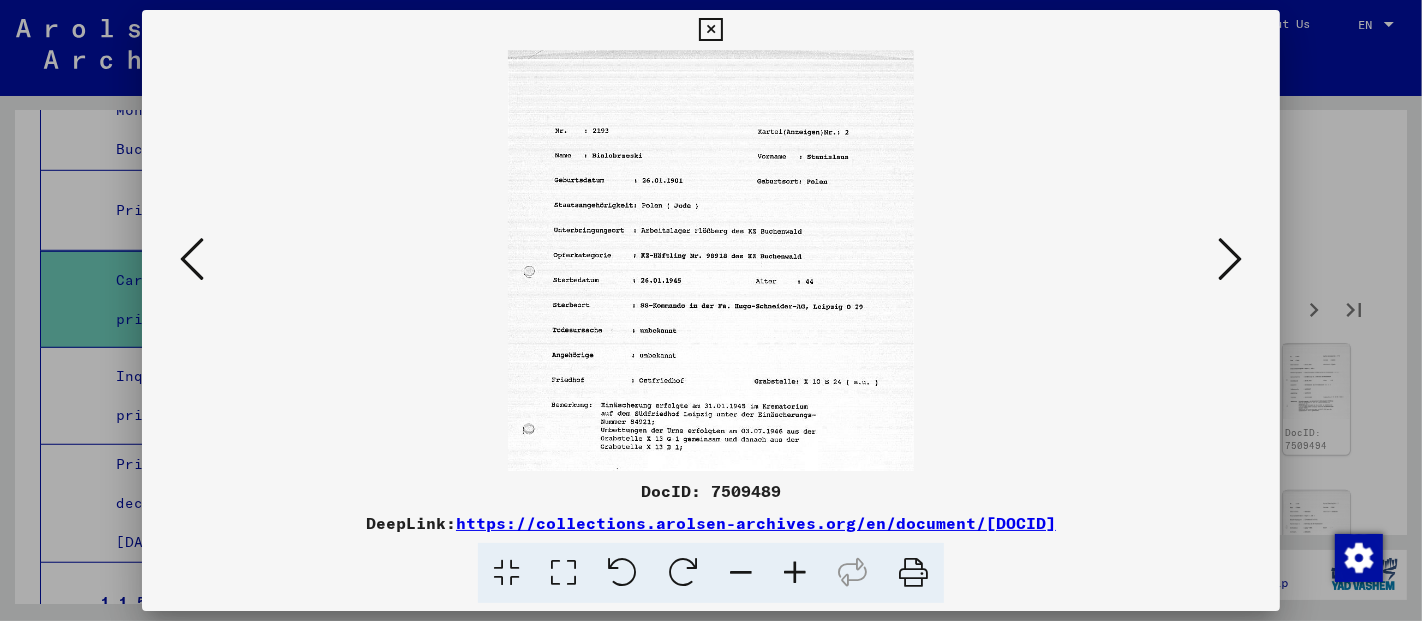 click at bounding box center (795, 573) 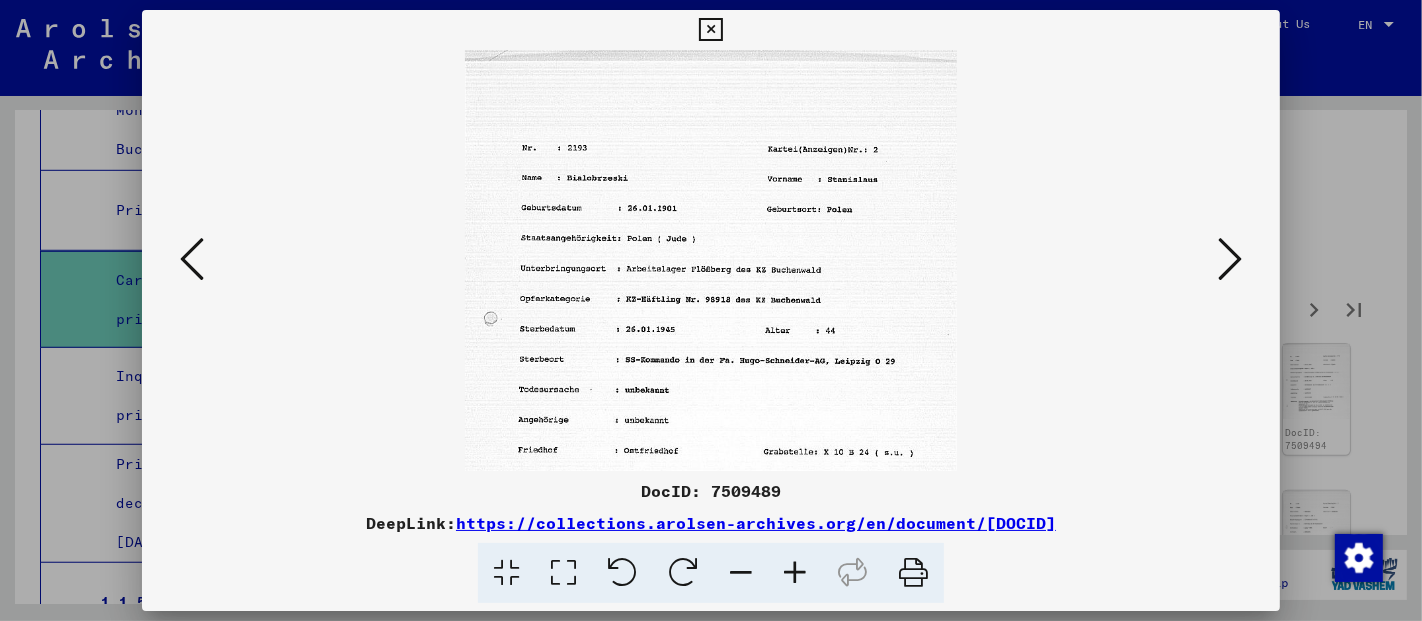 click at bounding box center [795, 573] 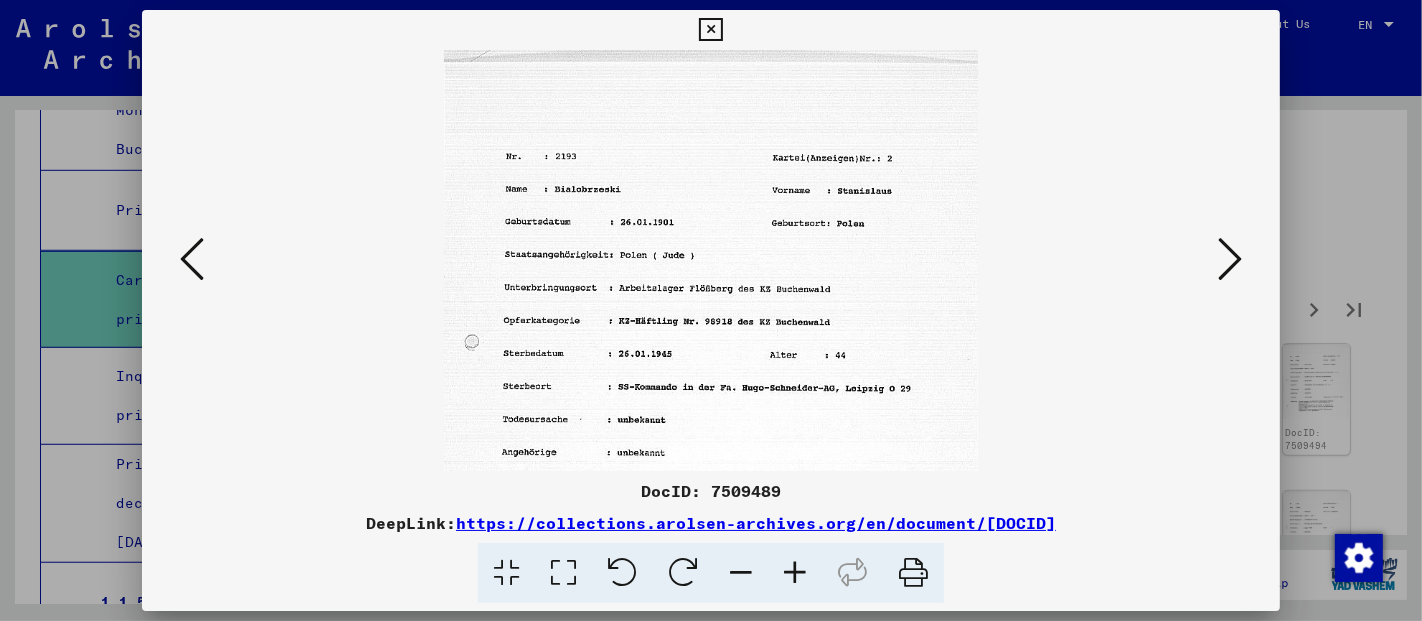 click at bounding box center [795, 573] 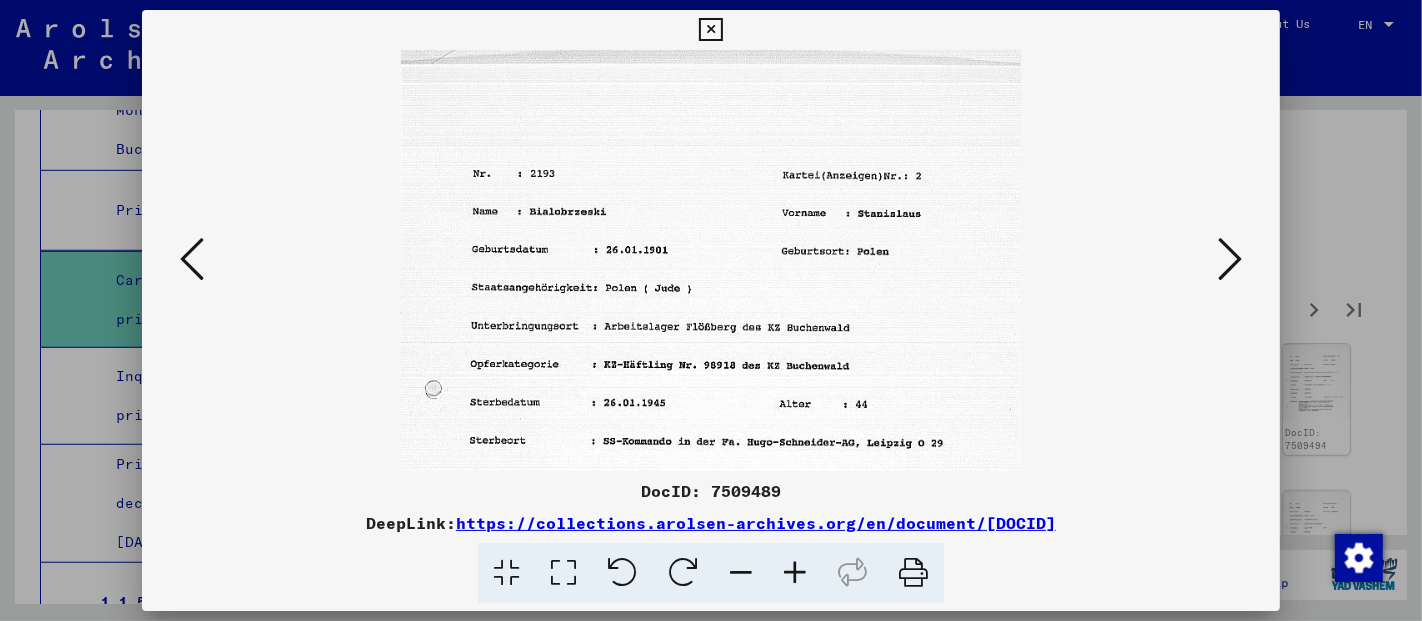 click at bounding box center (795, 573) 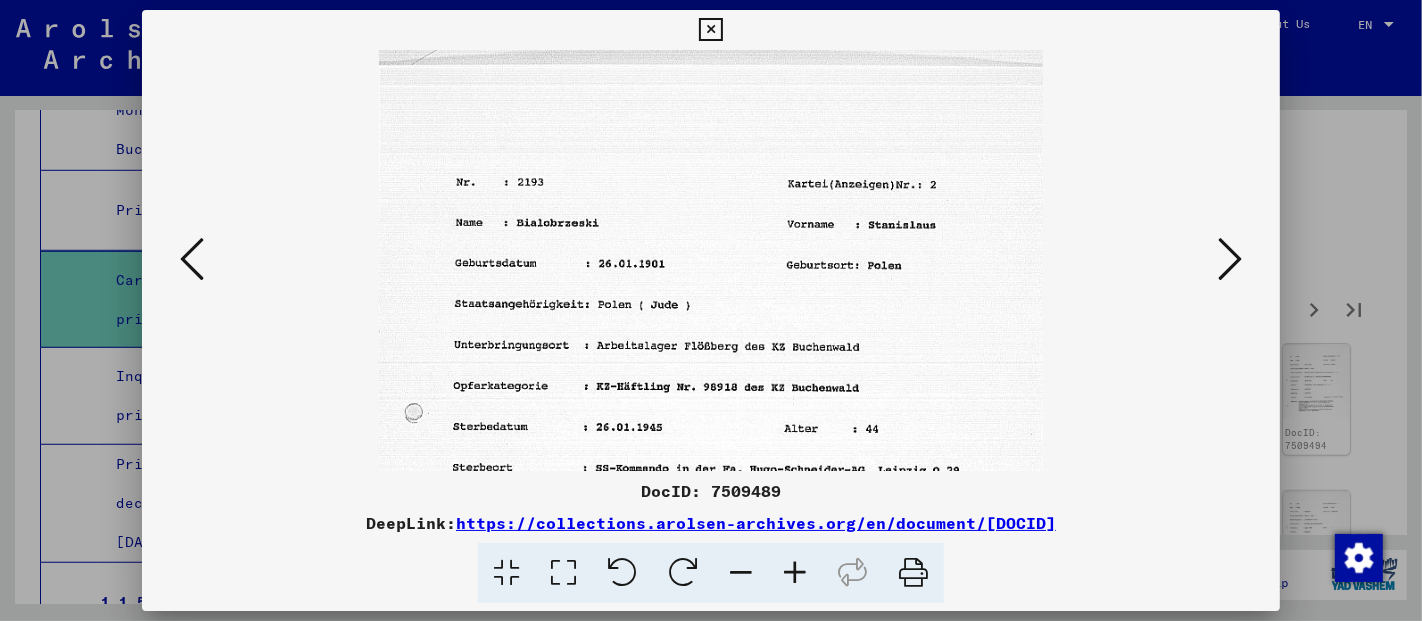 click at bounding box center (795, 573) 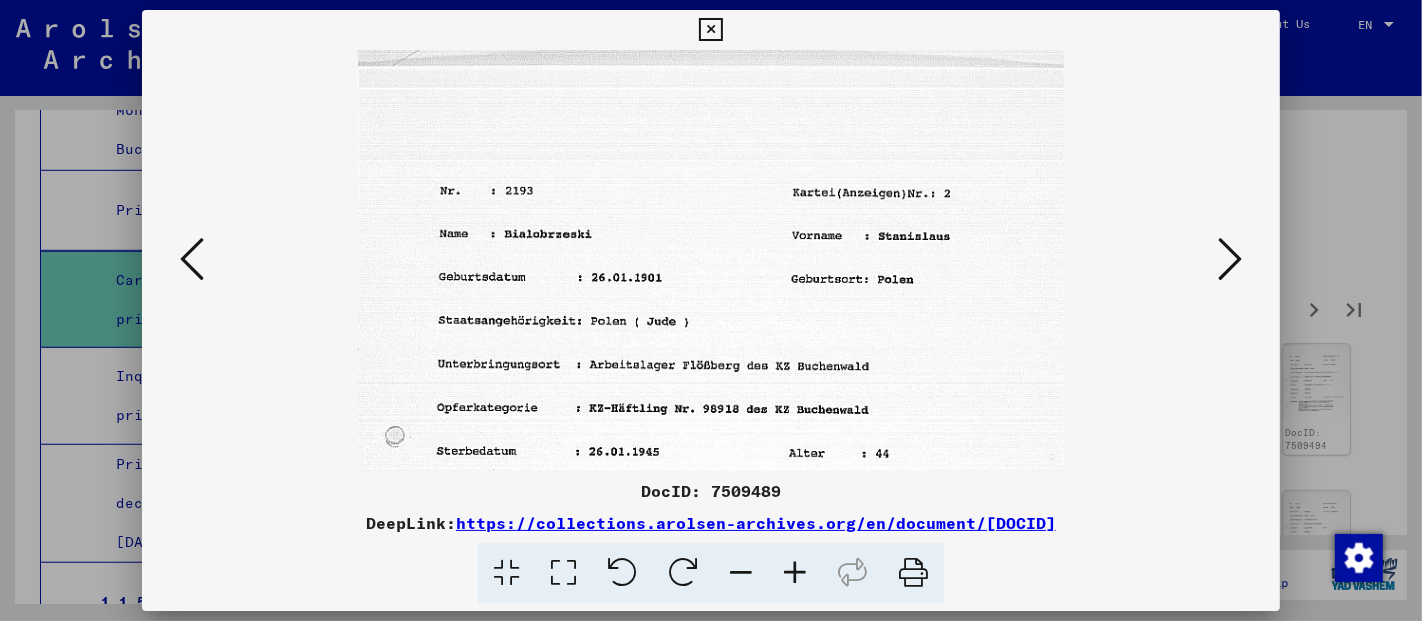 click at bounding box center [795, 573] 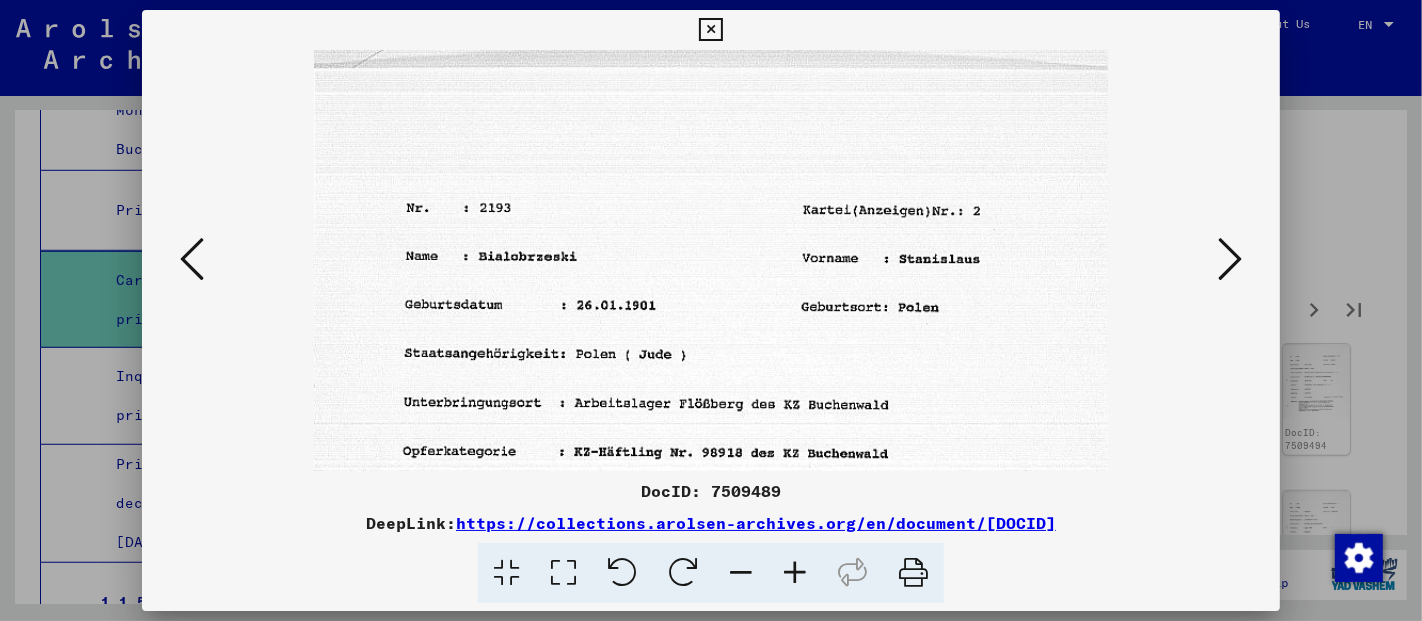 click at bounding box center (1230, 259) 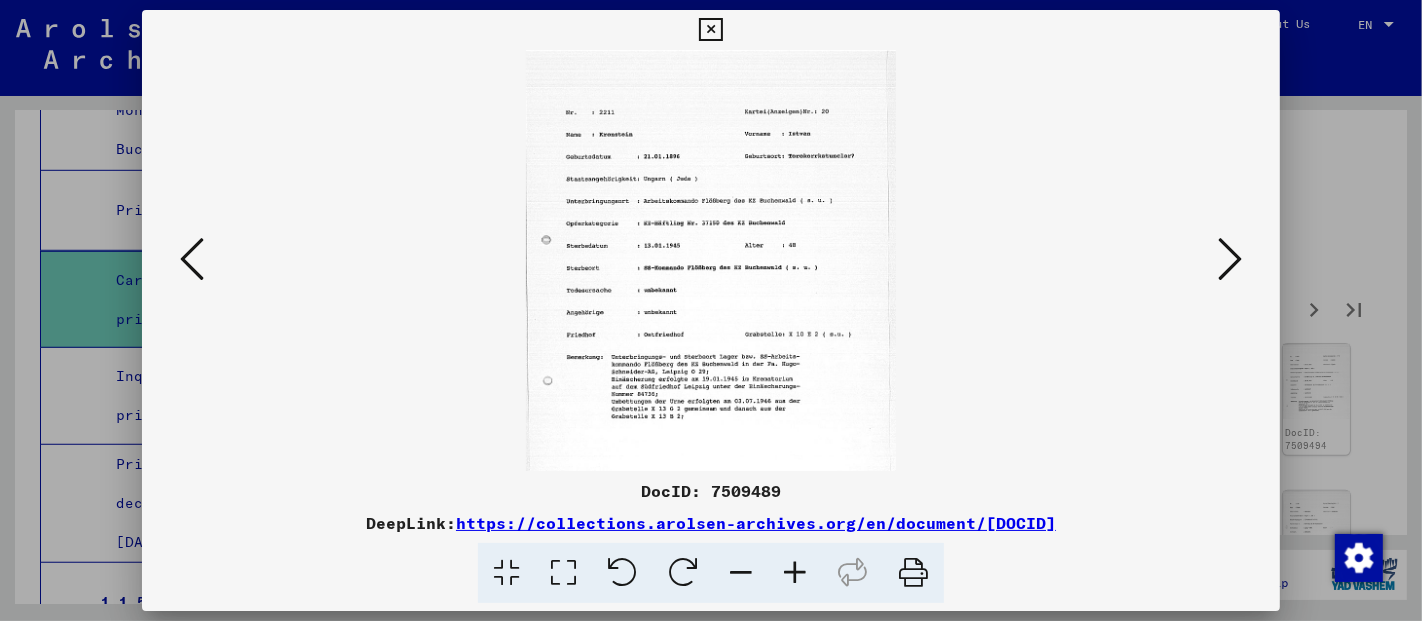 click at bounding box center (795, 573) 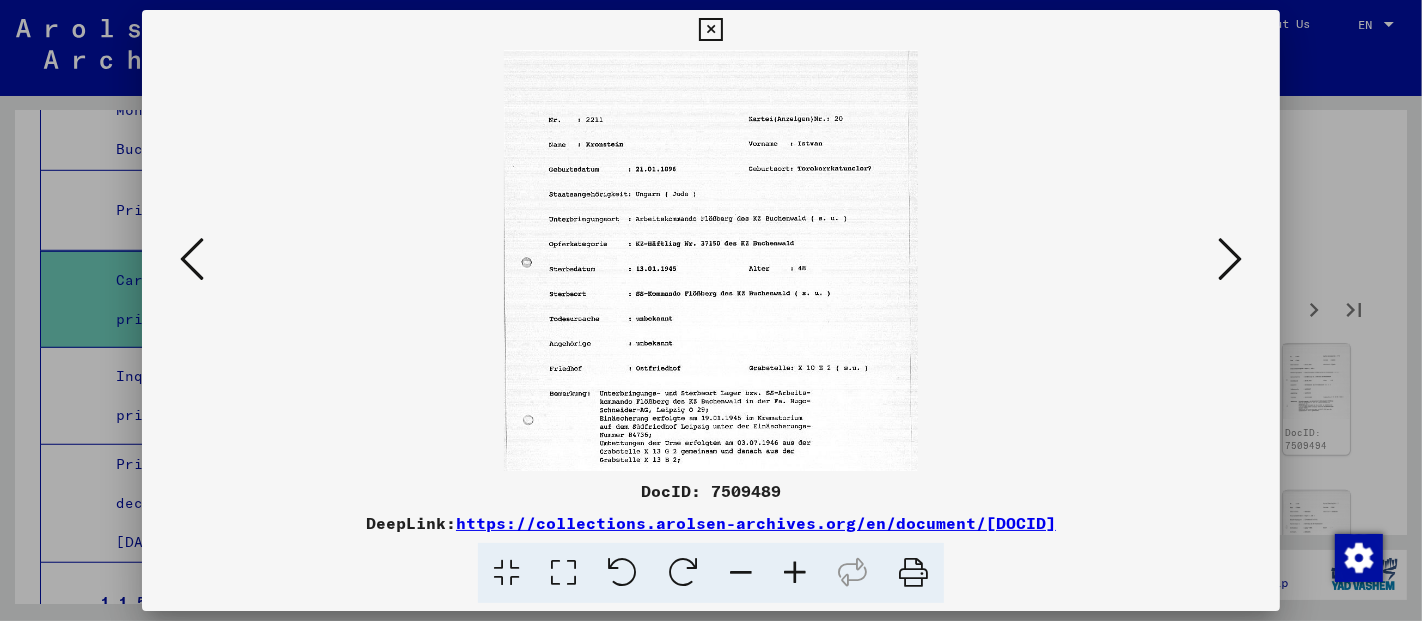 click at bounding box center [795, 573] 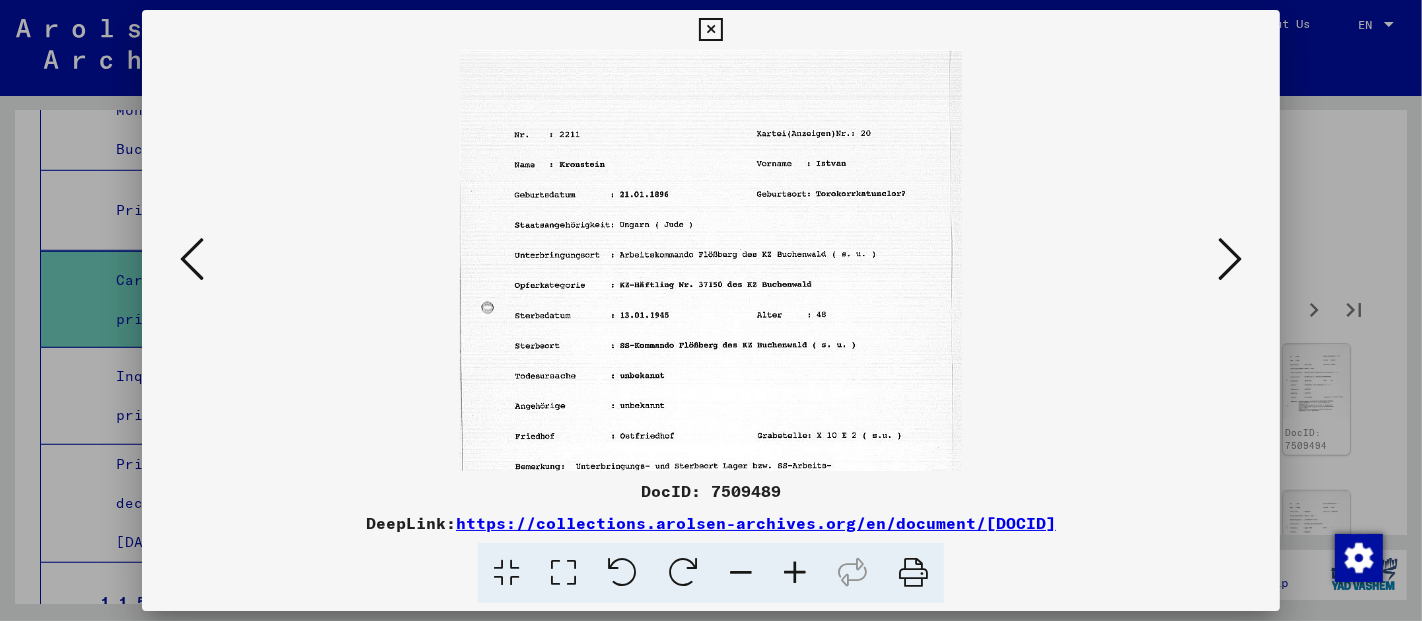click at bounding box center (795, 573) 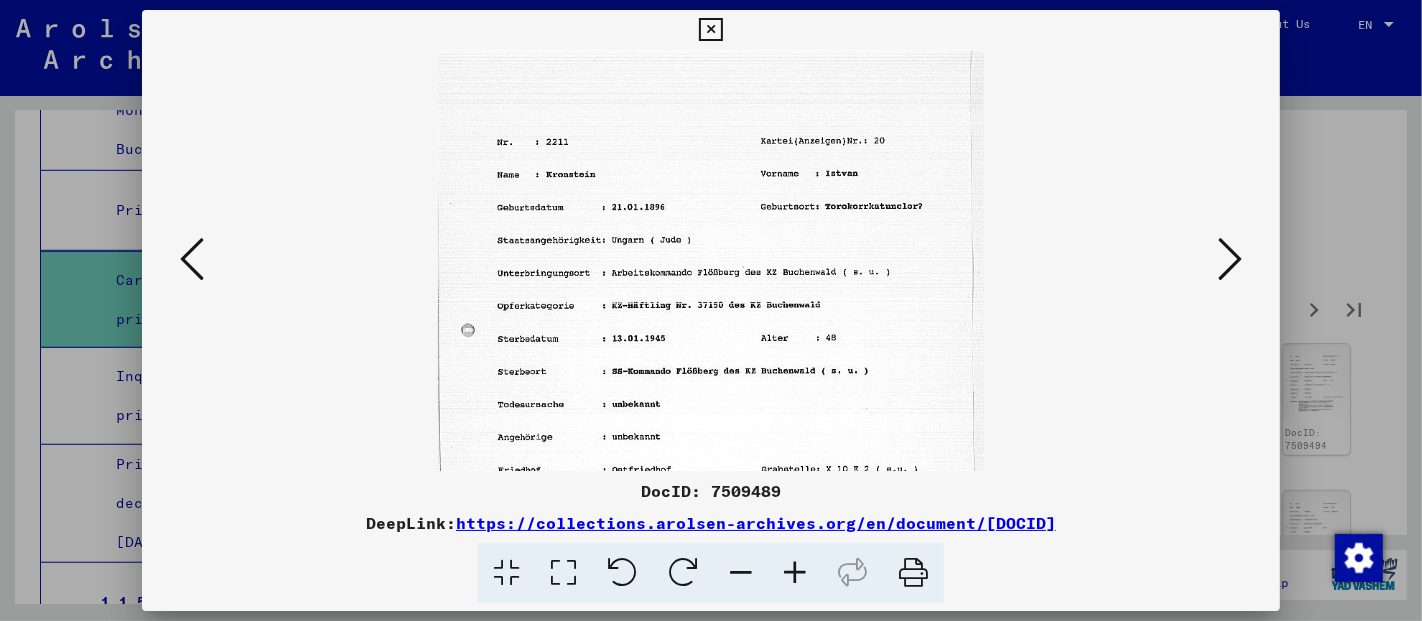 click at bounding box center [795, 573] 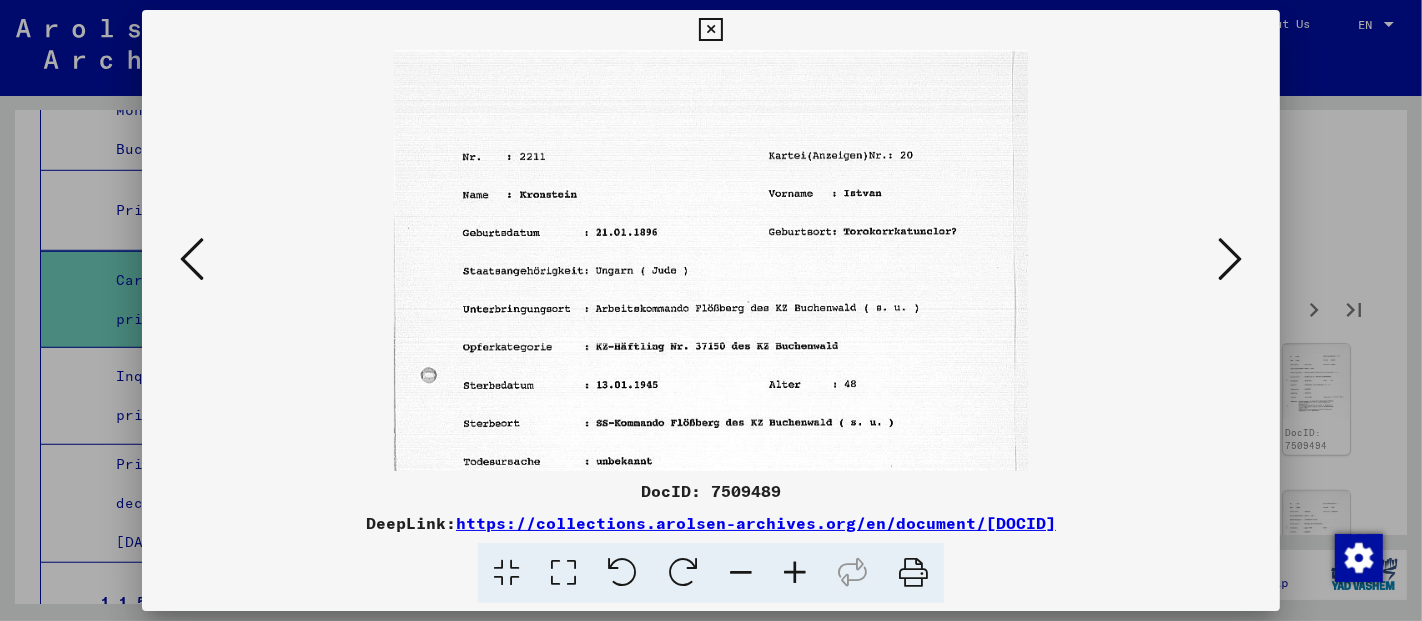 click at bounding box center (795, 573) 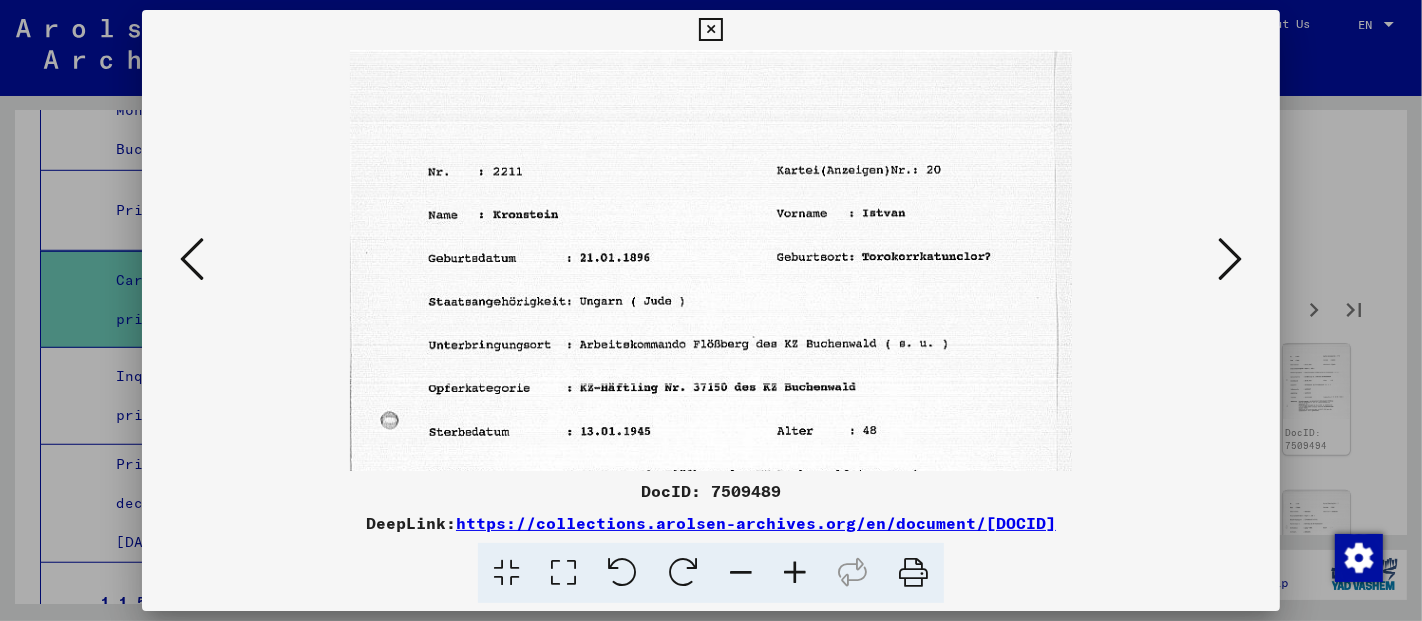 click at bounding box center [795, 573] 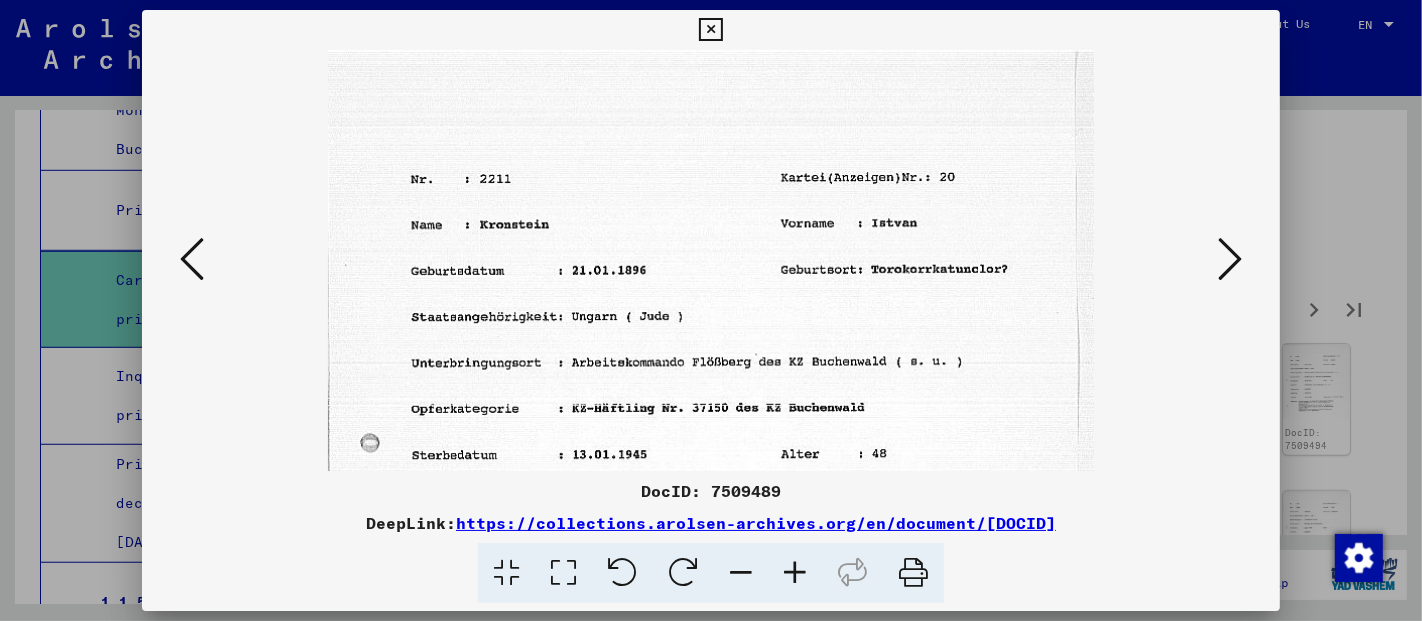 click at bounding box center [795, 573] 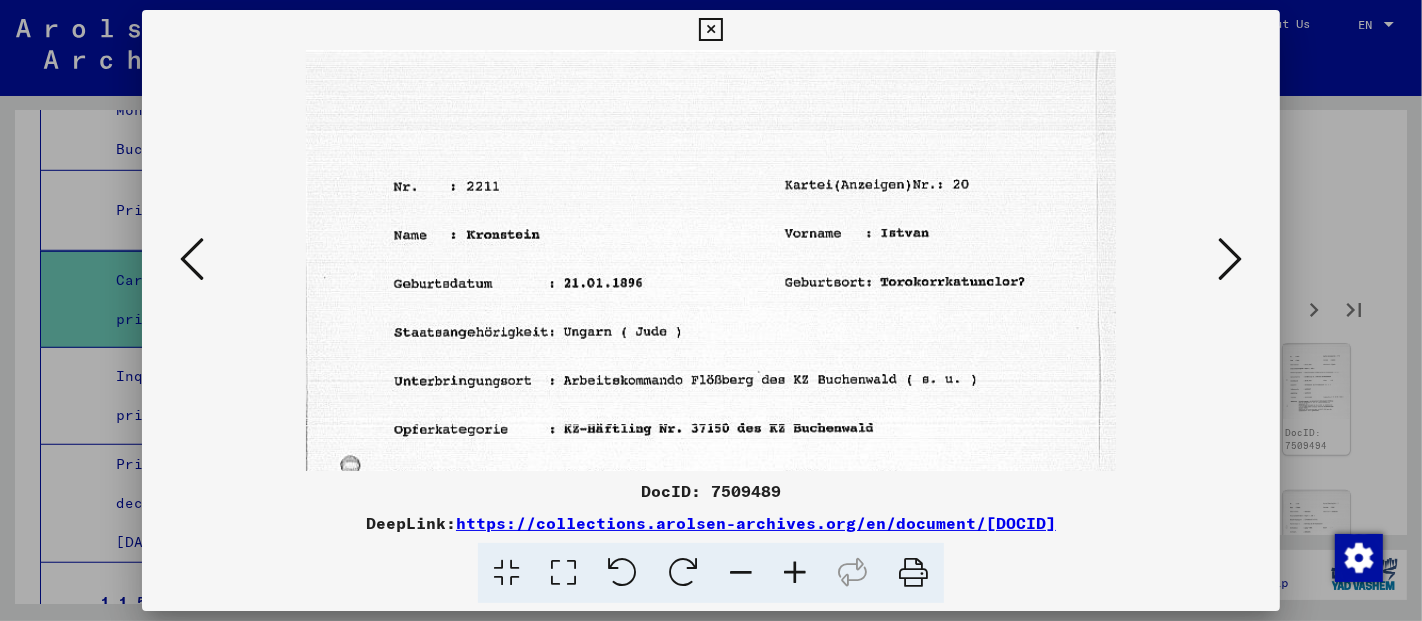 click at bounding box center (711, 310) 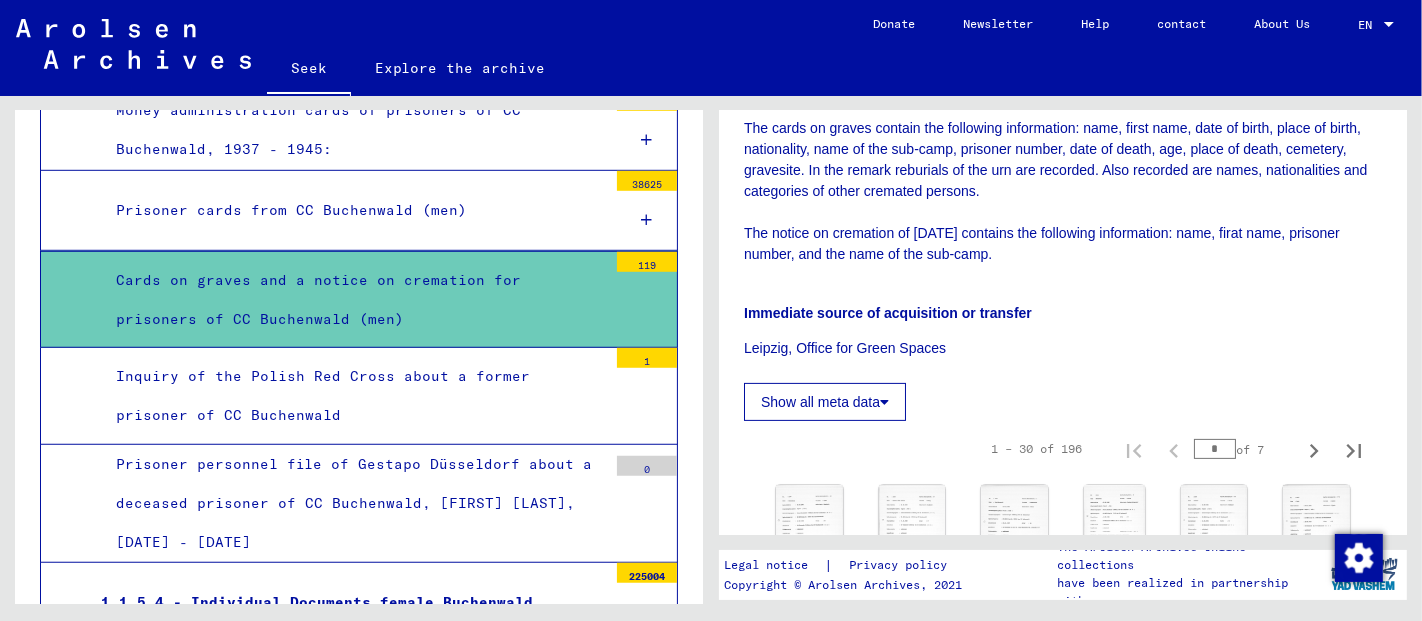 scroll, scrollTop: 628, scrollLeft: 0, axis: vertical 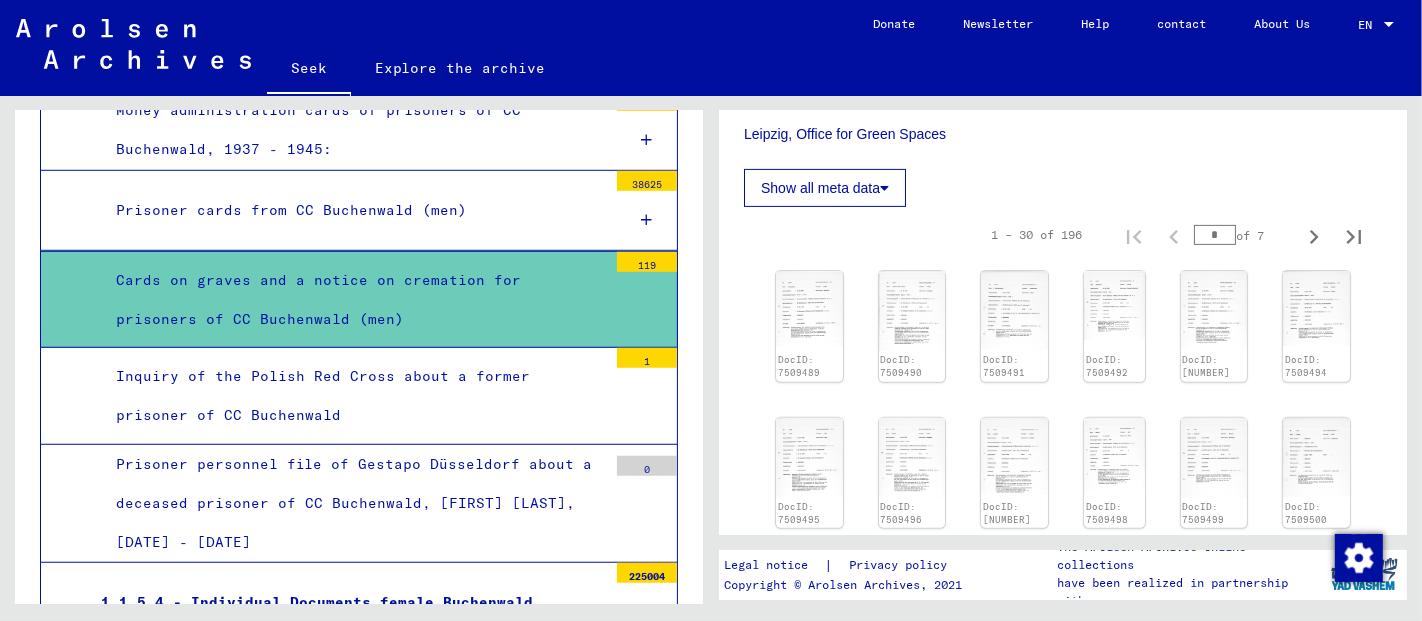 click on "Show all meta data" 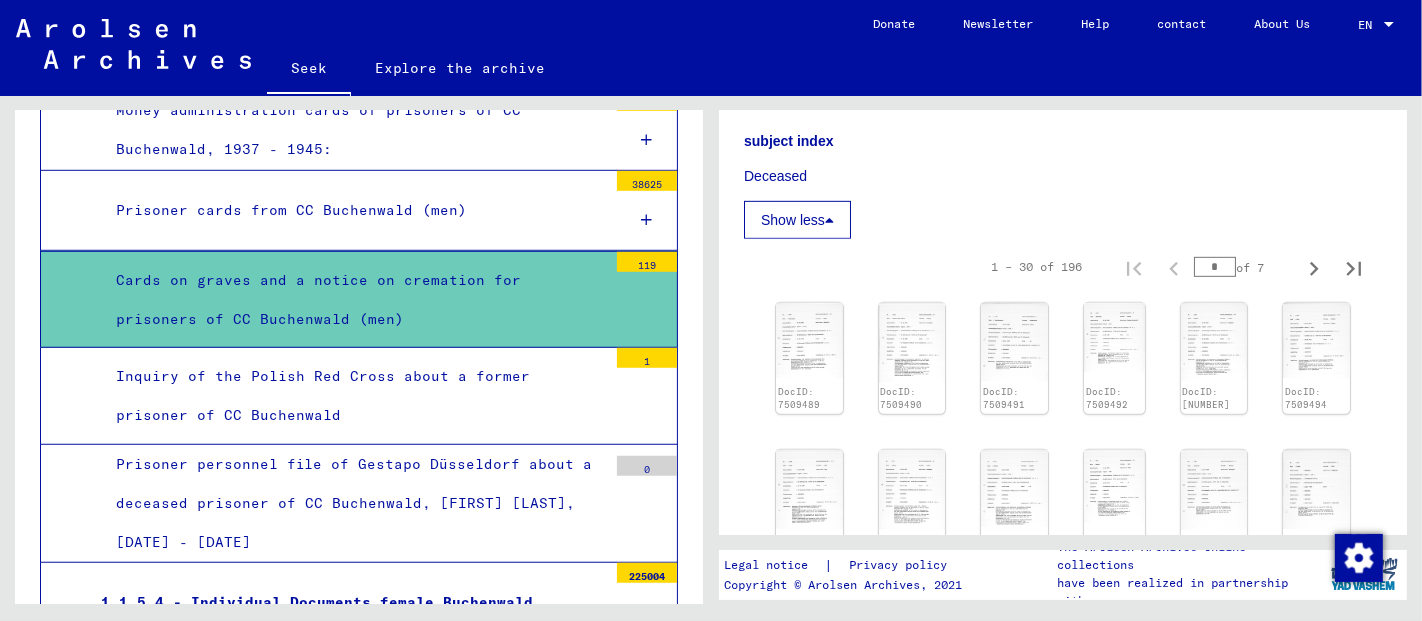 click on "Show less" at bounding box center [797, 220] 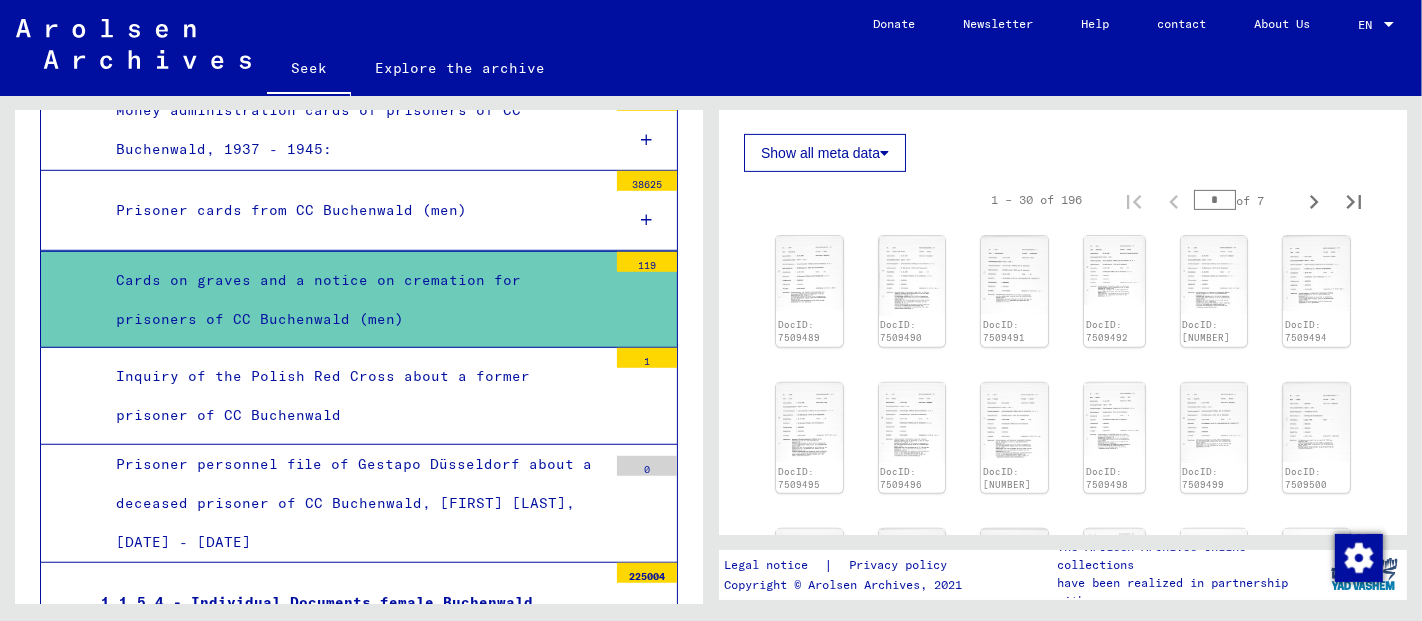 scroll, scrollTop: 666, scrollLeft: 0, axis: vertical 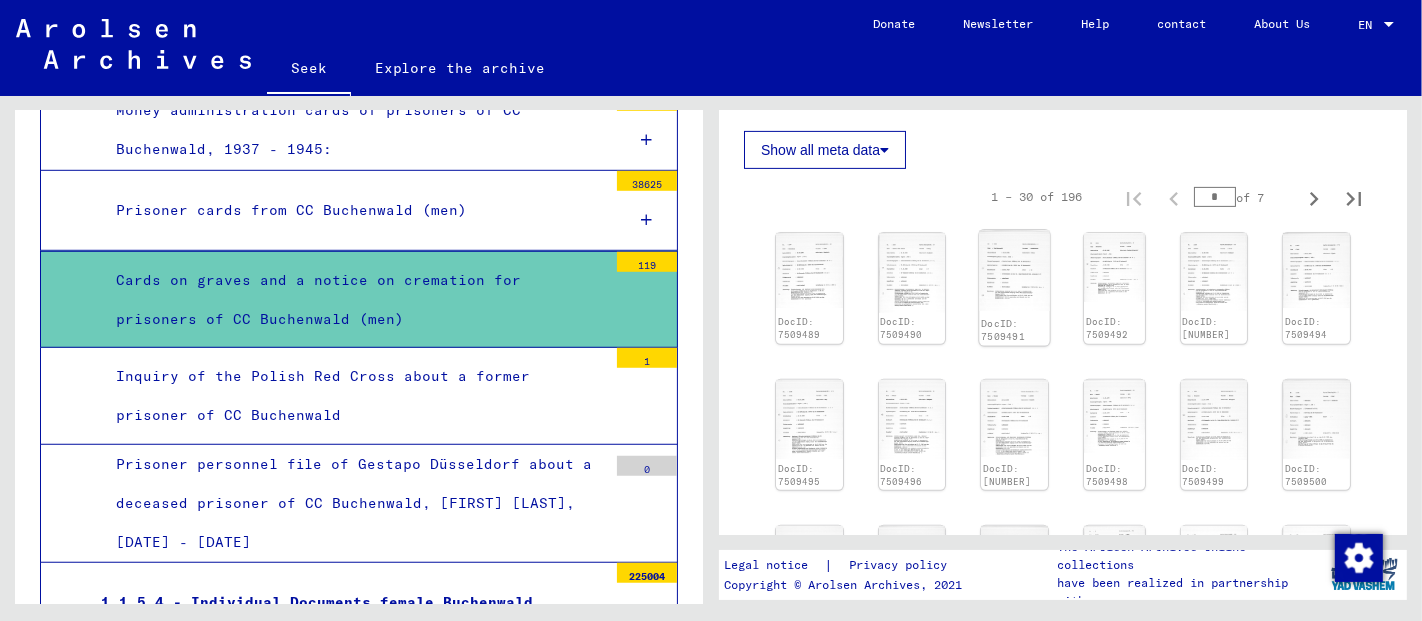 click 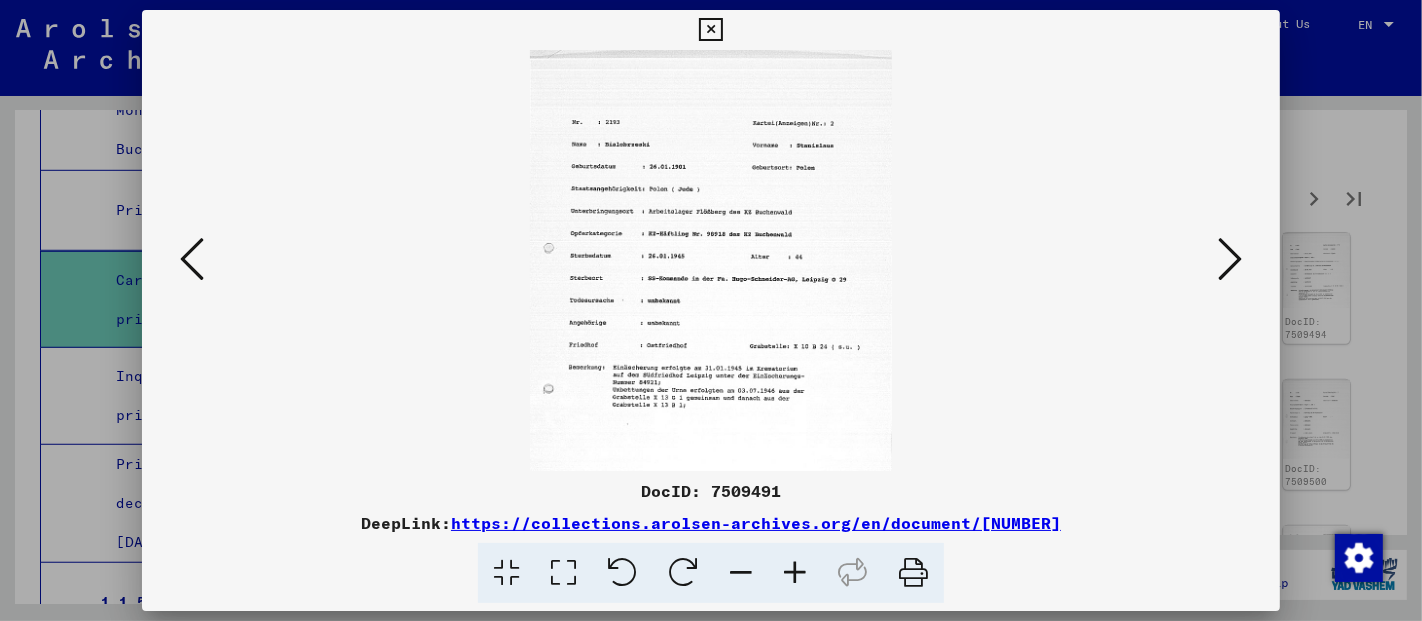 click at bounding box center [563, 573] 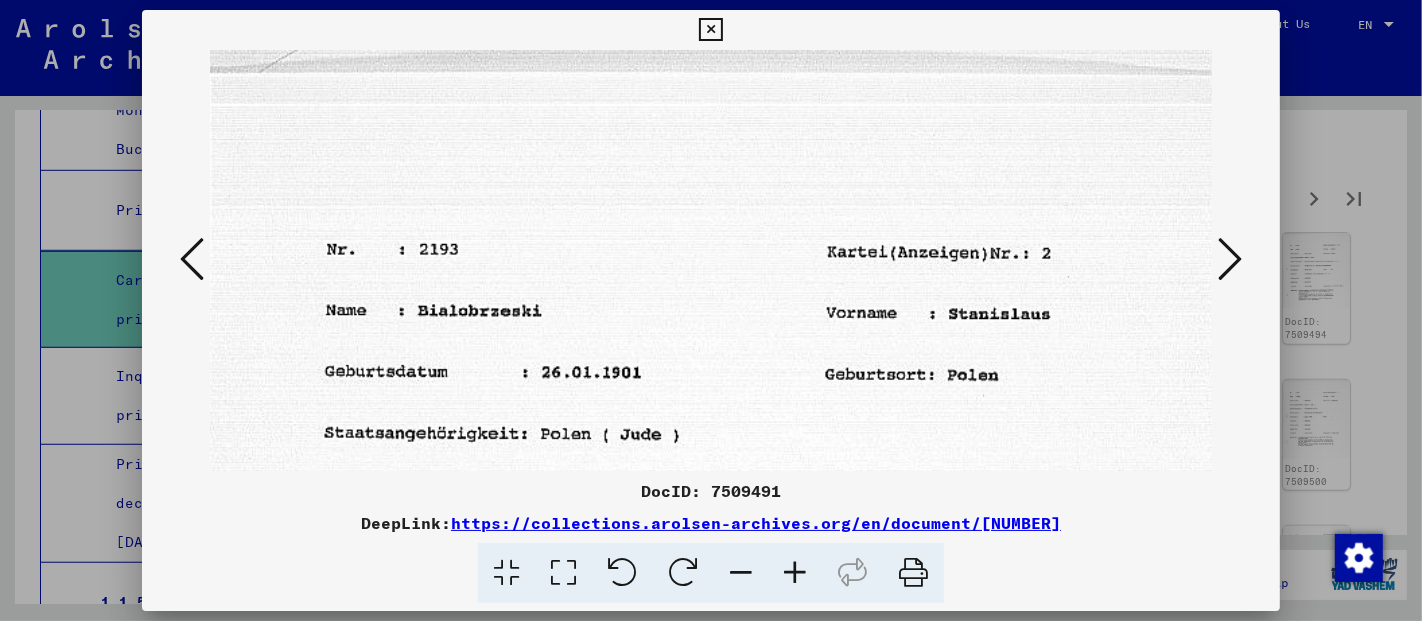 click at bounding box center [1230, 259] 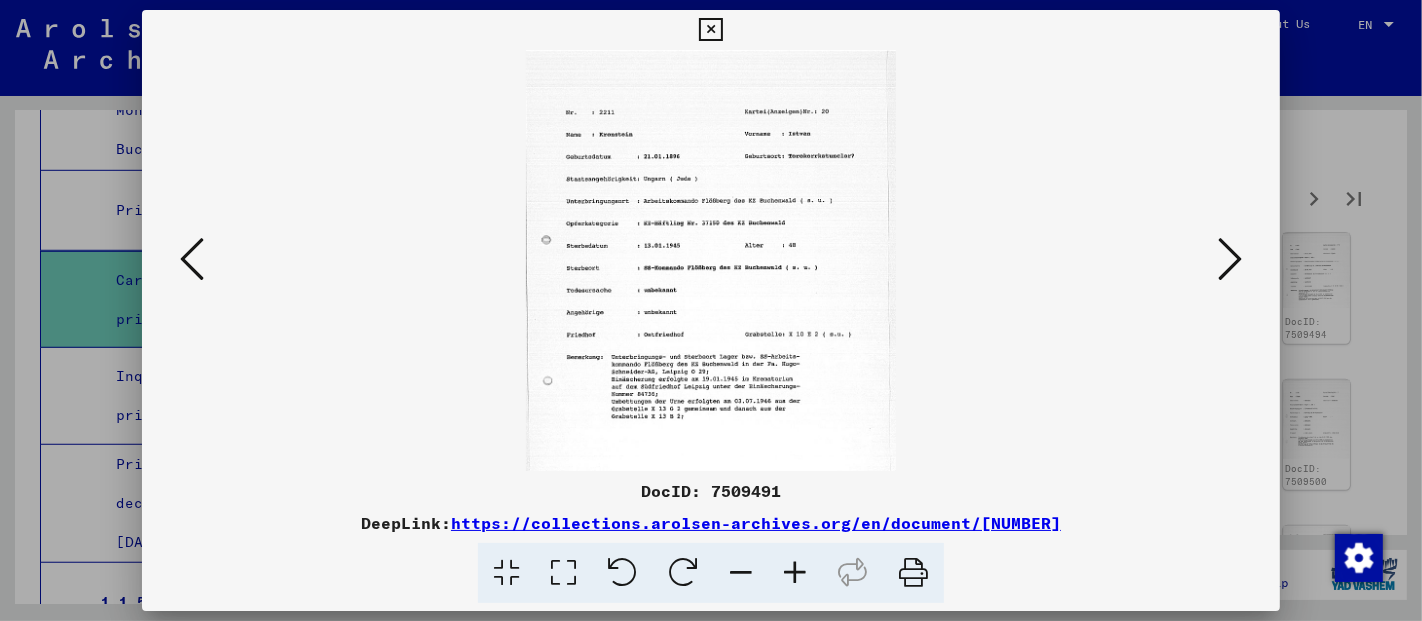 drag, startPoint x: 571, startPoint y: 578, endPoint x: 597, endPoint y: 561, distance: 31.06445 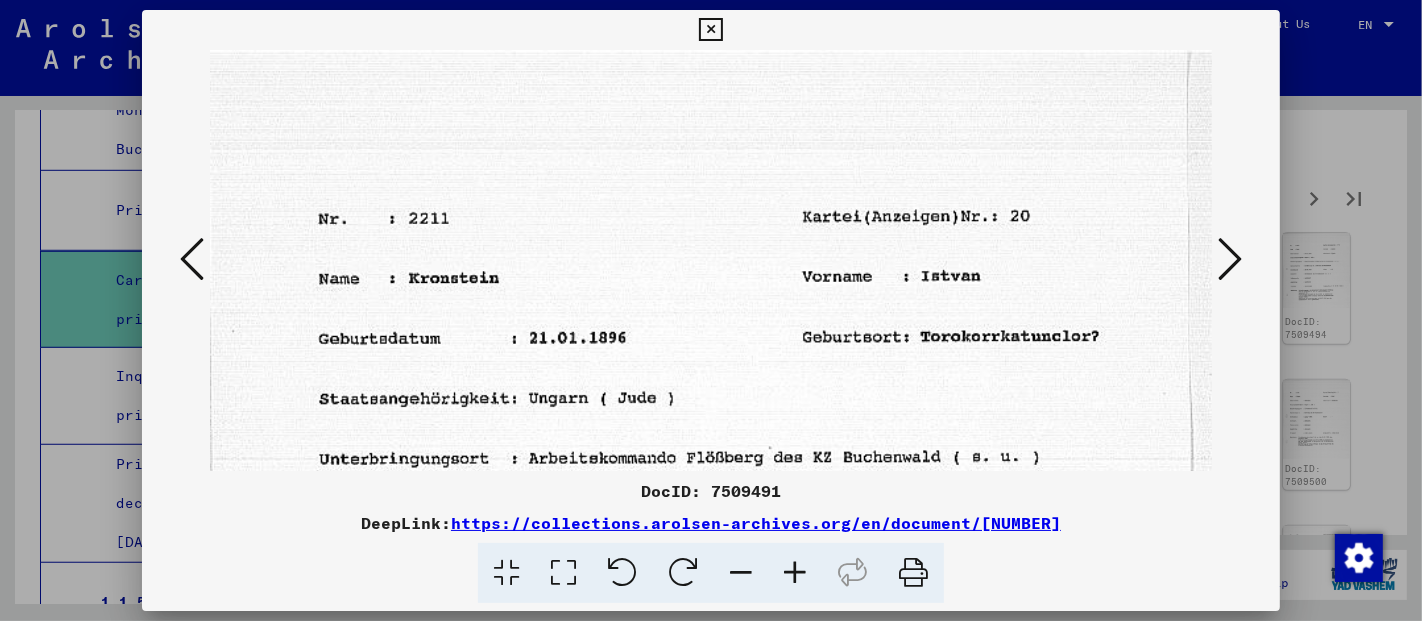 click at bounding box center [1230, 259] 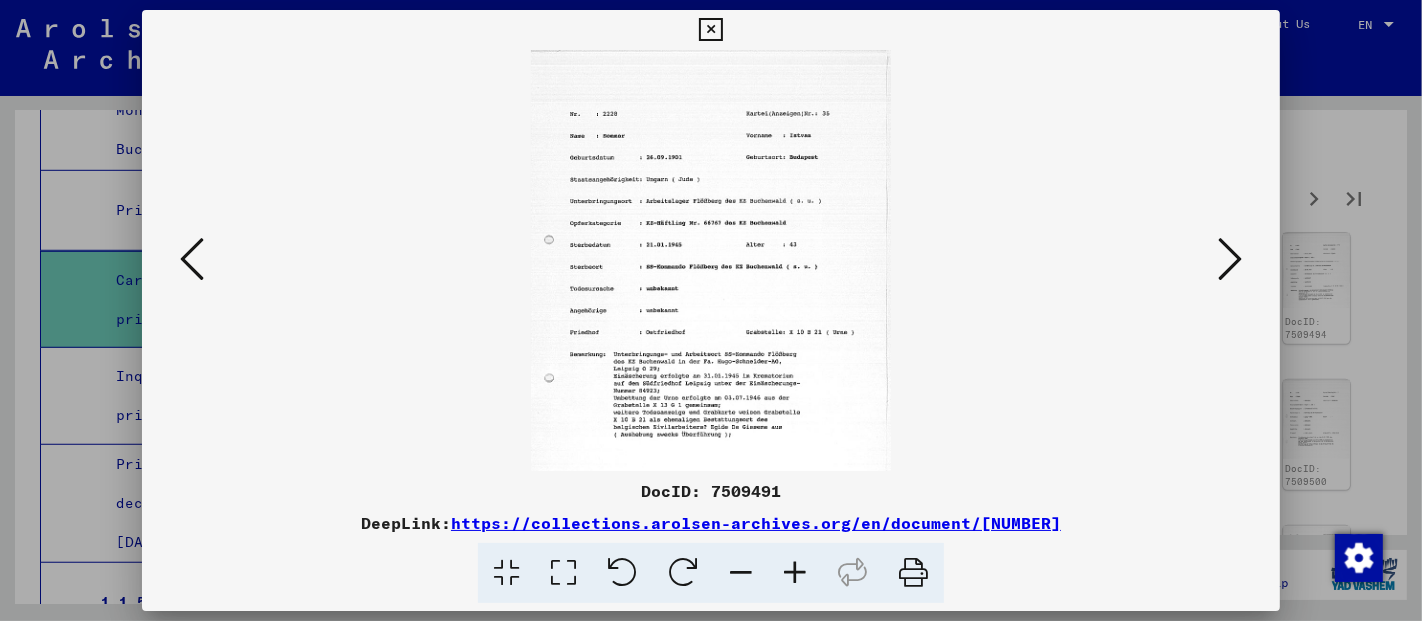 click at bounding box center (563, 573) 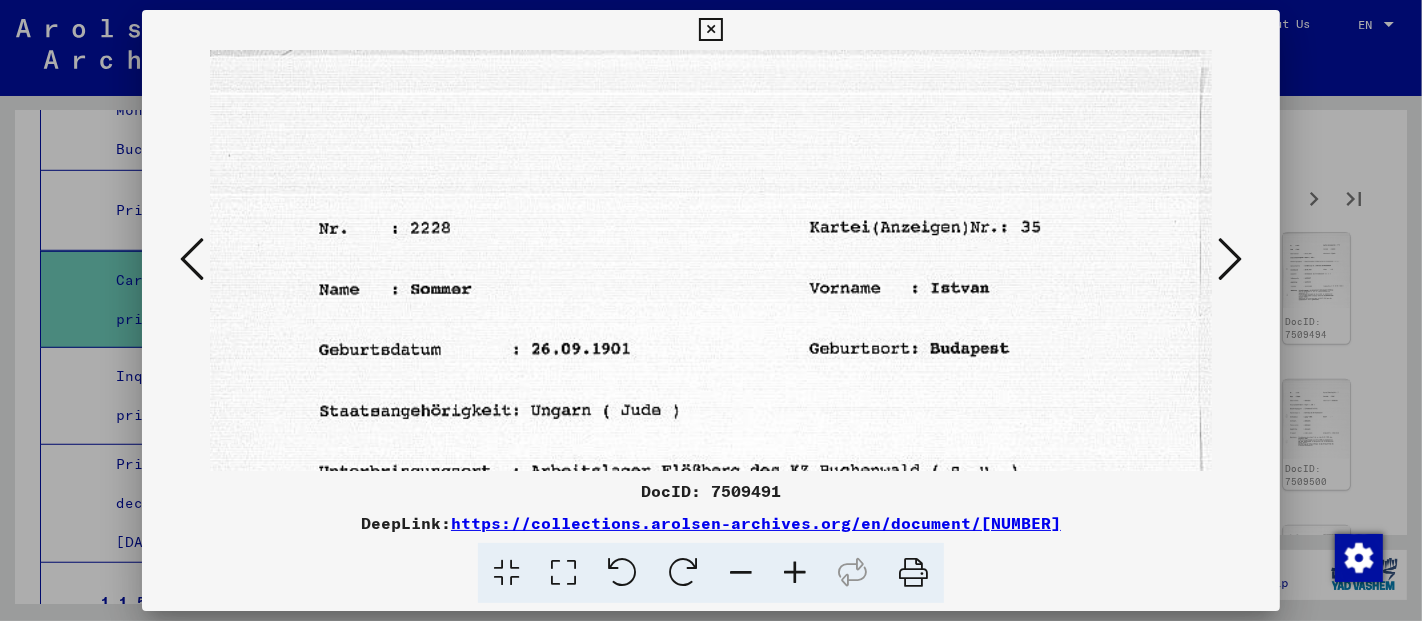 click at bounding box center [711, 260] 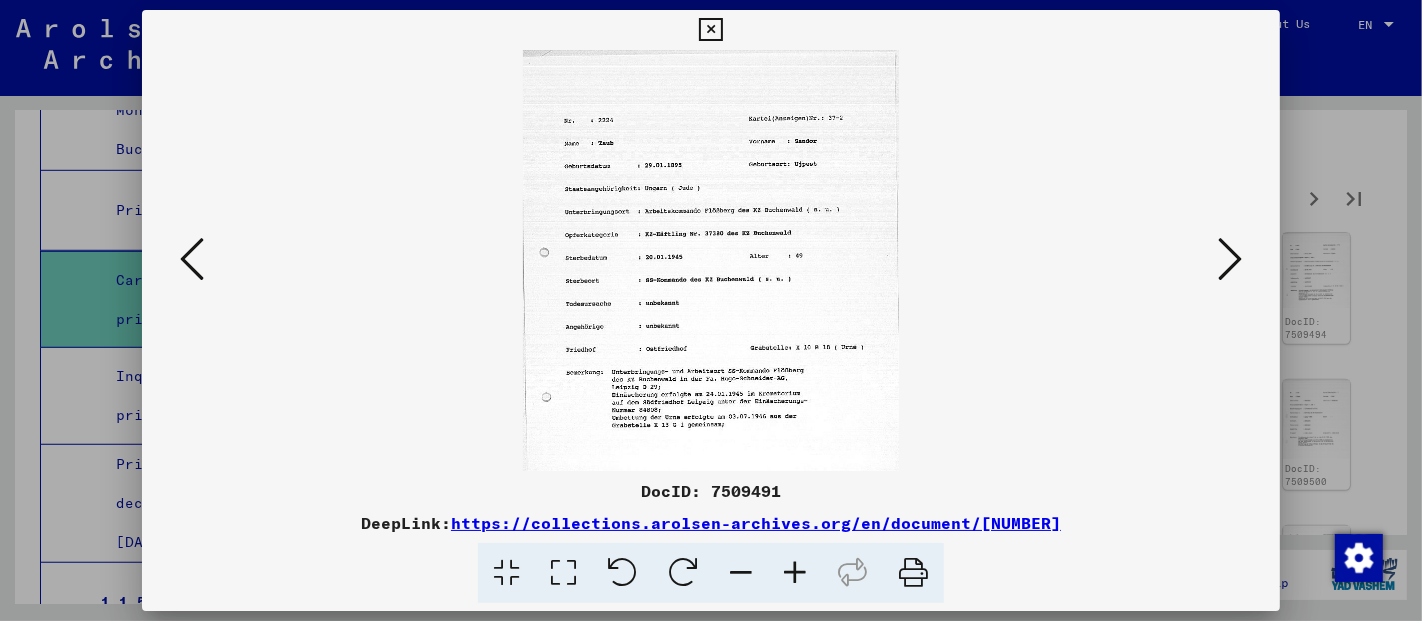 click at bounding box center (563, 573) 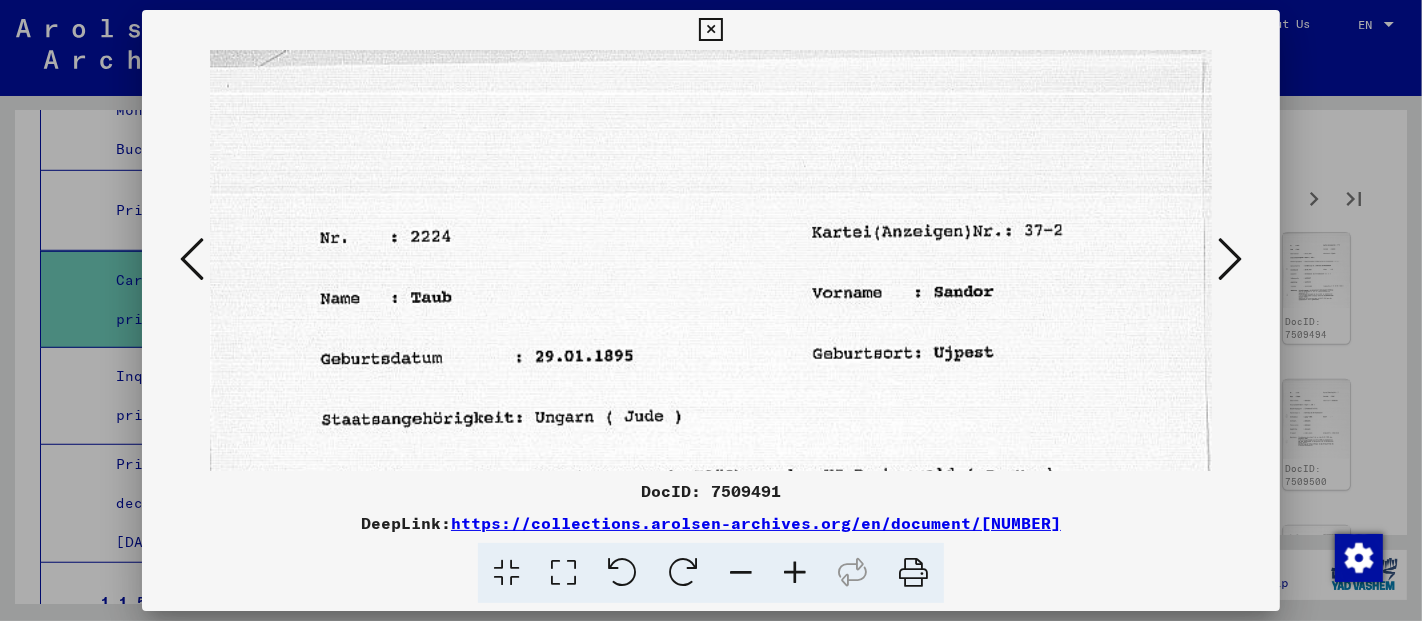 click at bounding box center (1230, 259) 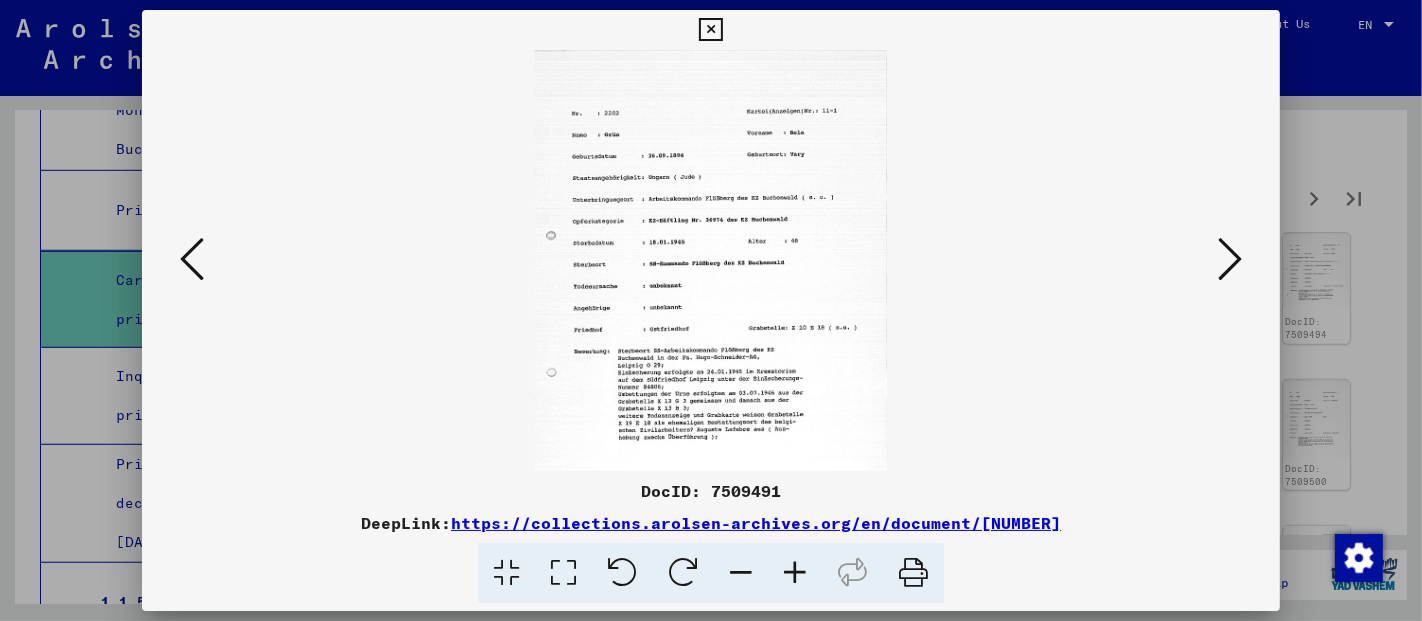 click at bounding box center (563, 573) 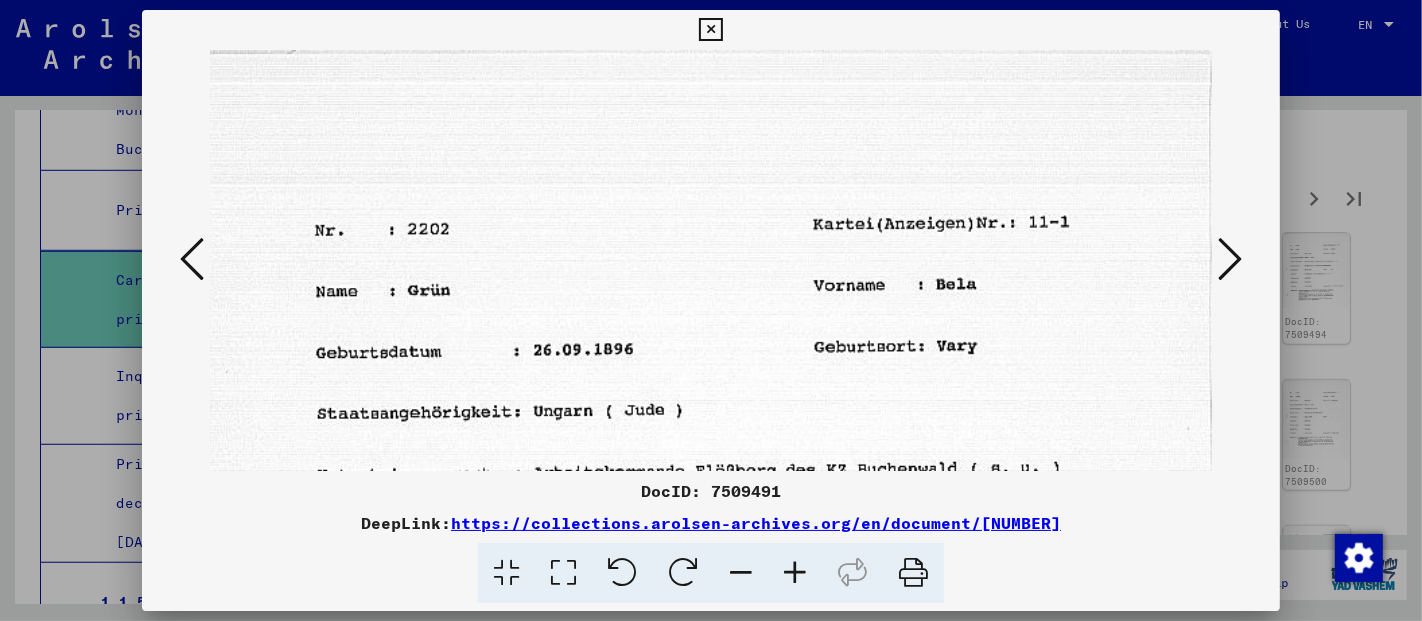 click at bounding box center (1230, 260) 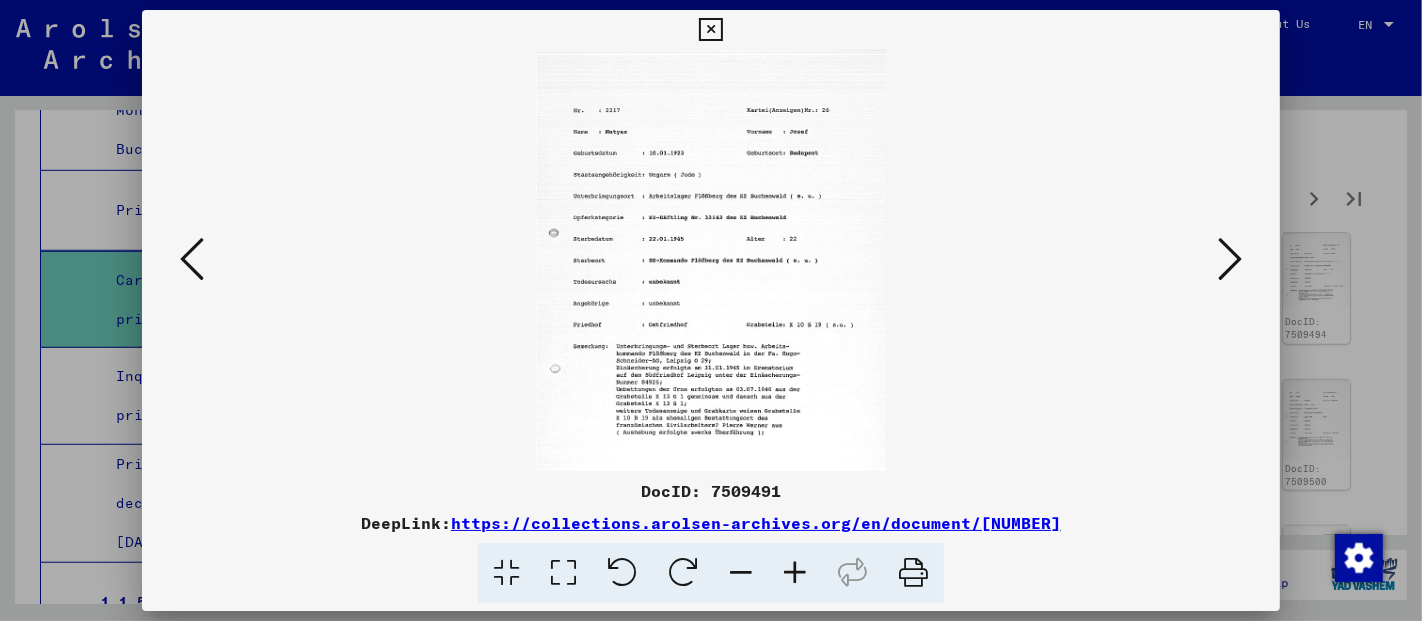 click at bounding box center (563, 573) 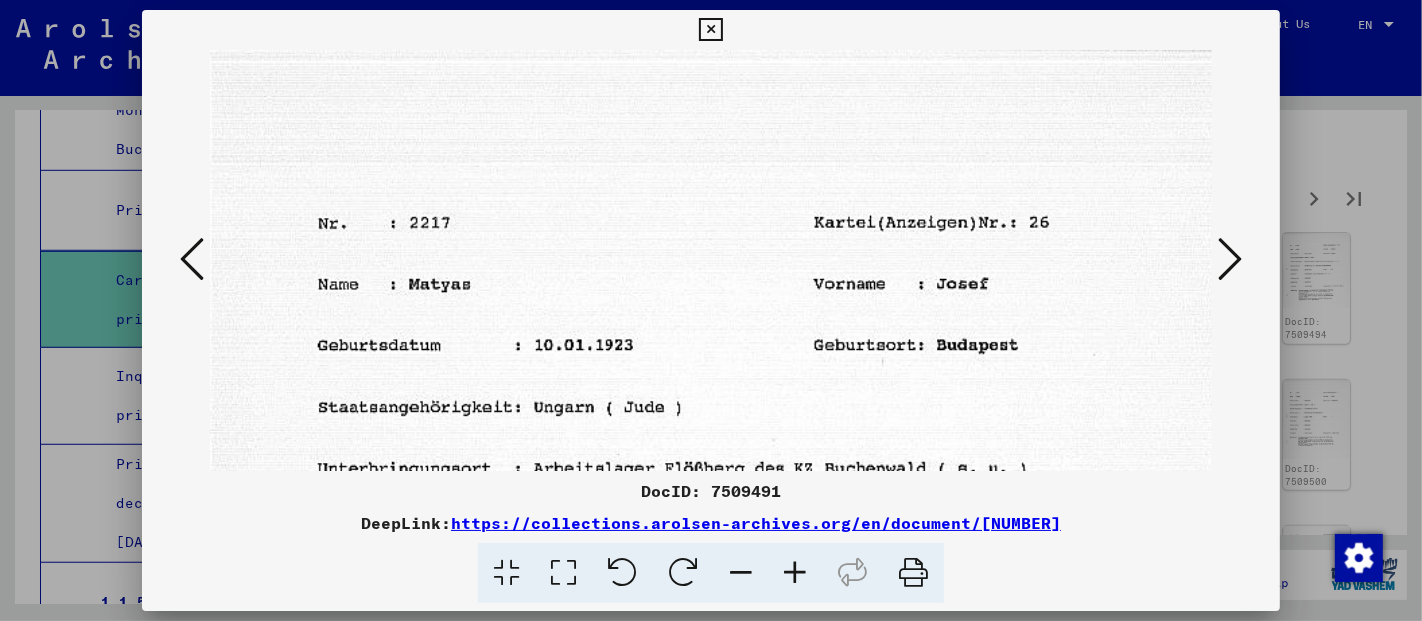 click at bounding box center [1230, 259] 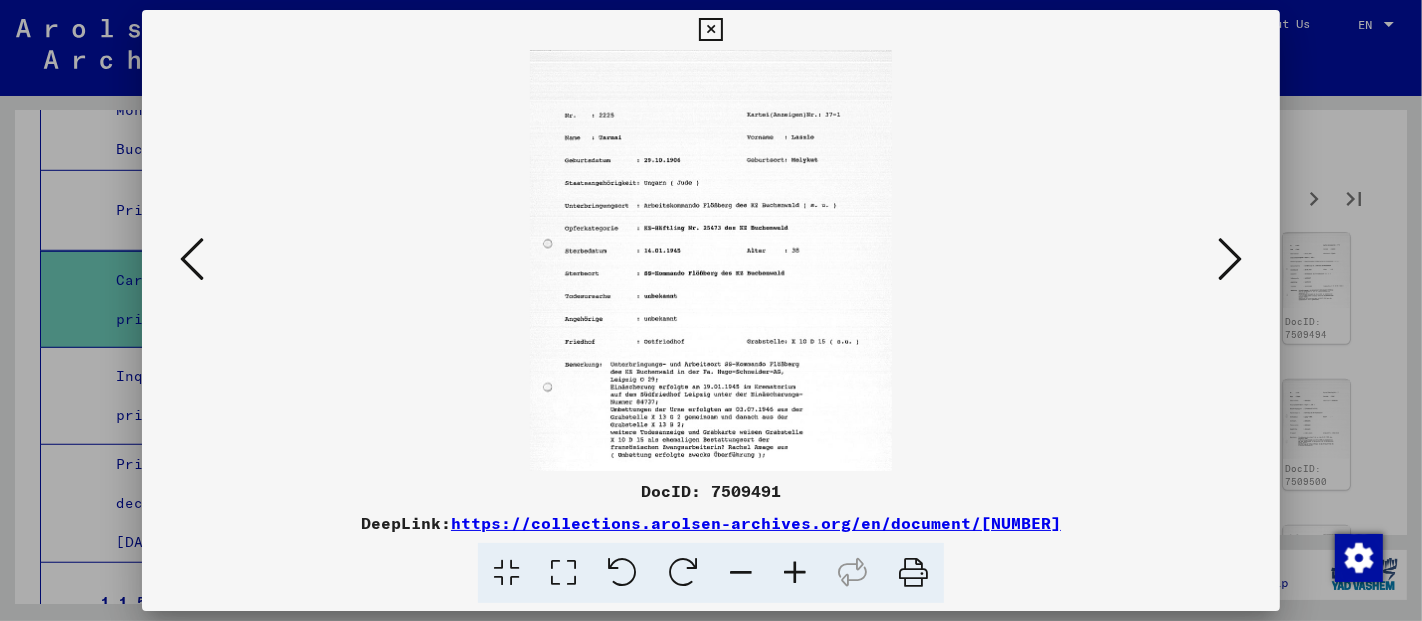 click at bounding box center [563, 573] 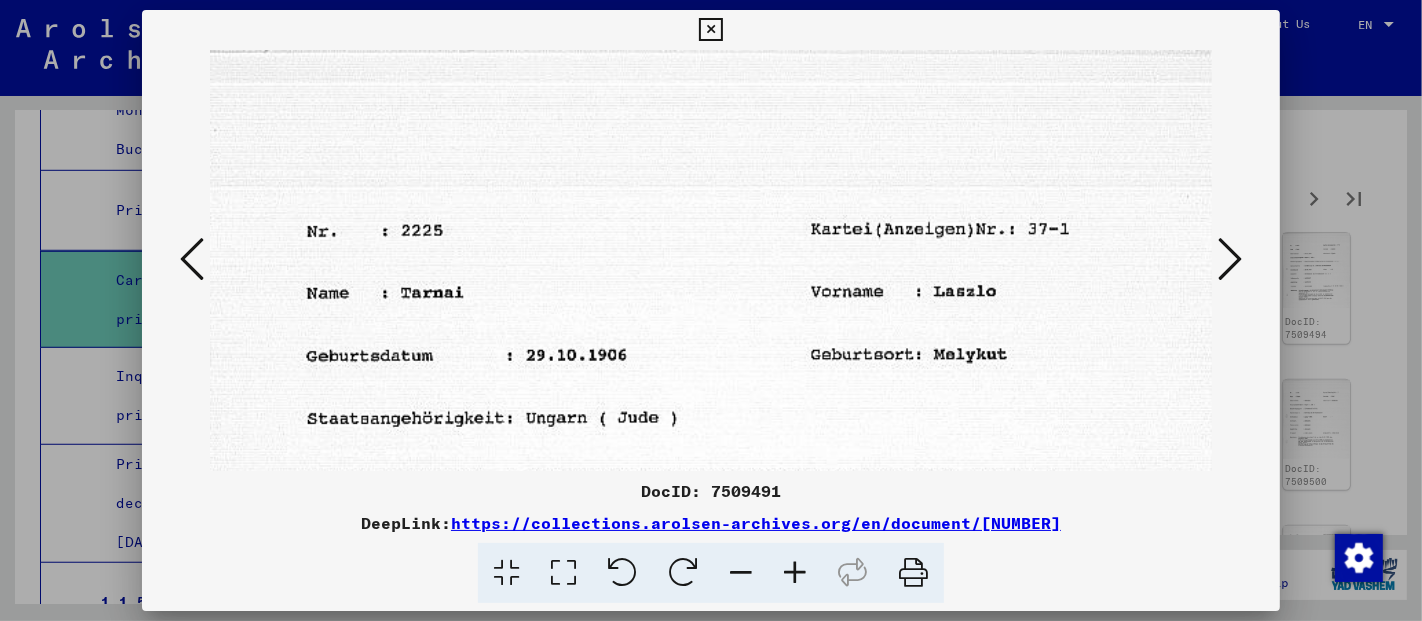 click at bounding box center [1230, 259] 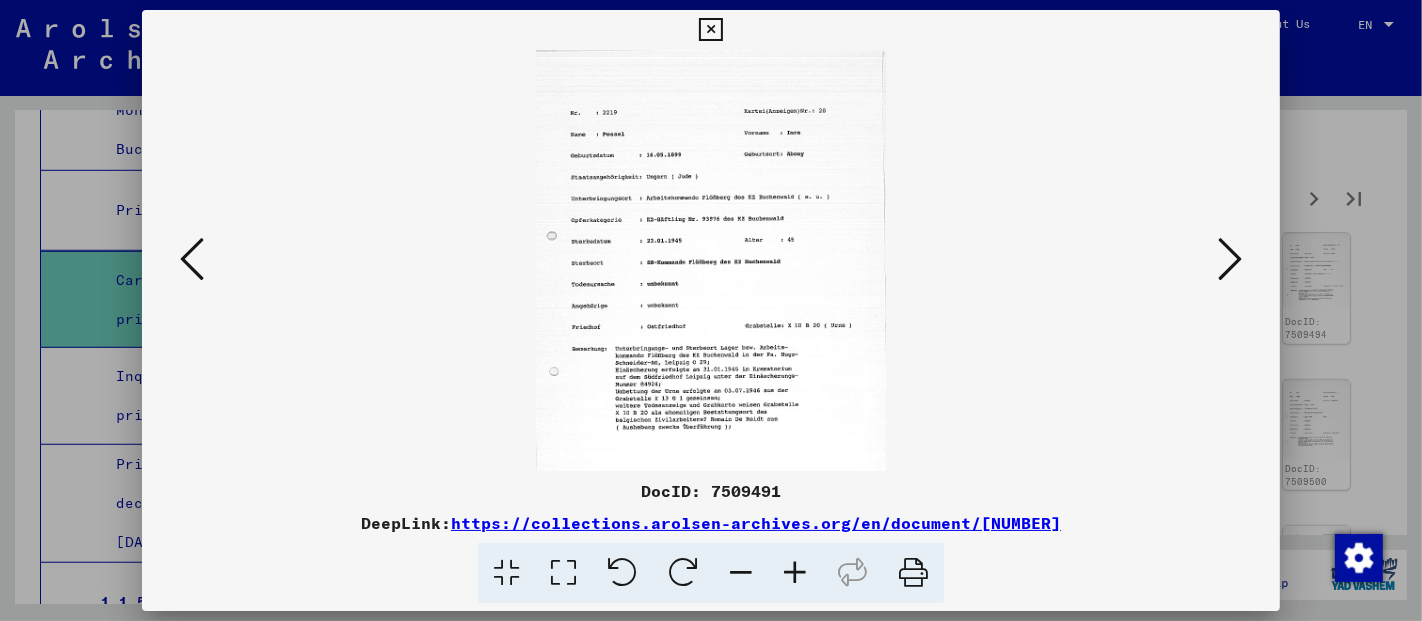 click at bounding box center (563, 573) 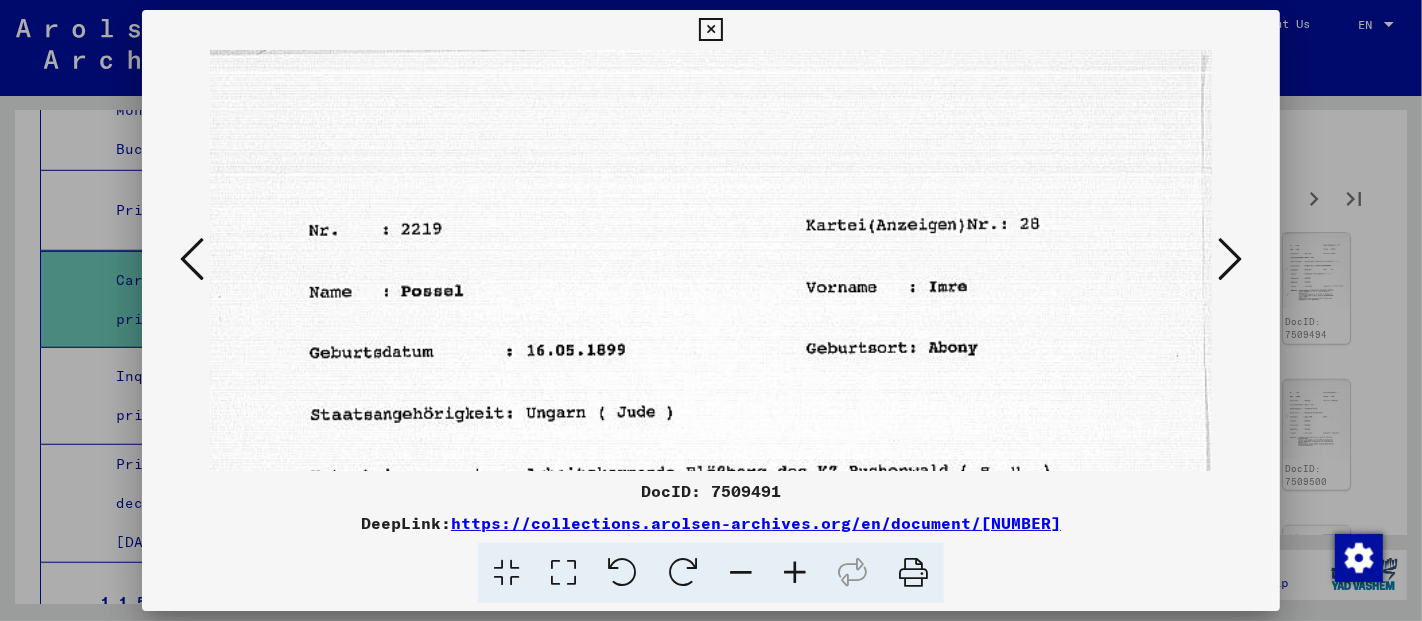 click at bounding box center (1230, 259) 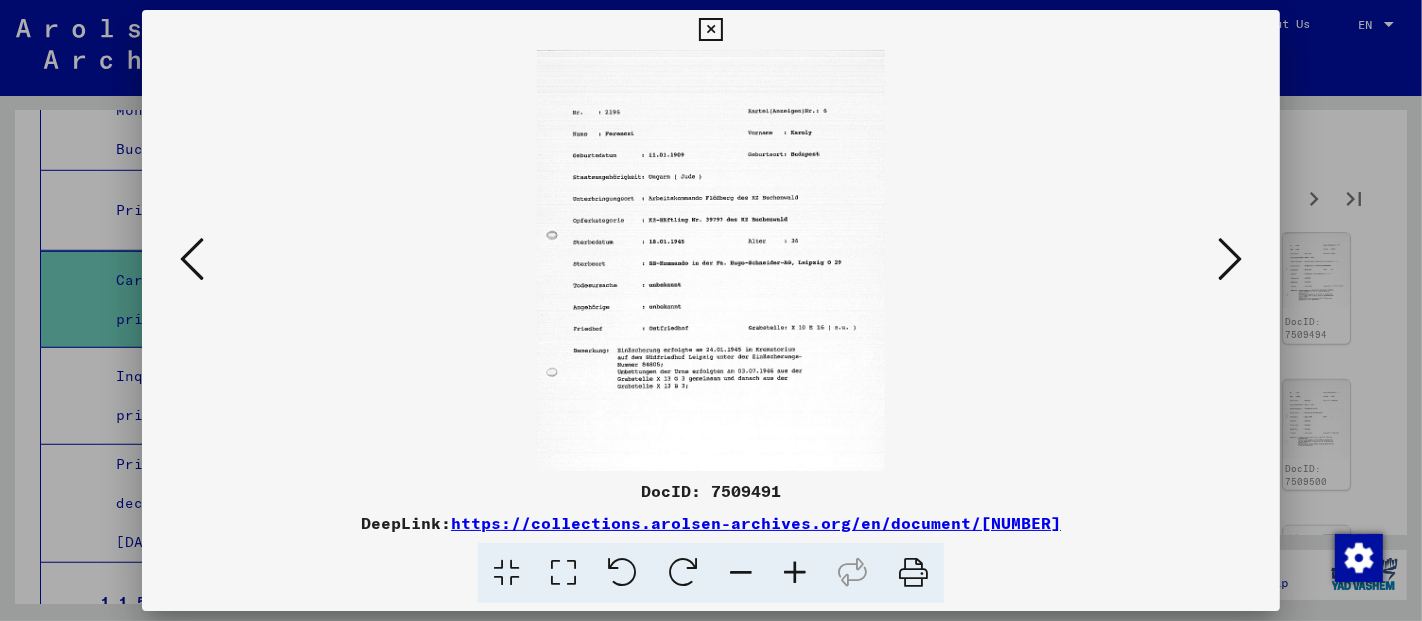 click at bounding box center (563, 573) 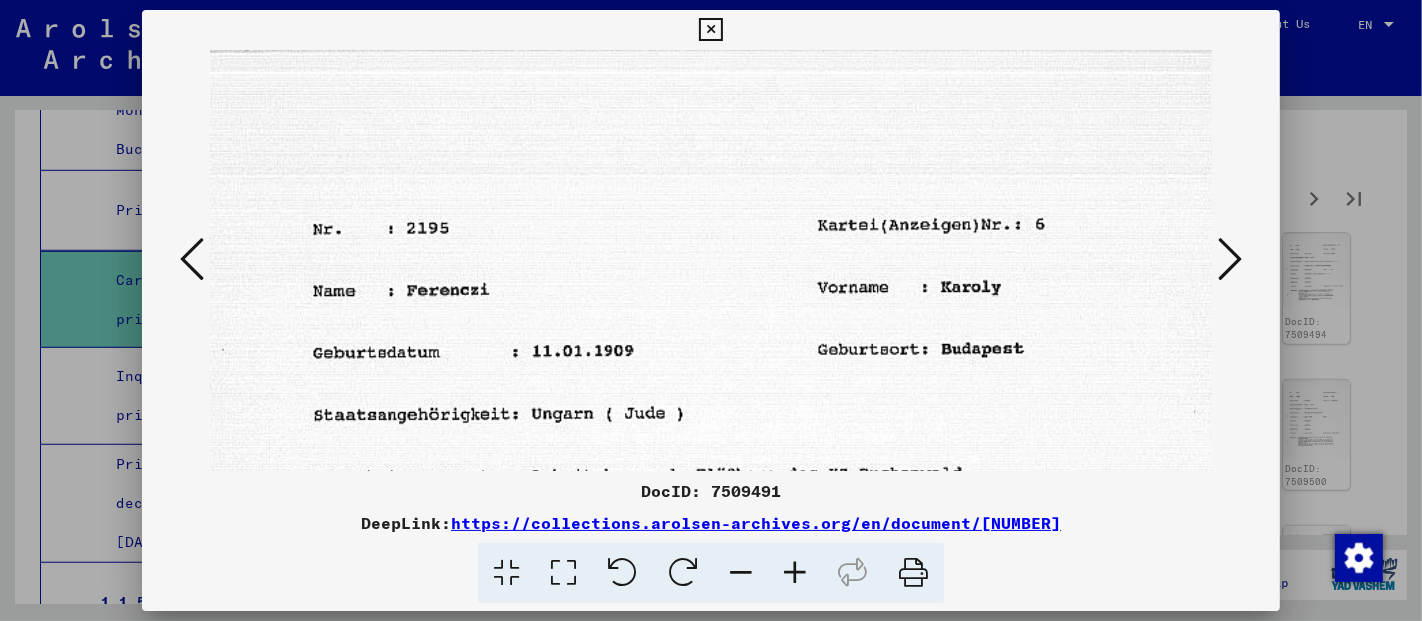 click at bounding box center (1230, 259) 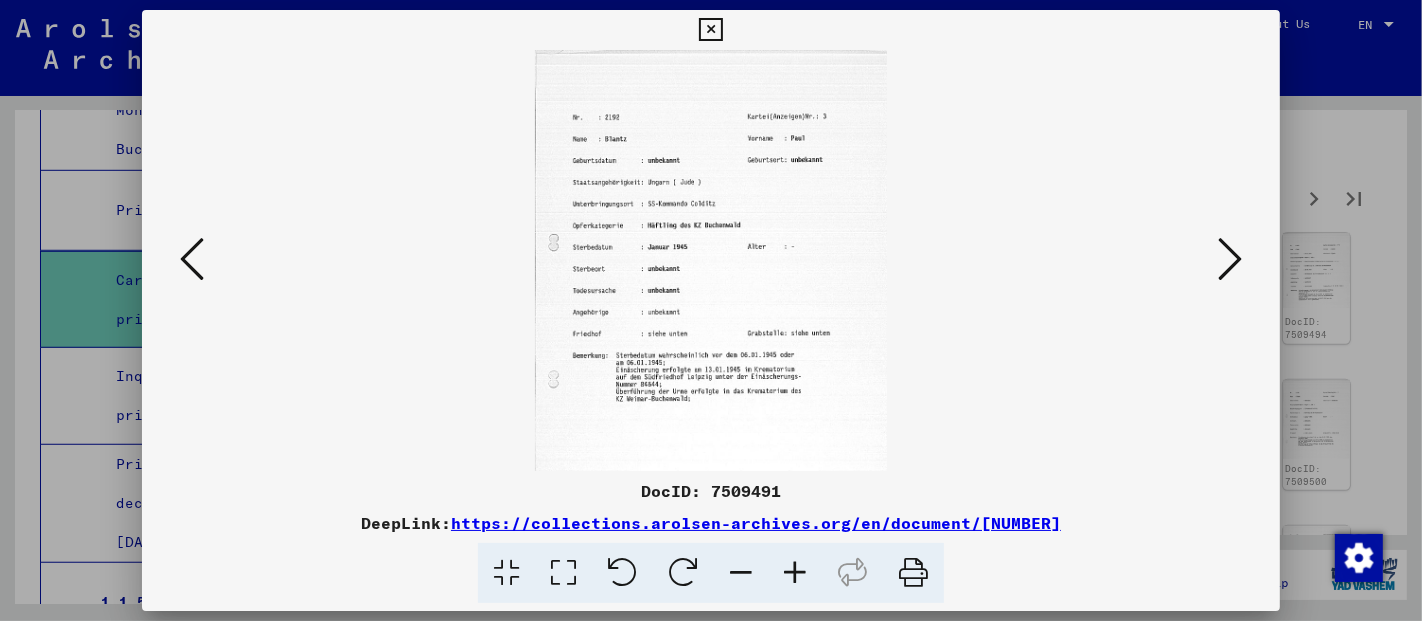 click at bounding box center (563, 573) 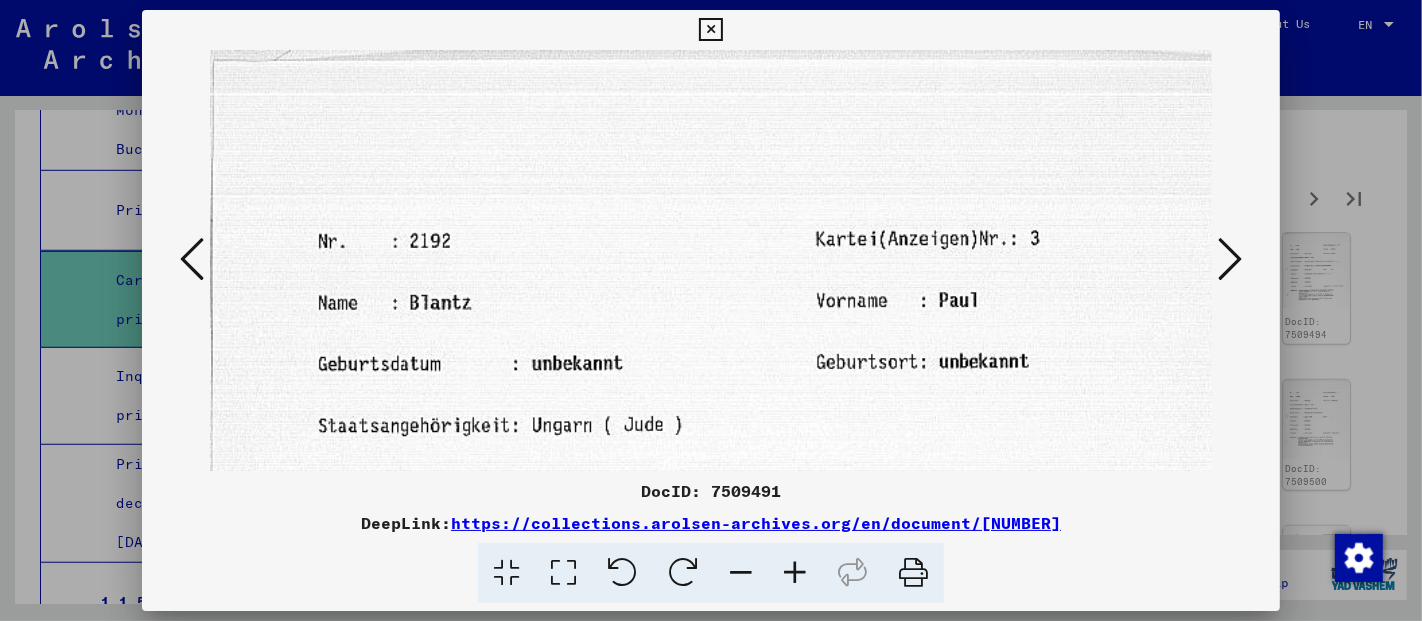 click at bounding box center [1230, 259] 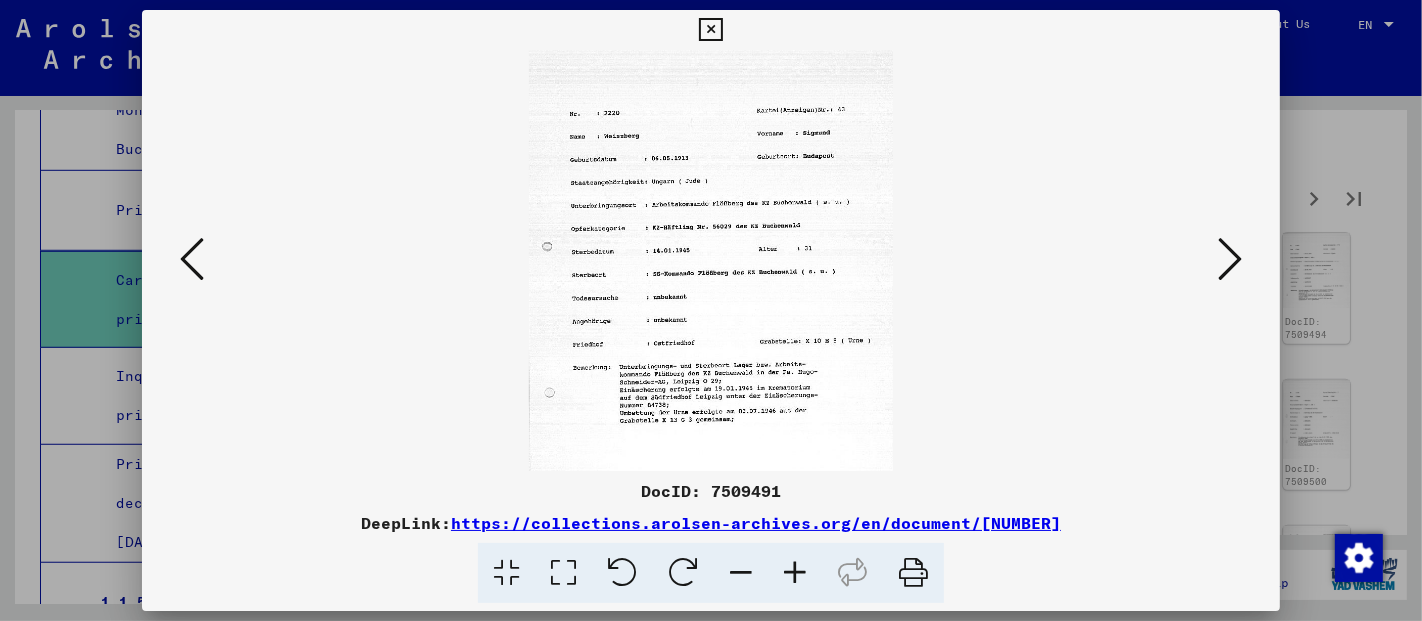 click at bounding box center [563, 573] 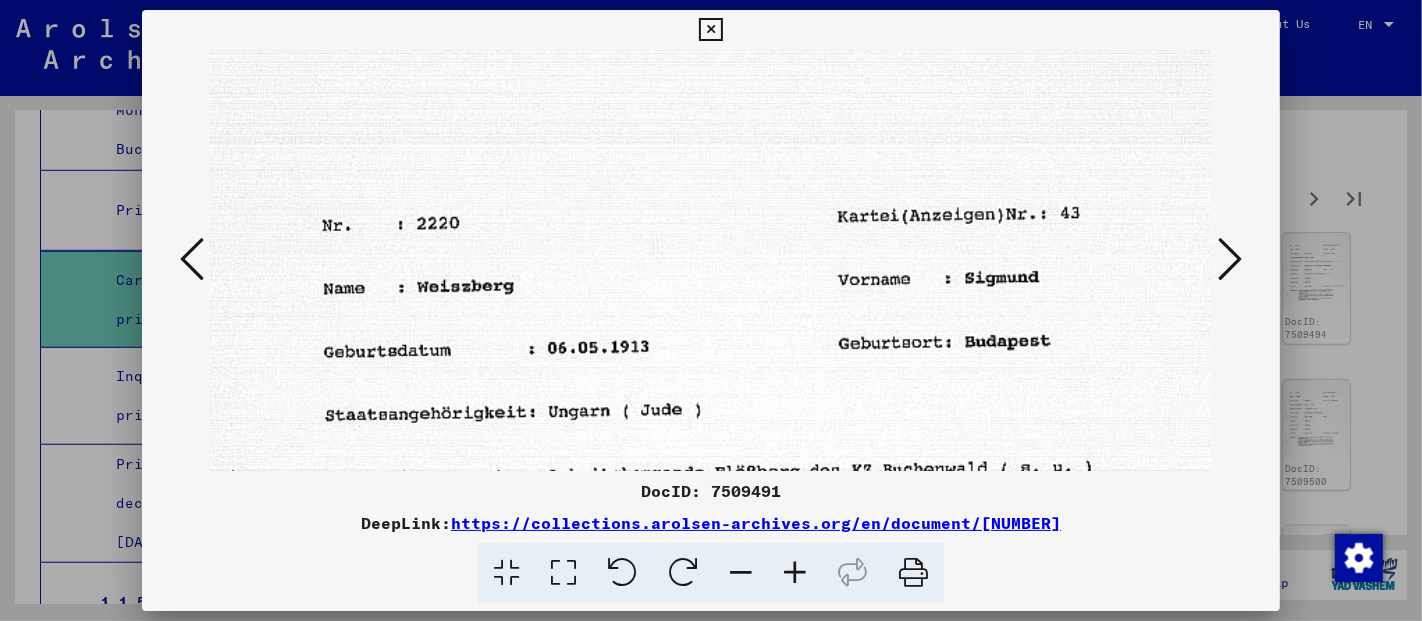 click at bounding box center (1230, 259) 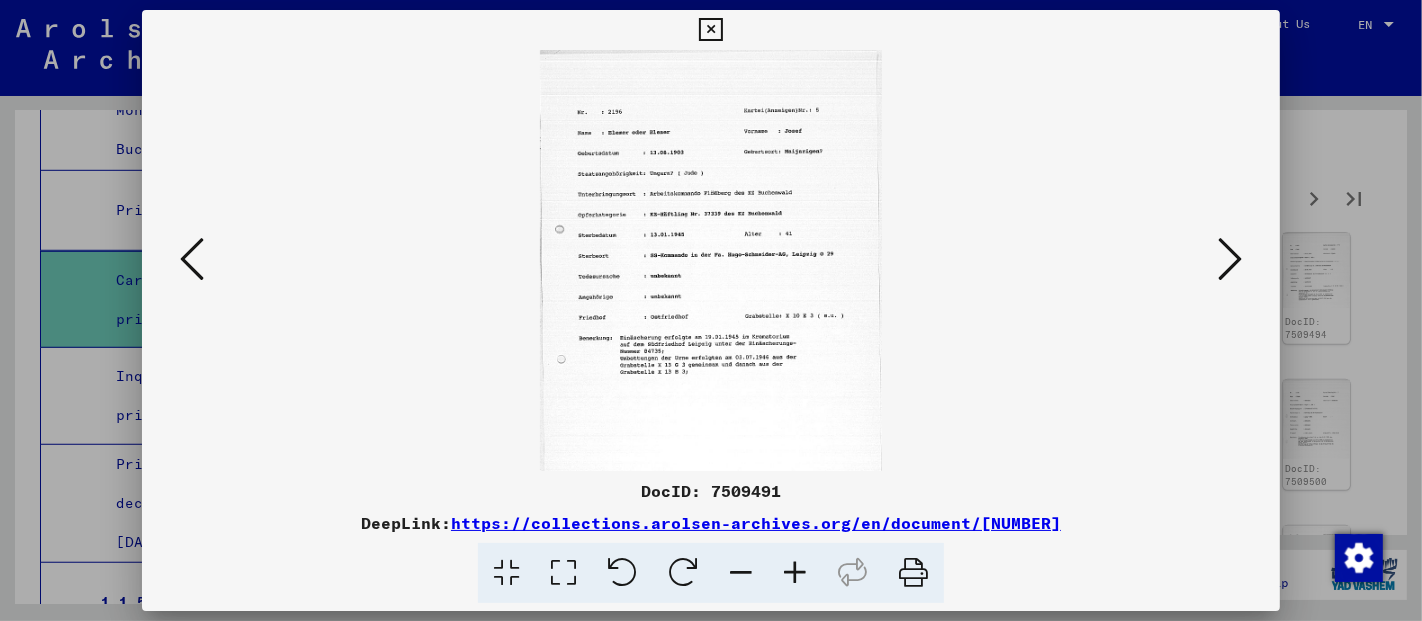 click at bounding box center (563, 573) 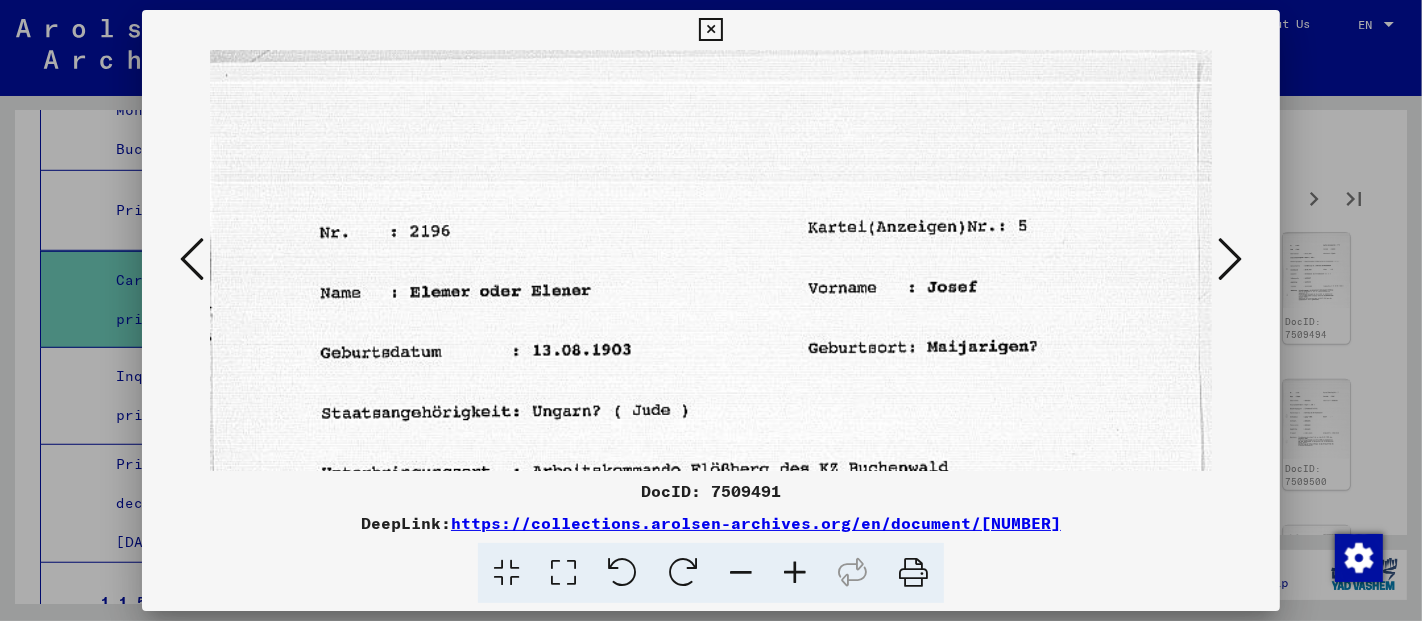 click at bounding box center [1230, 259] 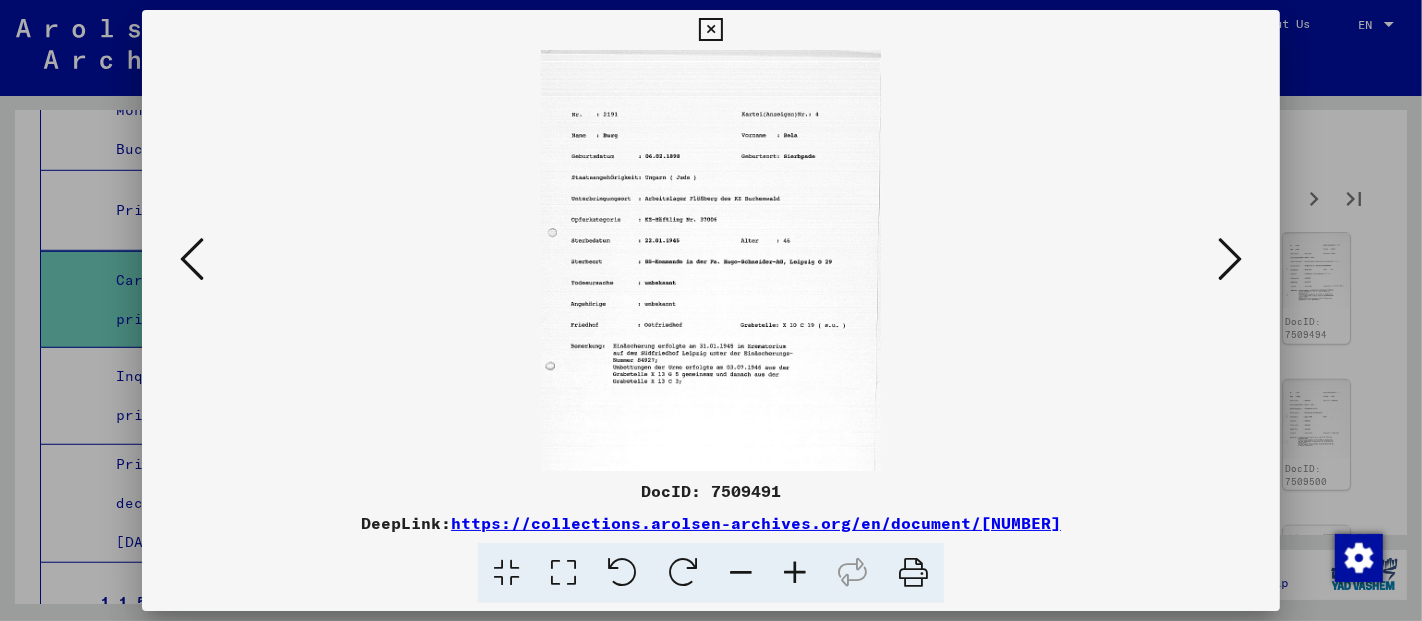 click at bounding box center [563, 573] 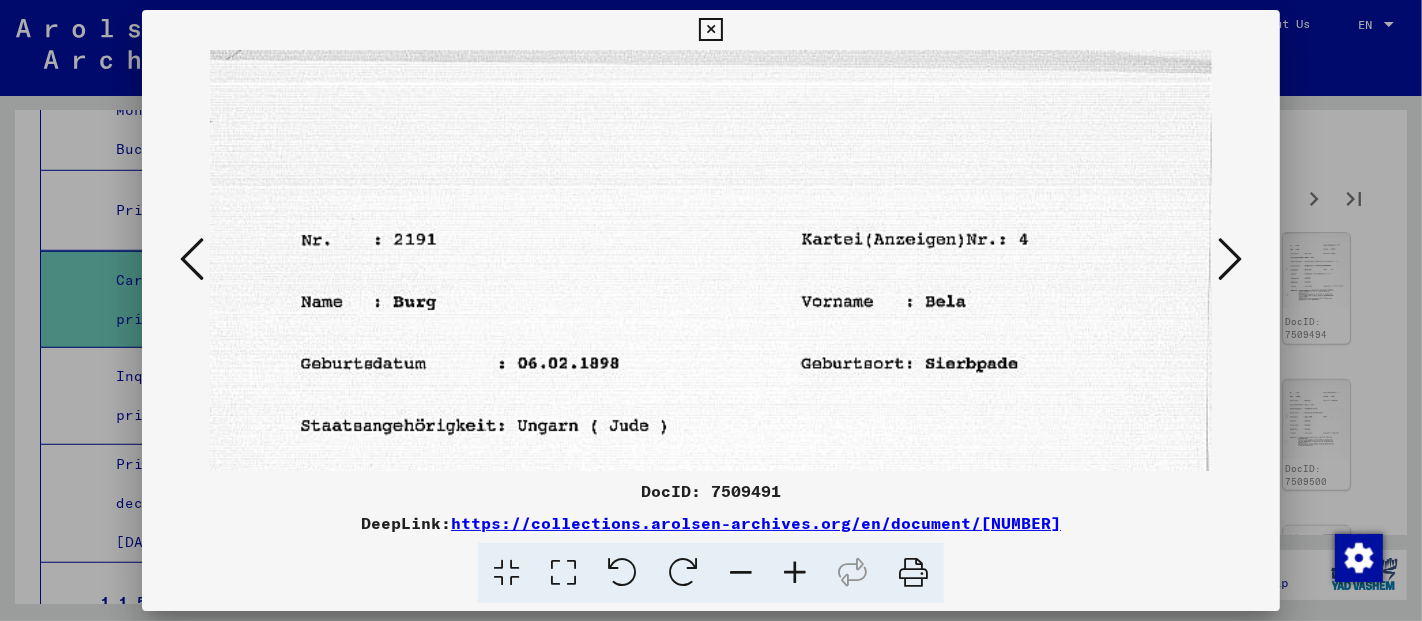 click at bounding box center [1230, 260] 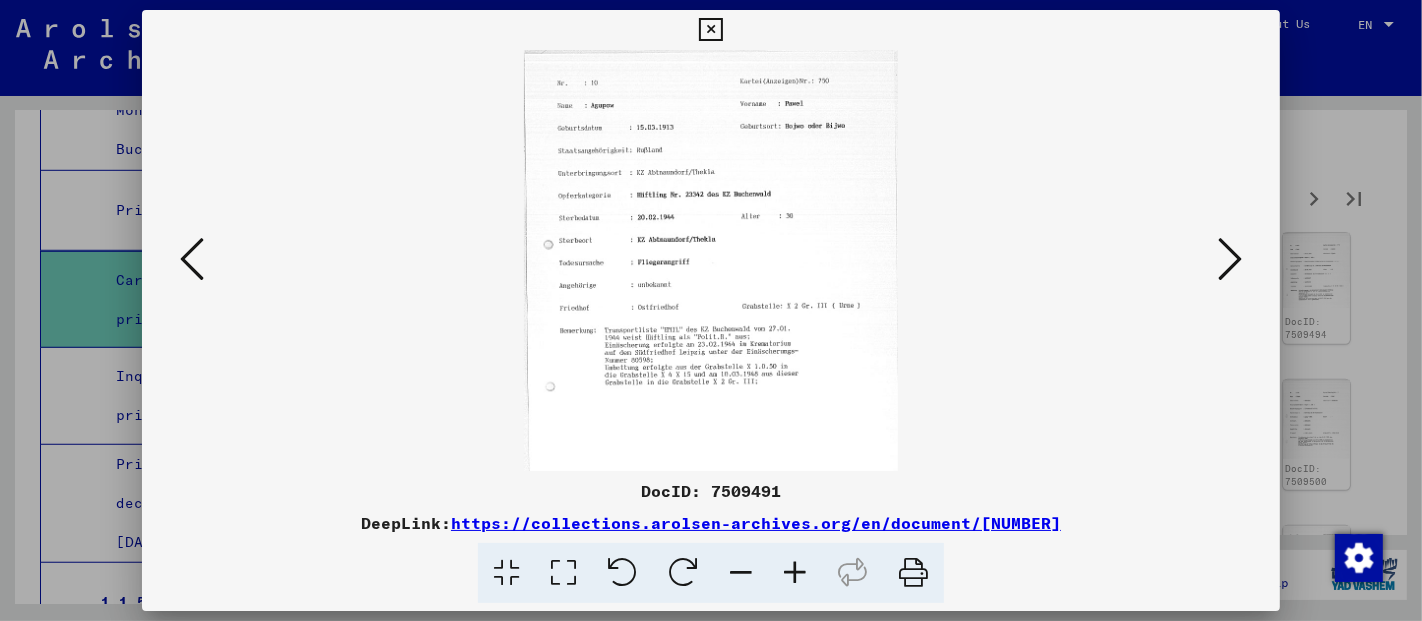 click at bounding box center [563, 573] 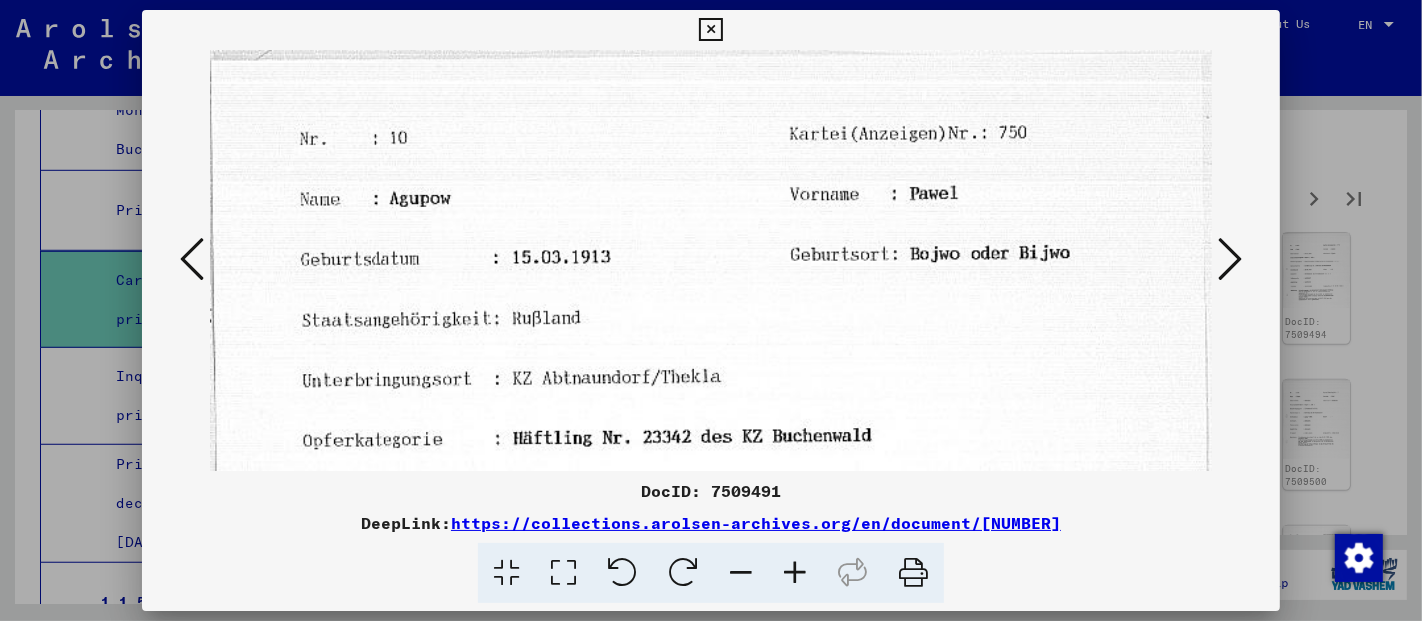 click at bounding box center [1230, 259] 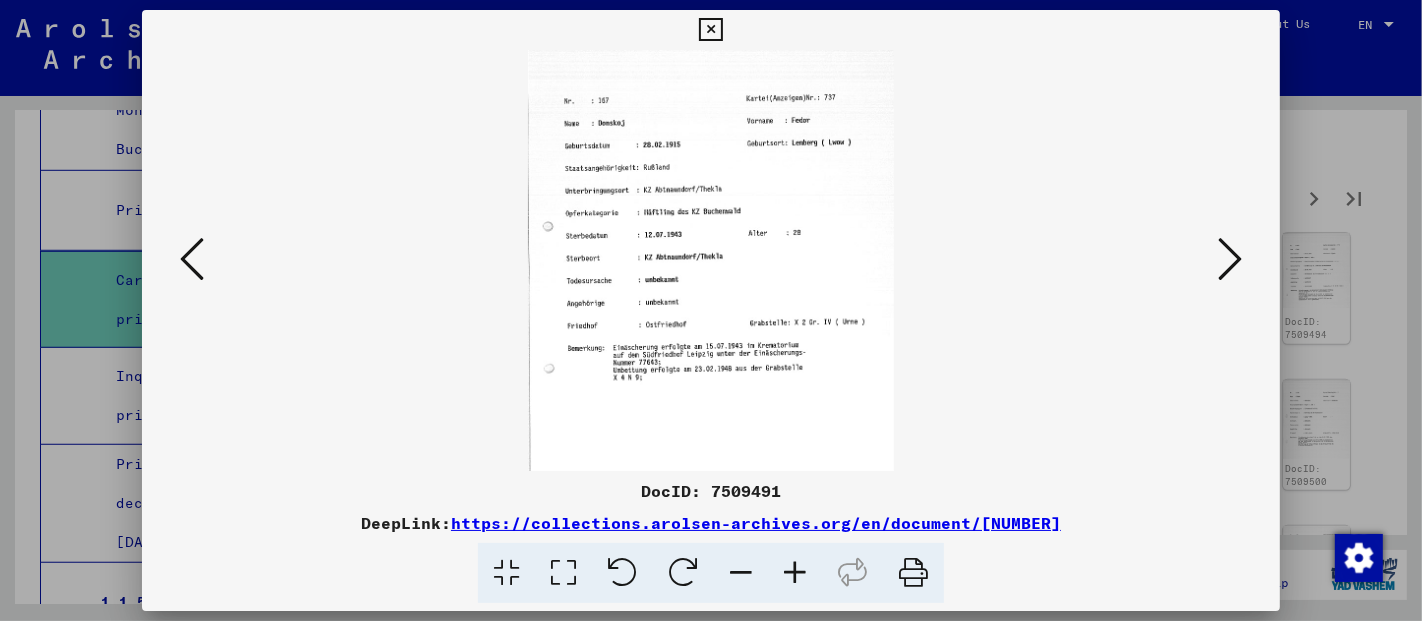 click at bounding box center (563, 573) 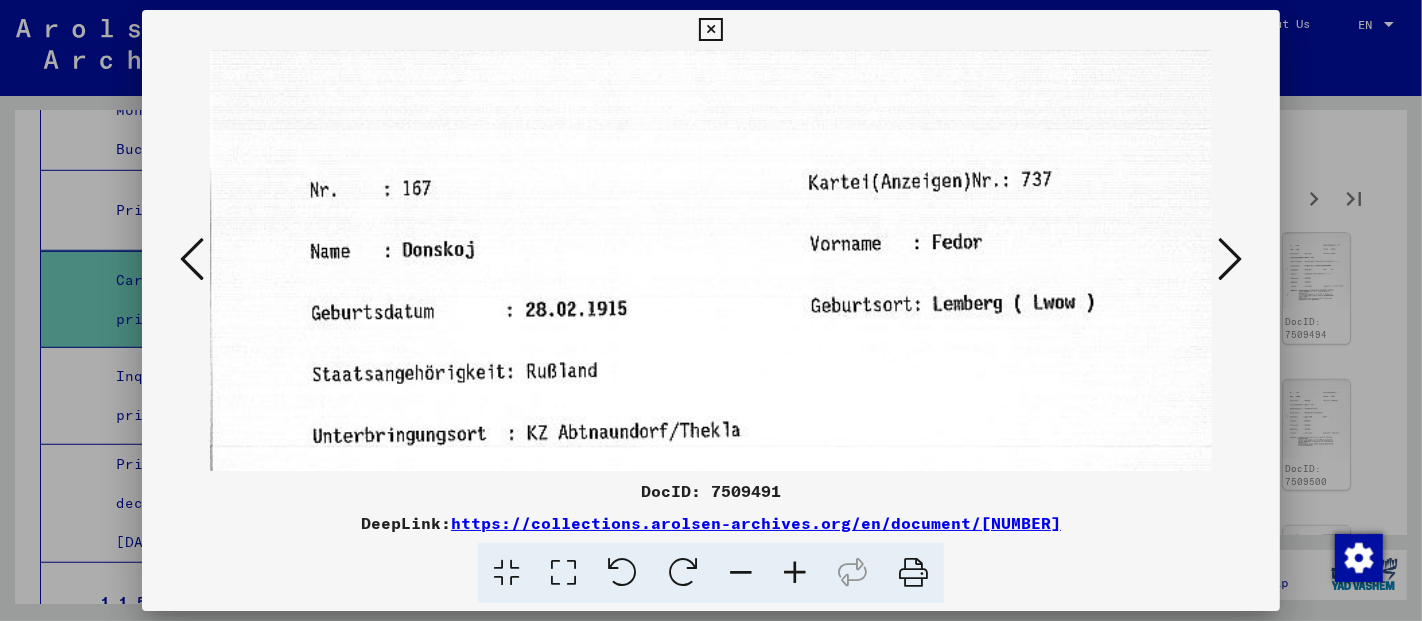 click at bounding box center [1230, 259] 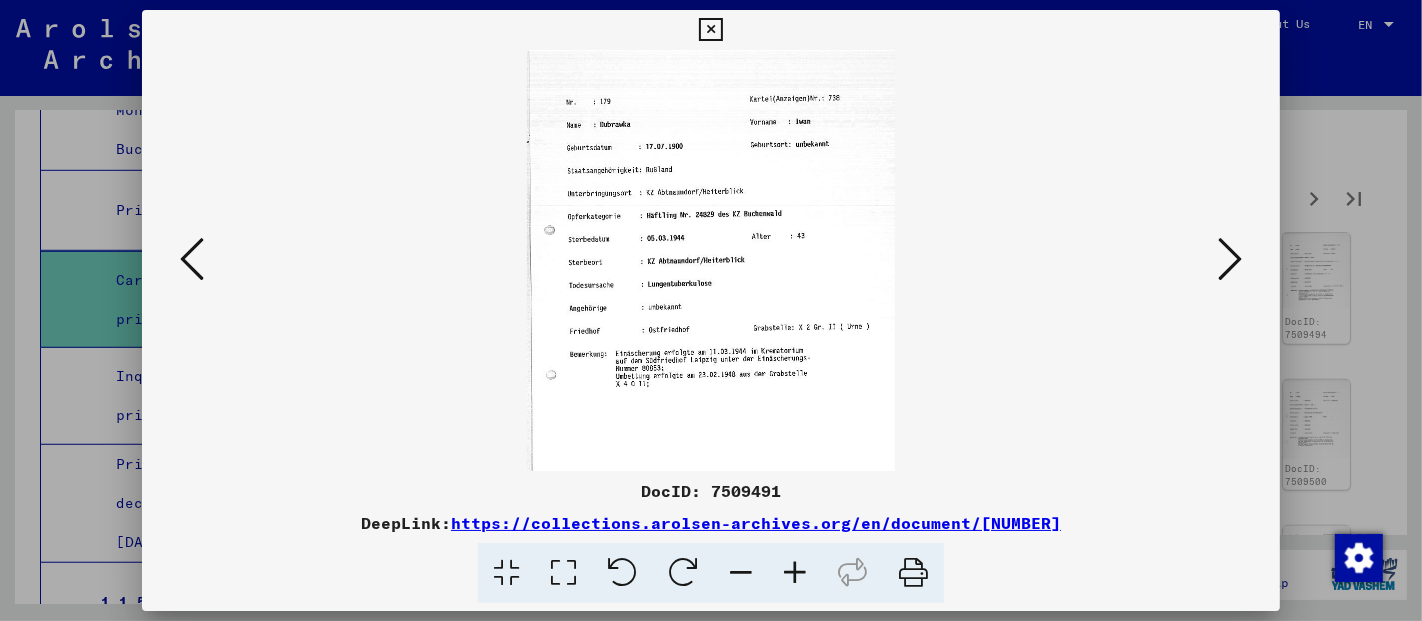 click at bounding box center (563, 573) 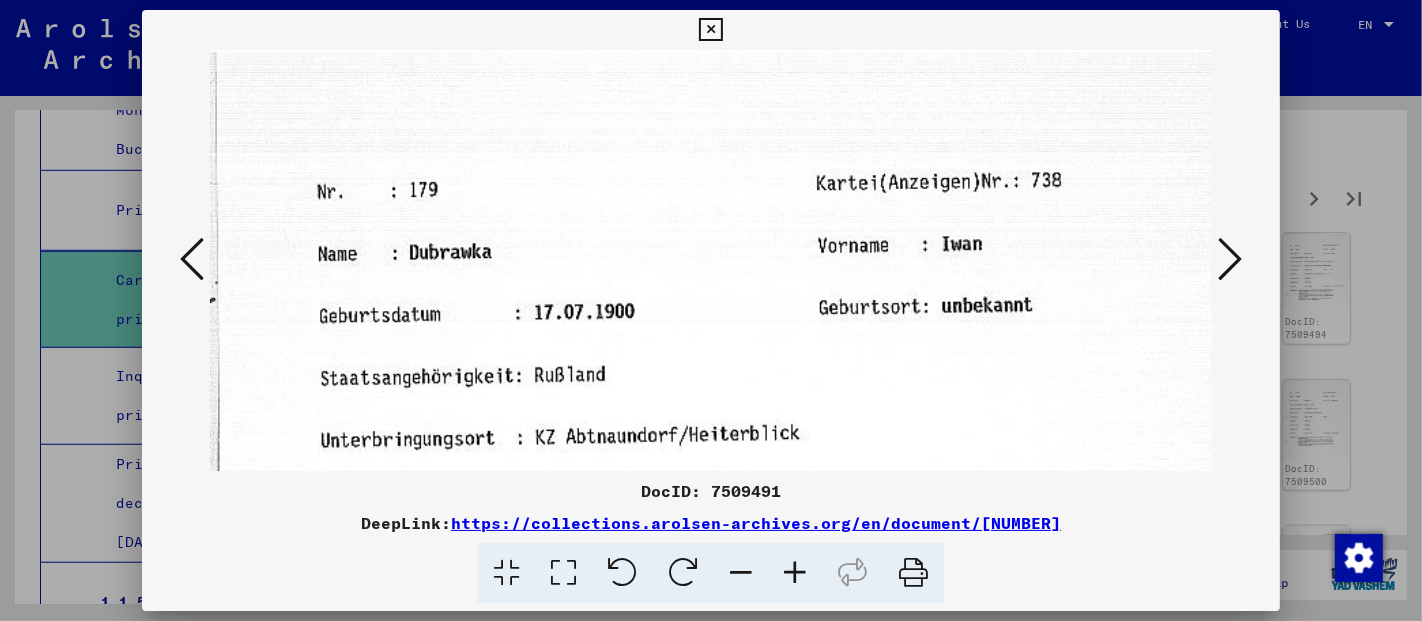 click at bounding box center [1230, 259] 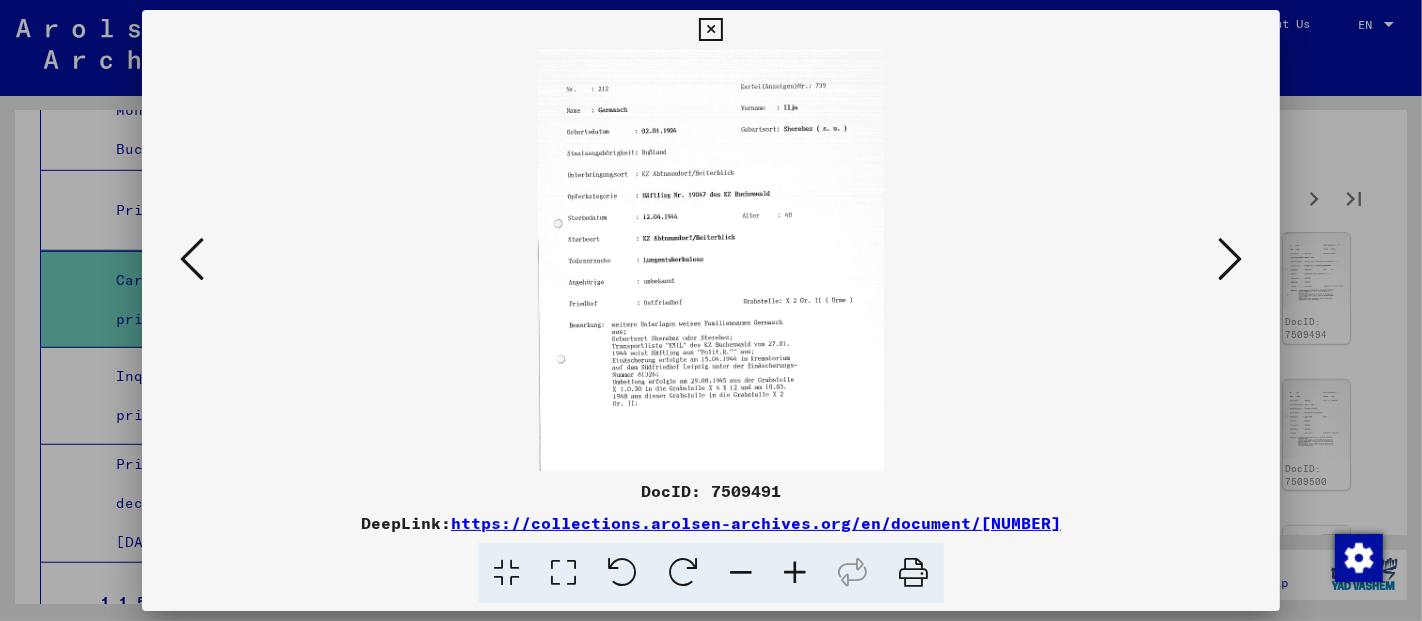 click at bounding box center [563, 573] 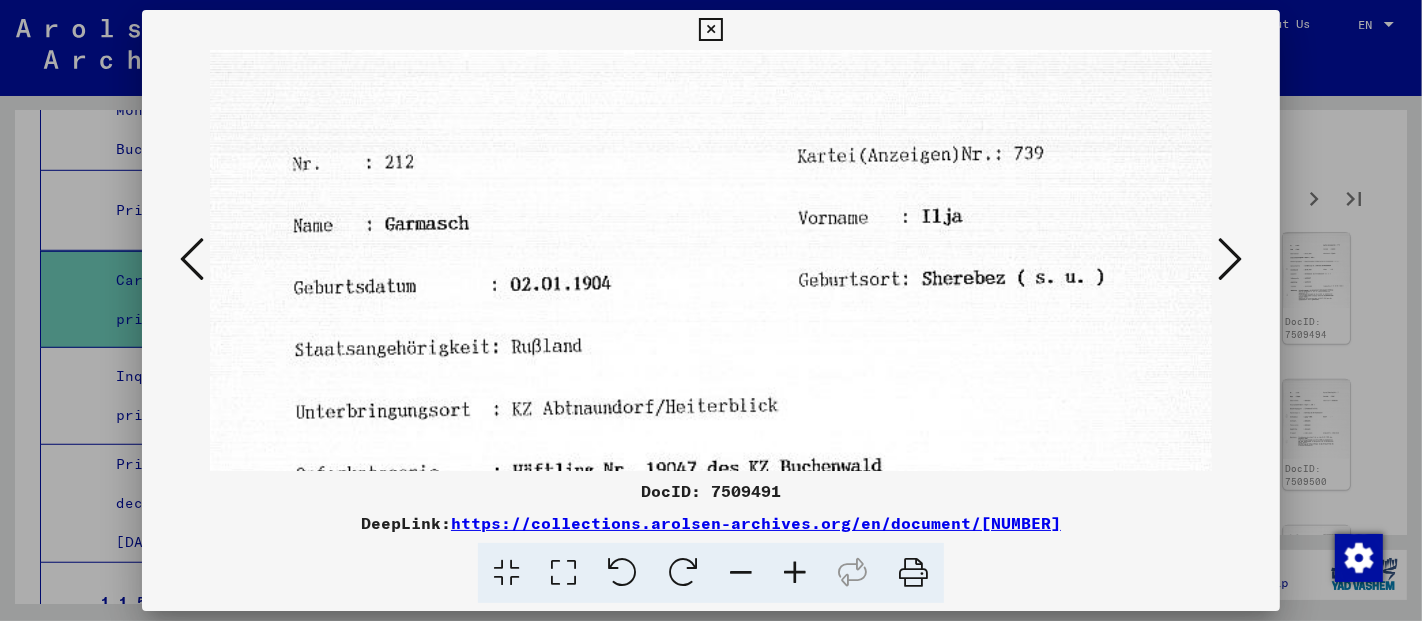 click at bounding box center (1230, 260) 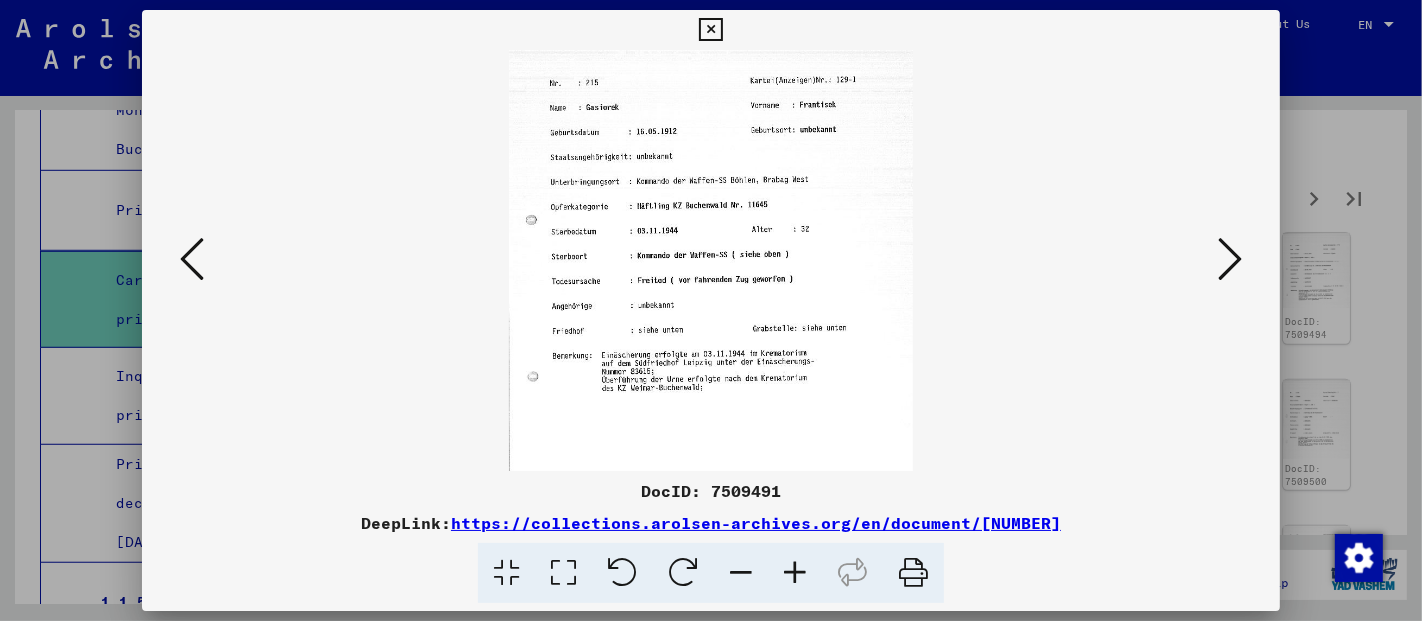 click at bounding box center (563, 573) 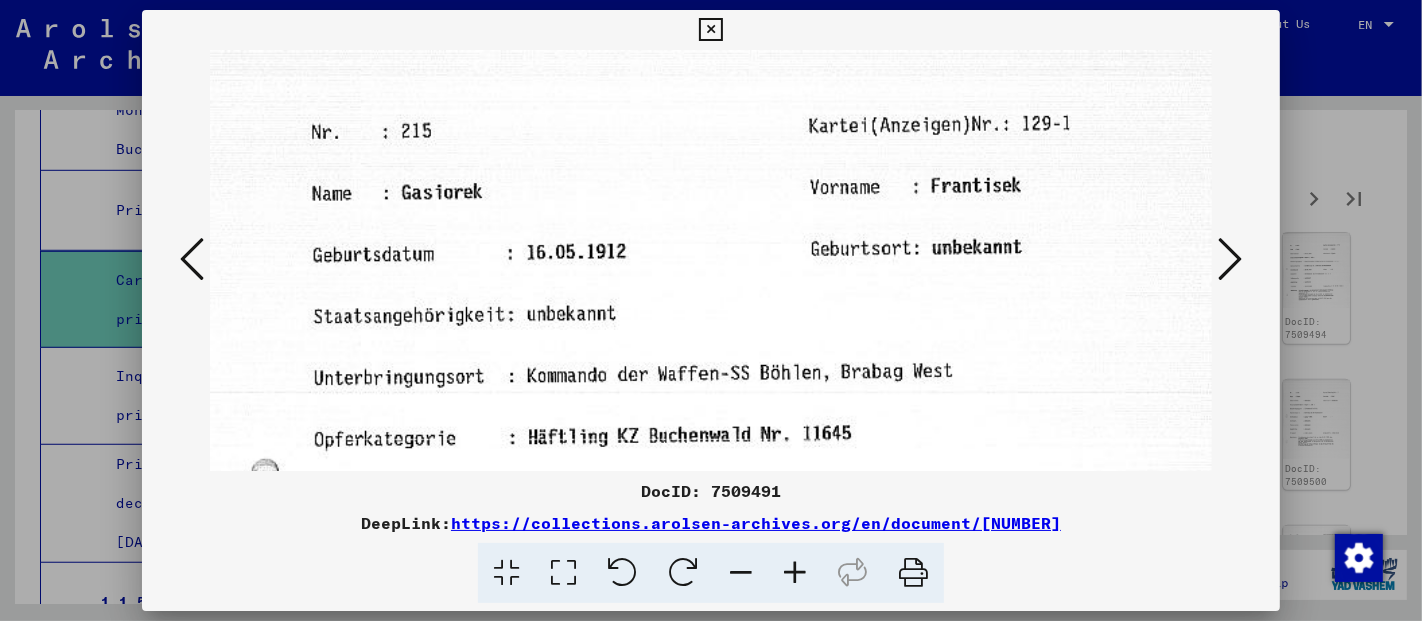 click at bounding box center (1230, 259) 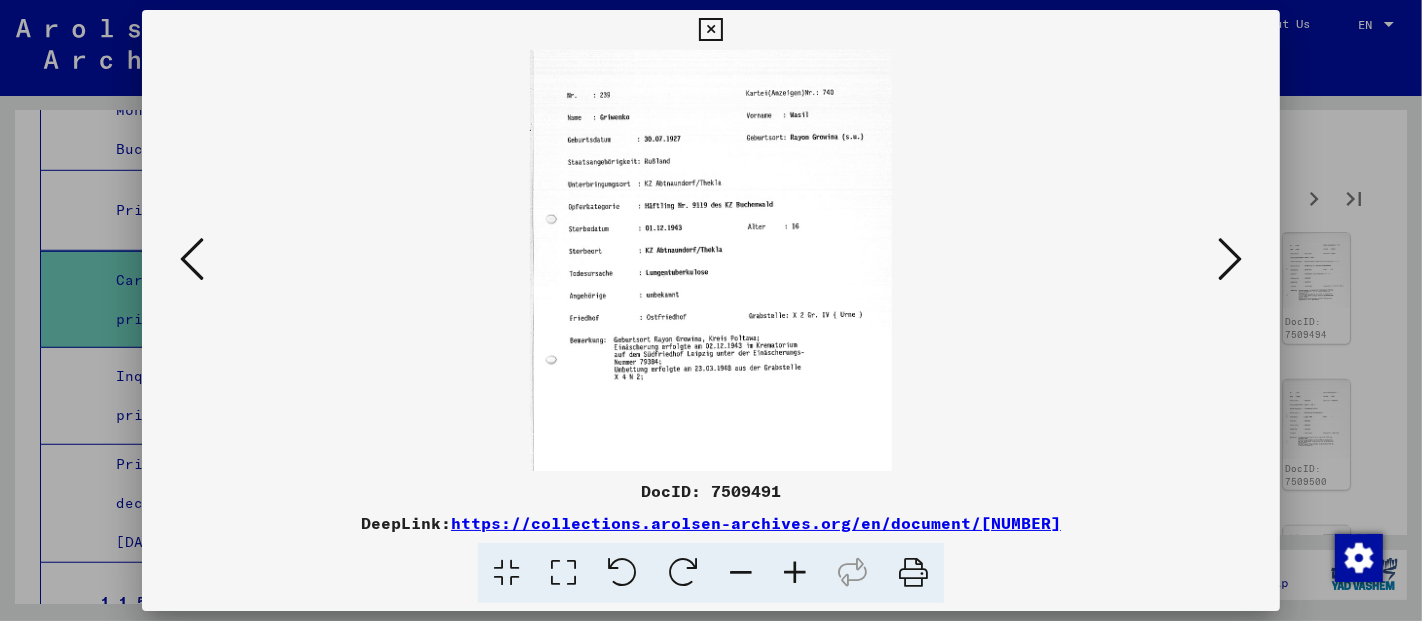 click at bounding box center [563, 573] 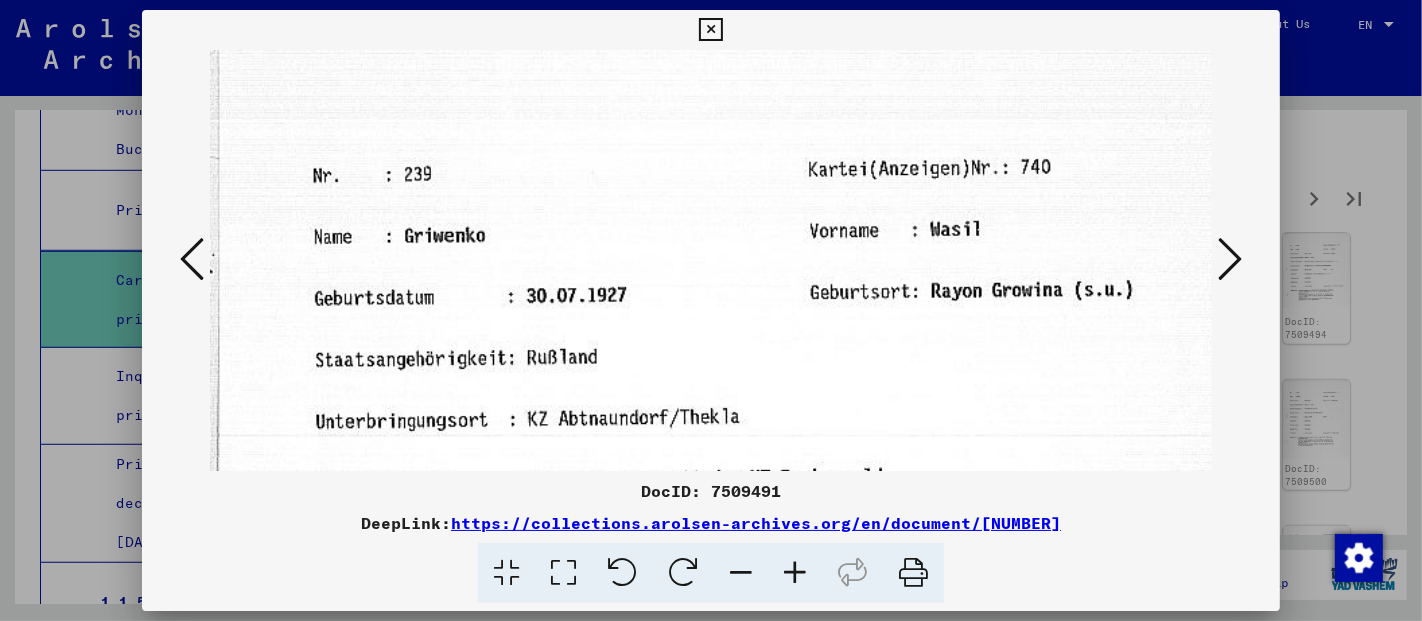click at bounding box center [1230, 259] 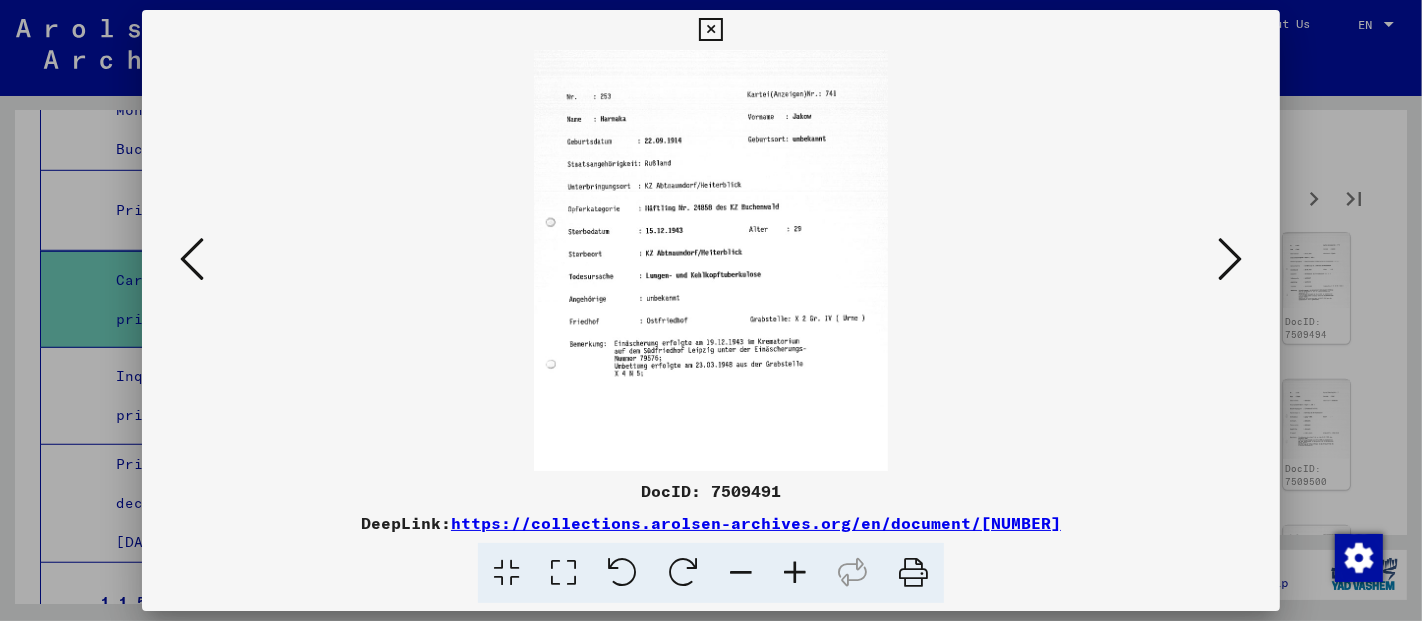 click at bounding box center (563, 573) 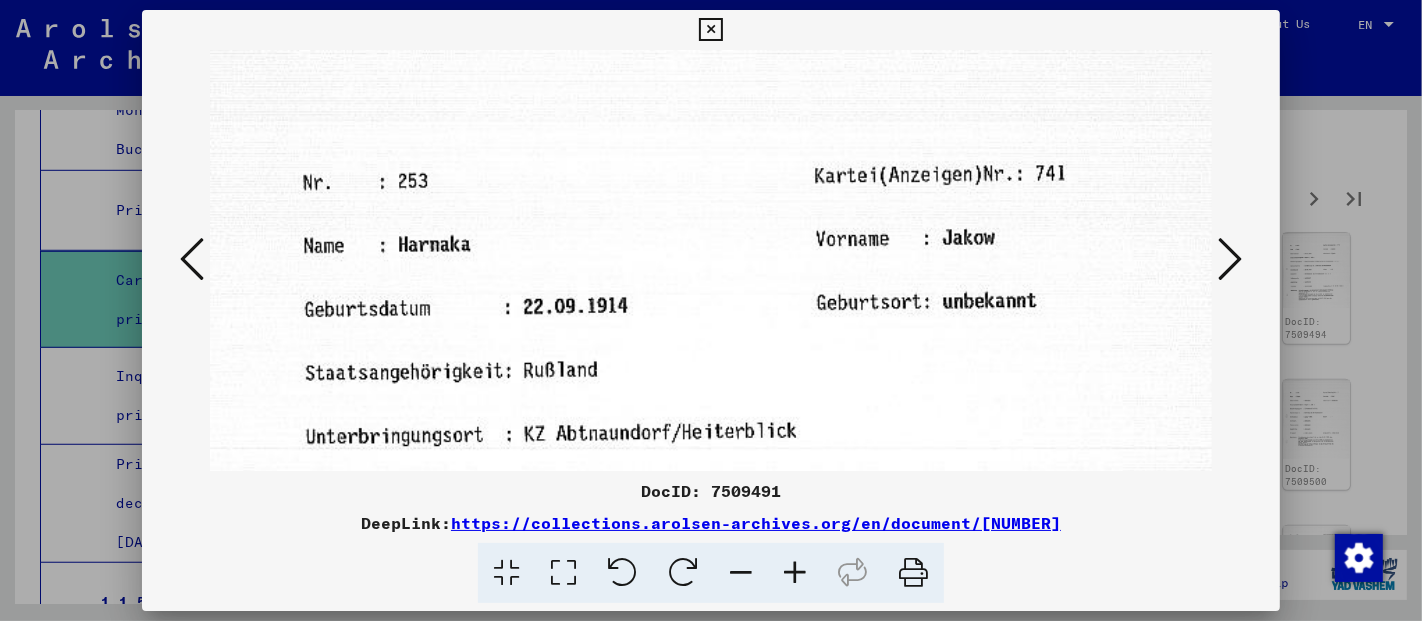 click at bounding box center (1230, 259) 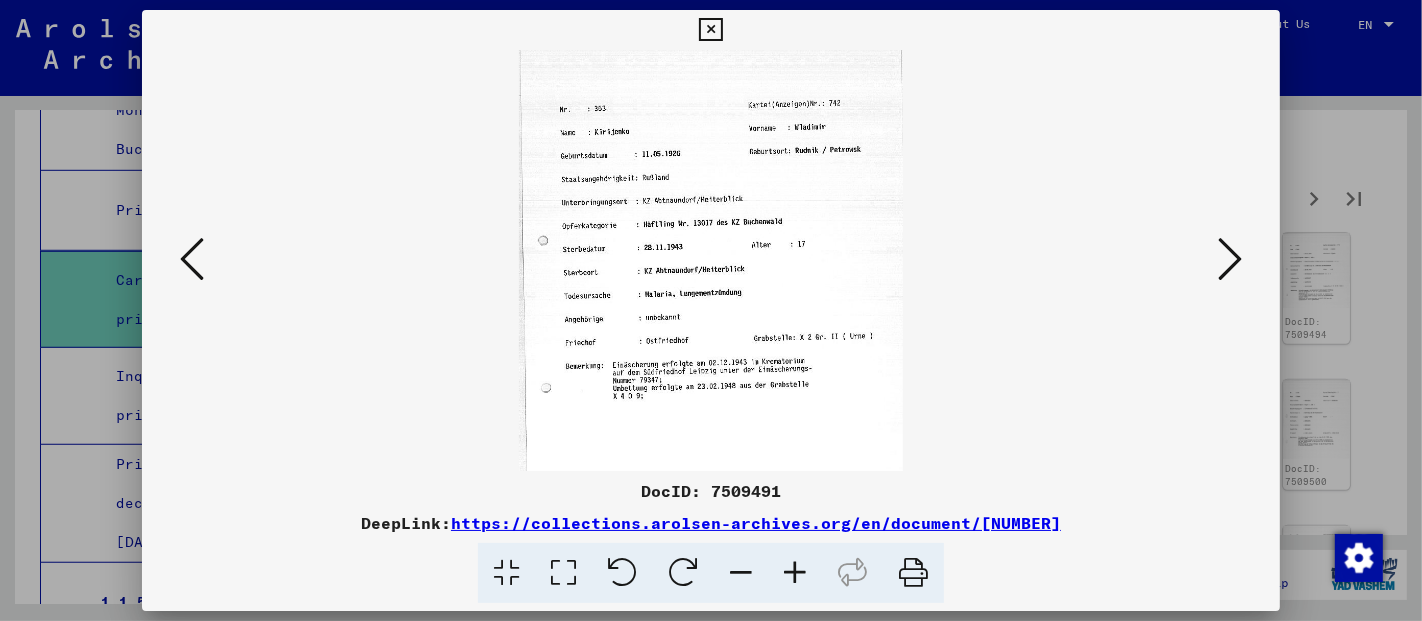 click at bounding box center (563, 573) 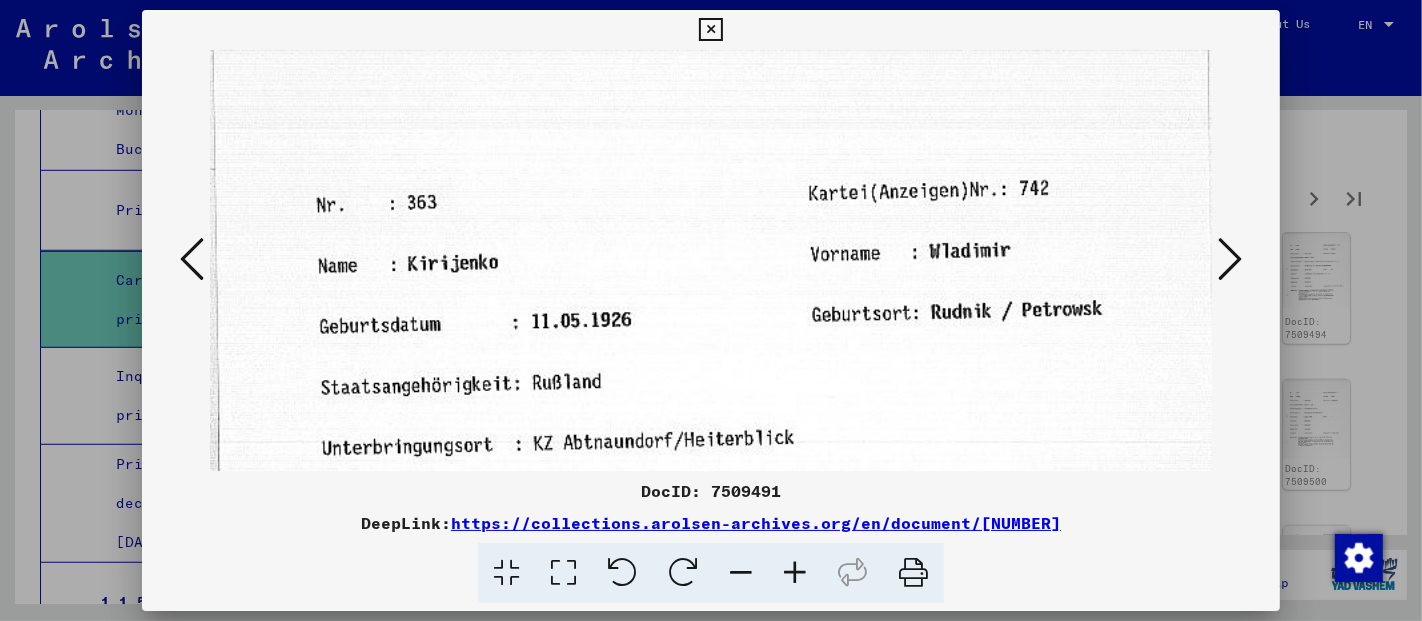 click at bounding box center [1230, 259] 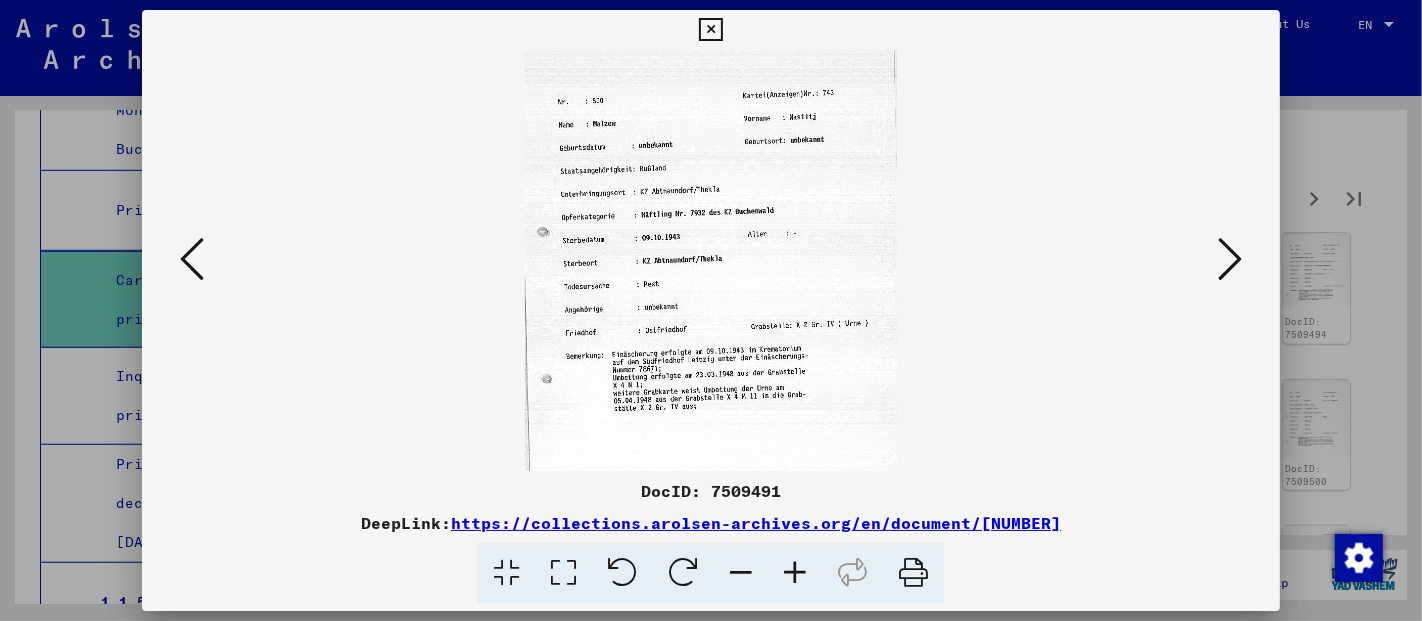 click at bounding box center (563, 573) 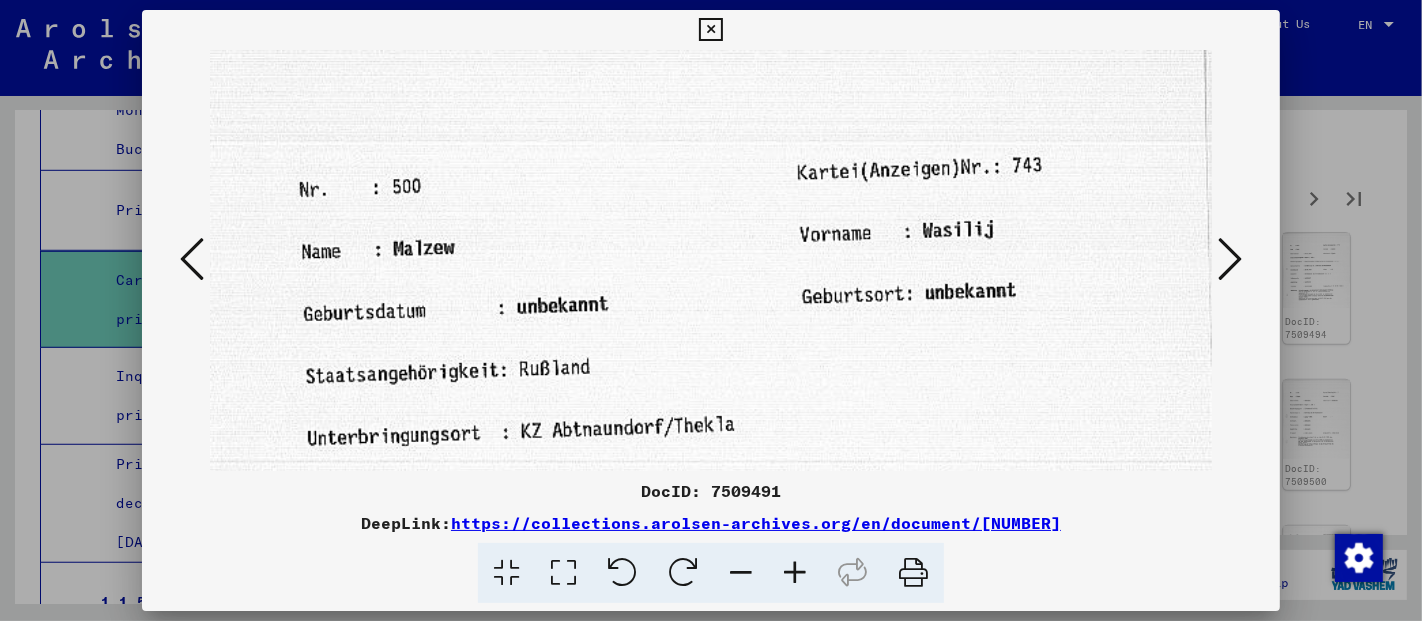 click at bounding box center [1230, 259] 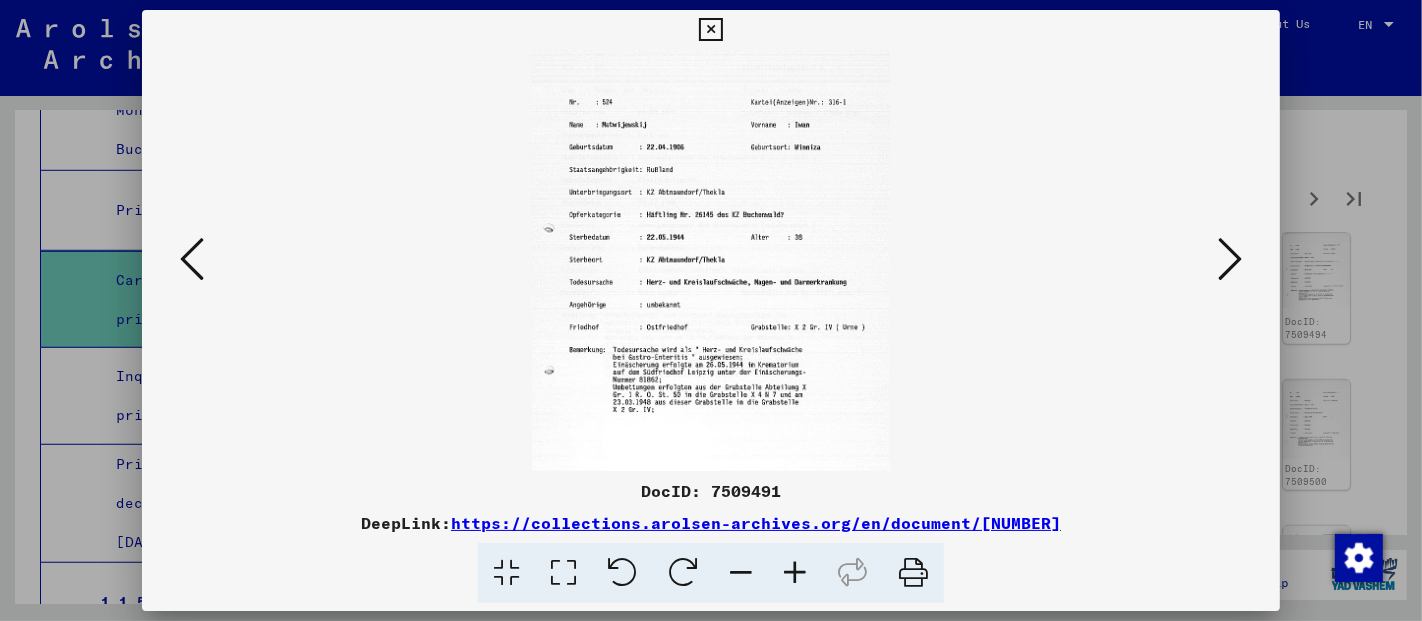 click at bounding box center [563, 573] 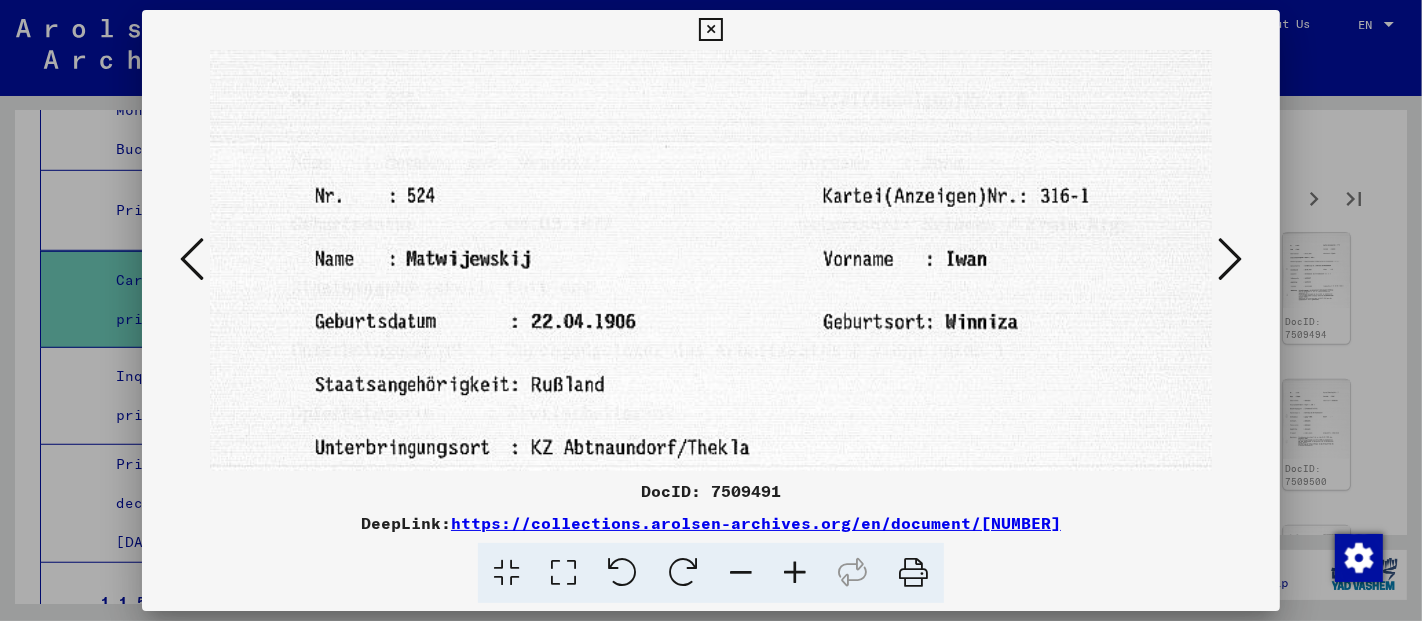 click at bounding box center (1230, 259) 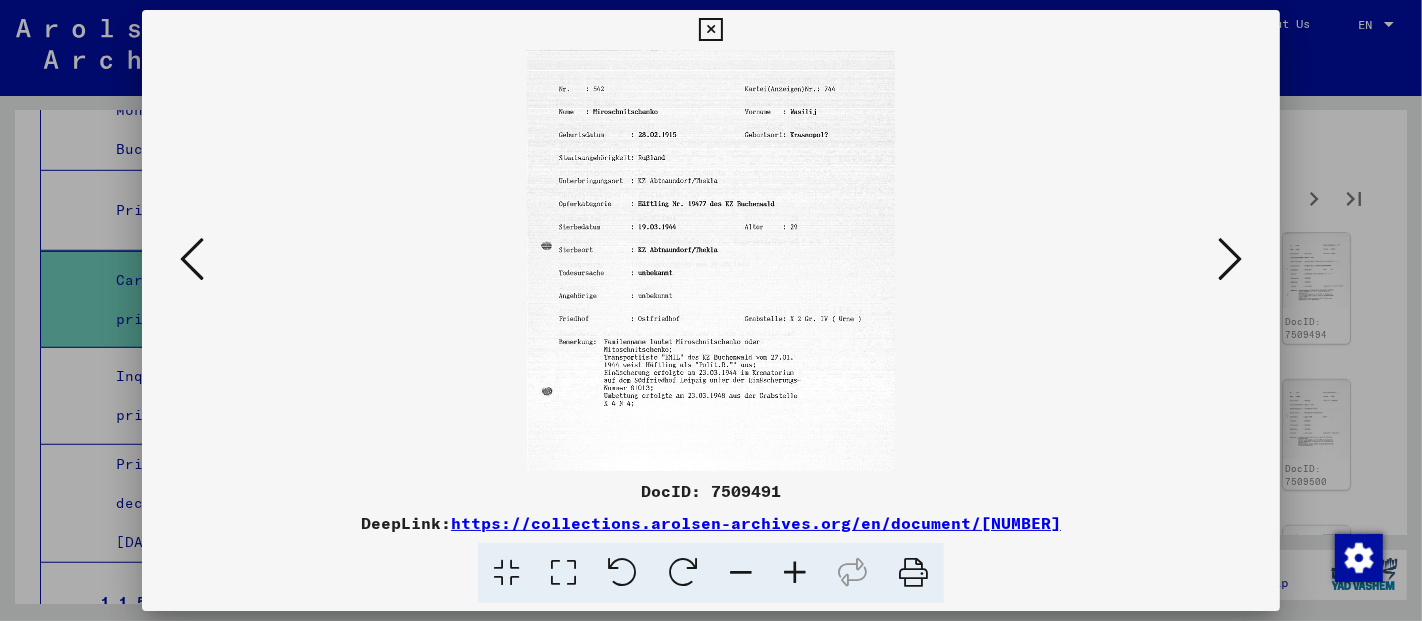 click at bounding box center [563, 573] 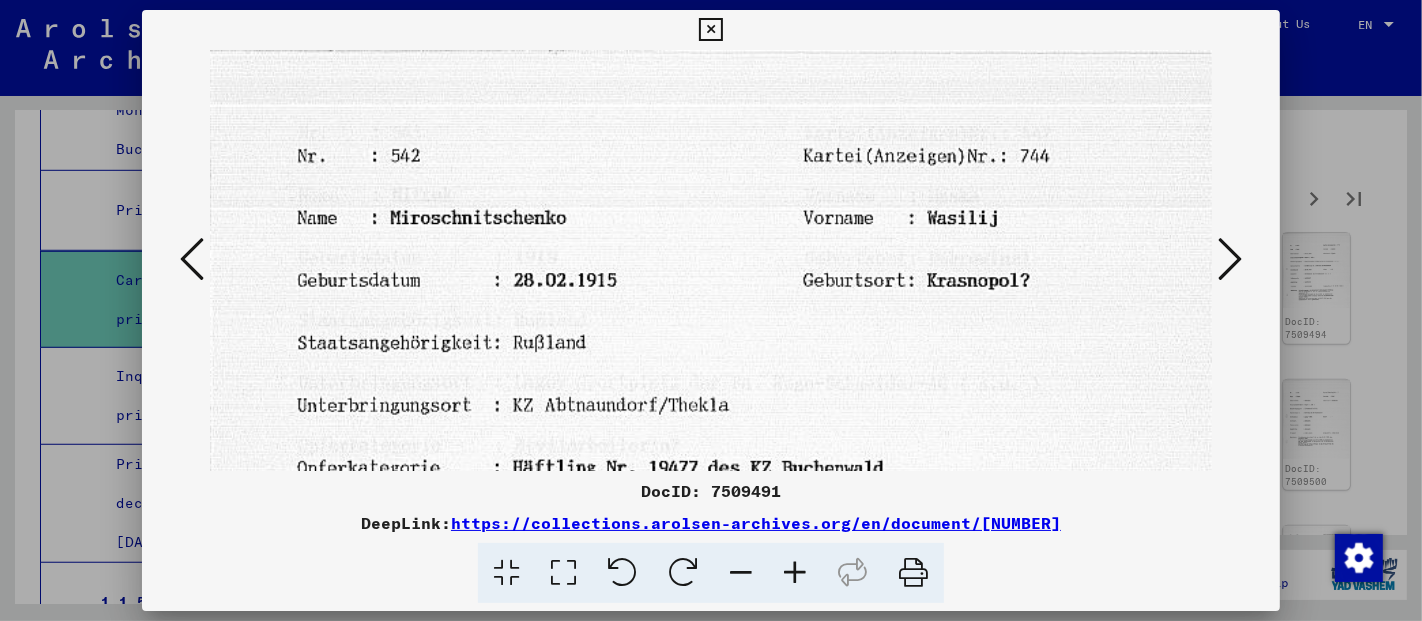 click at bounding box center (1230, 259) 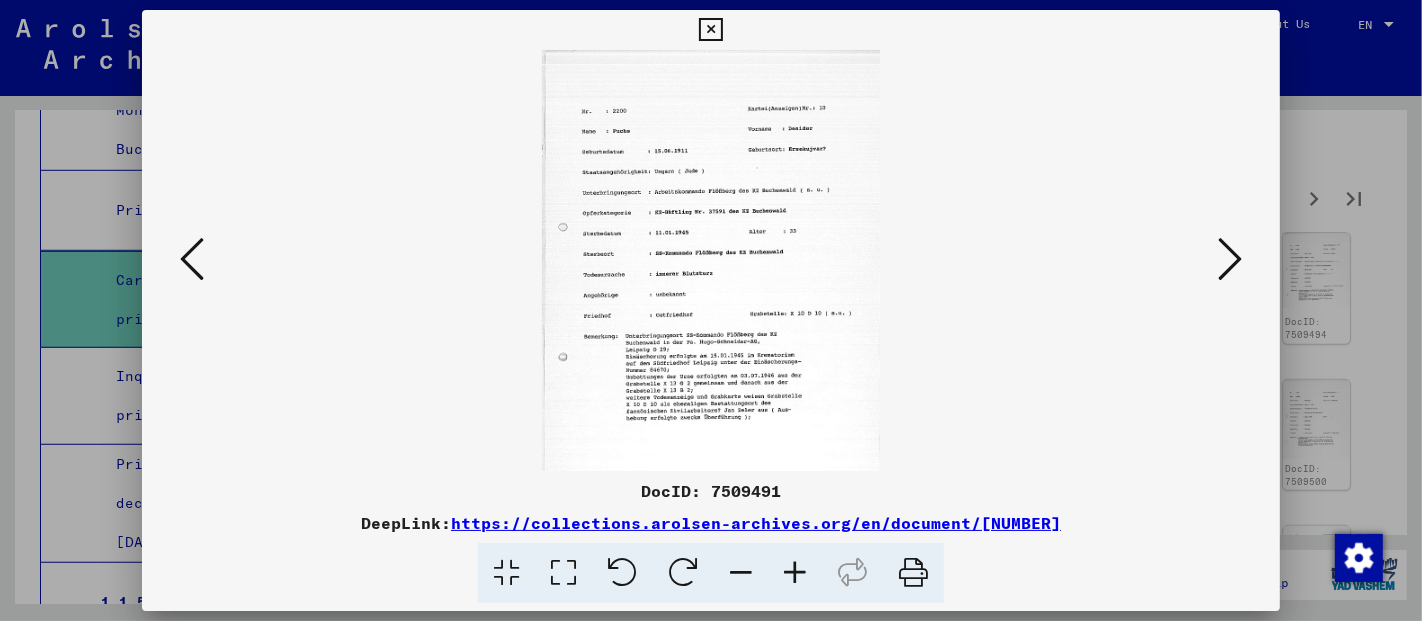 click at bounding box center (563, 573) 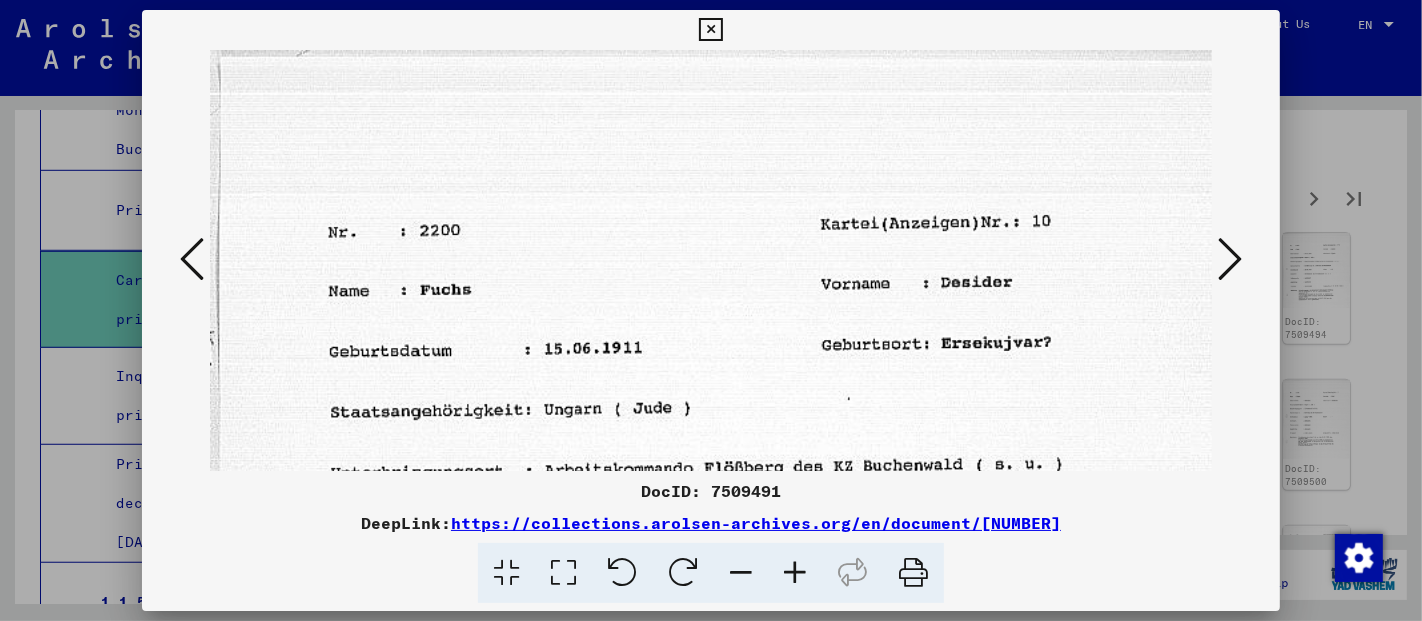 click at bounding box center [1230, 260] 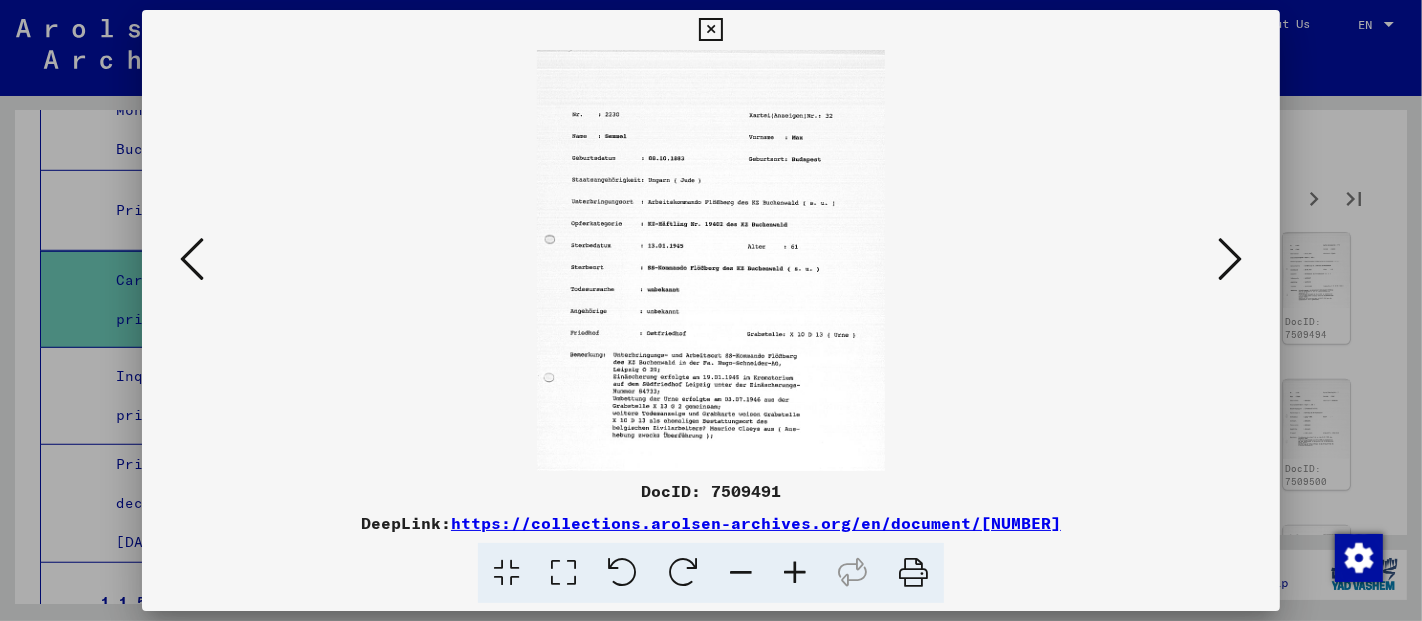 click at bounding box center [563, 573] 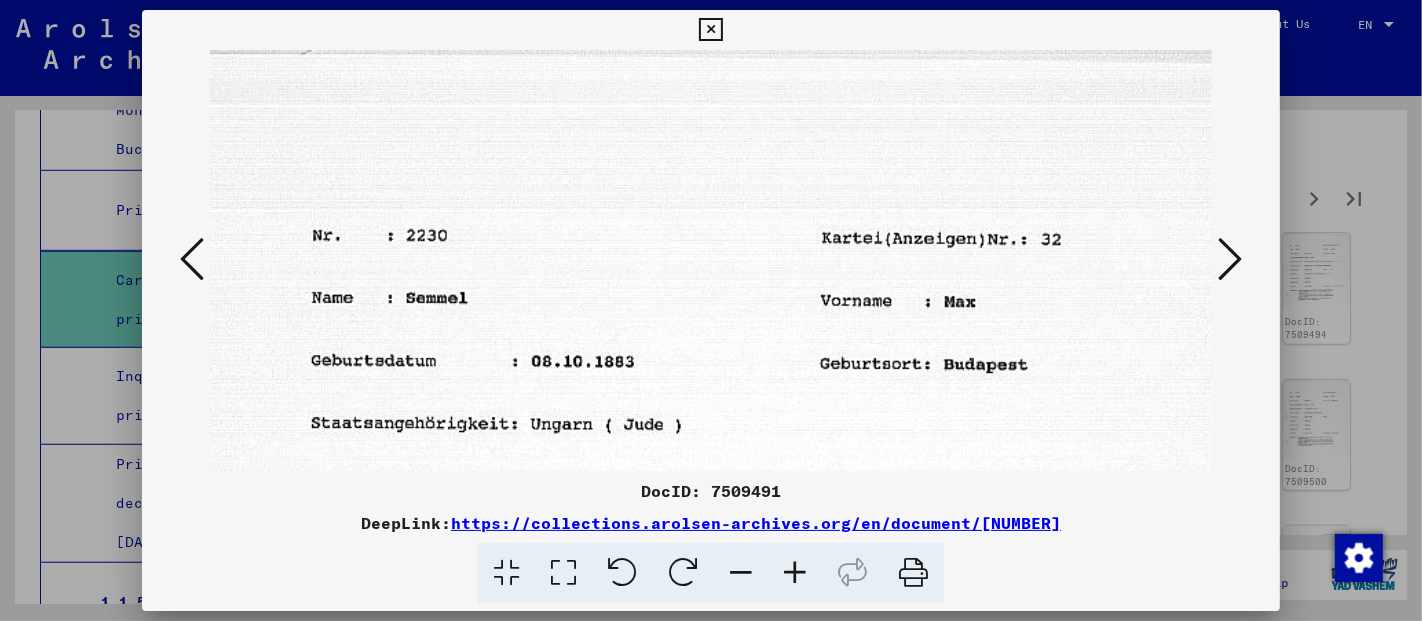 click at bounding box center [711, 260] 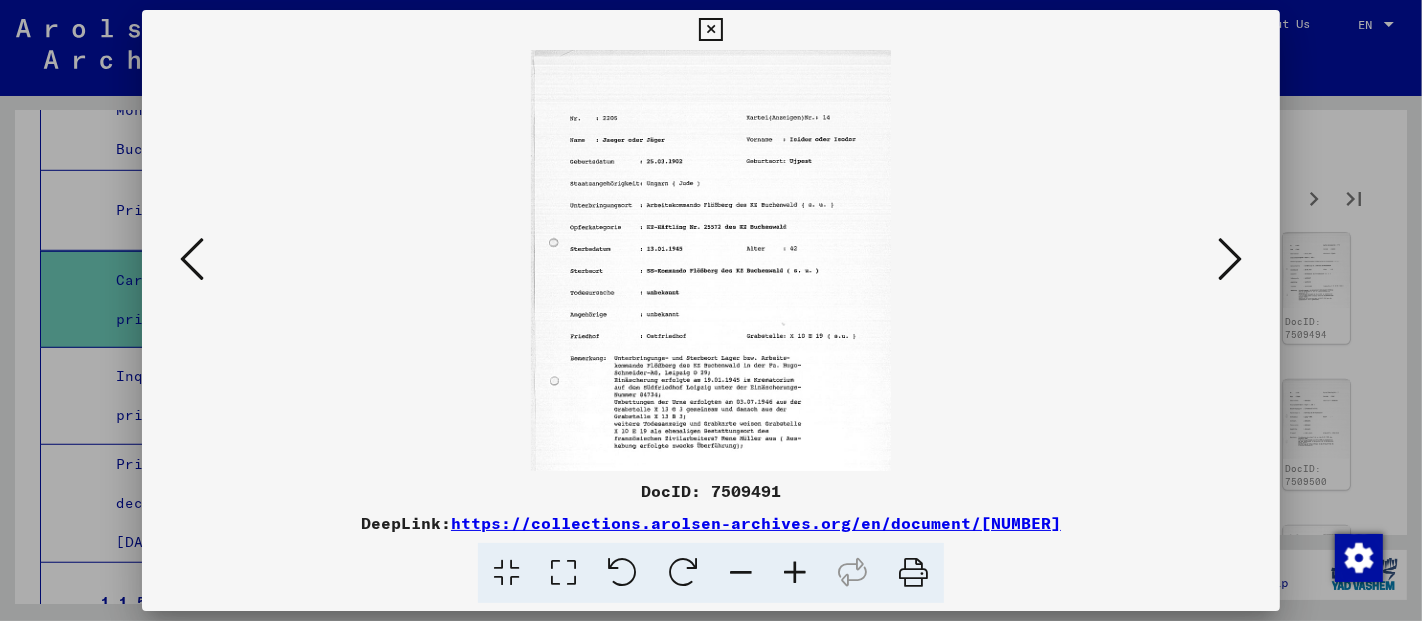 click at bounding box center [563, 573] 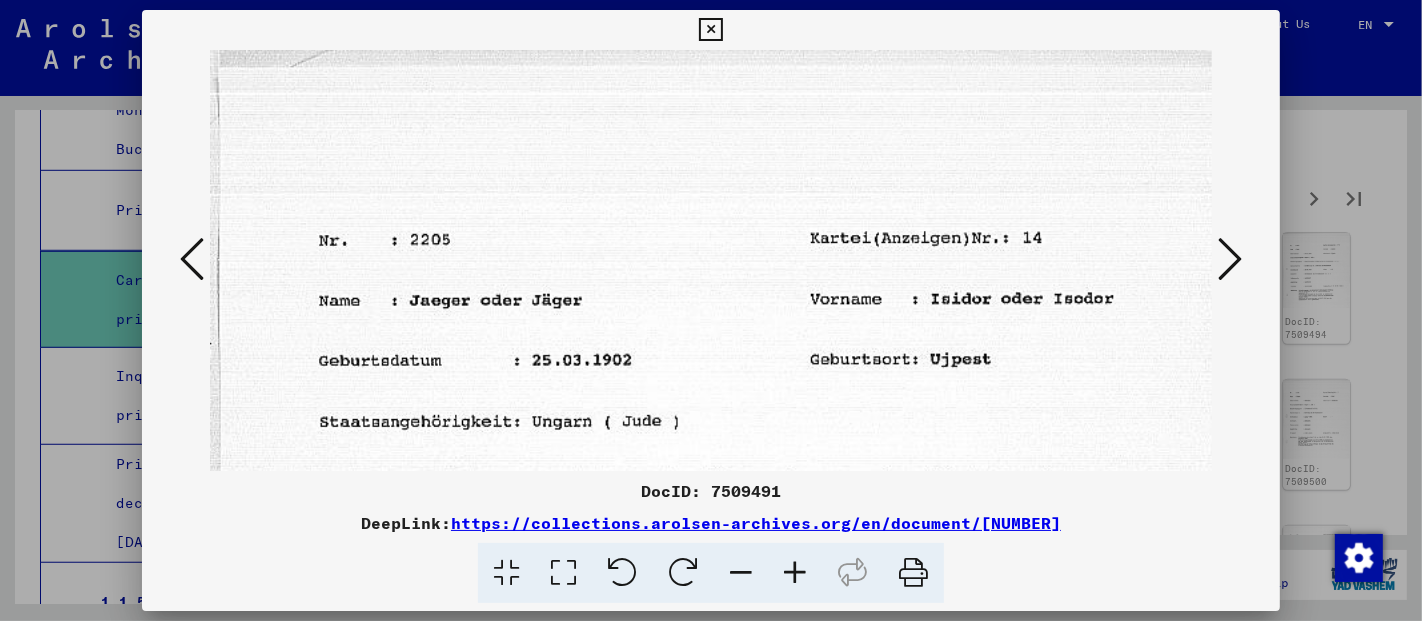click at bounding box center [1230, 259] 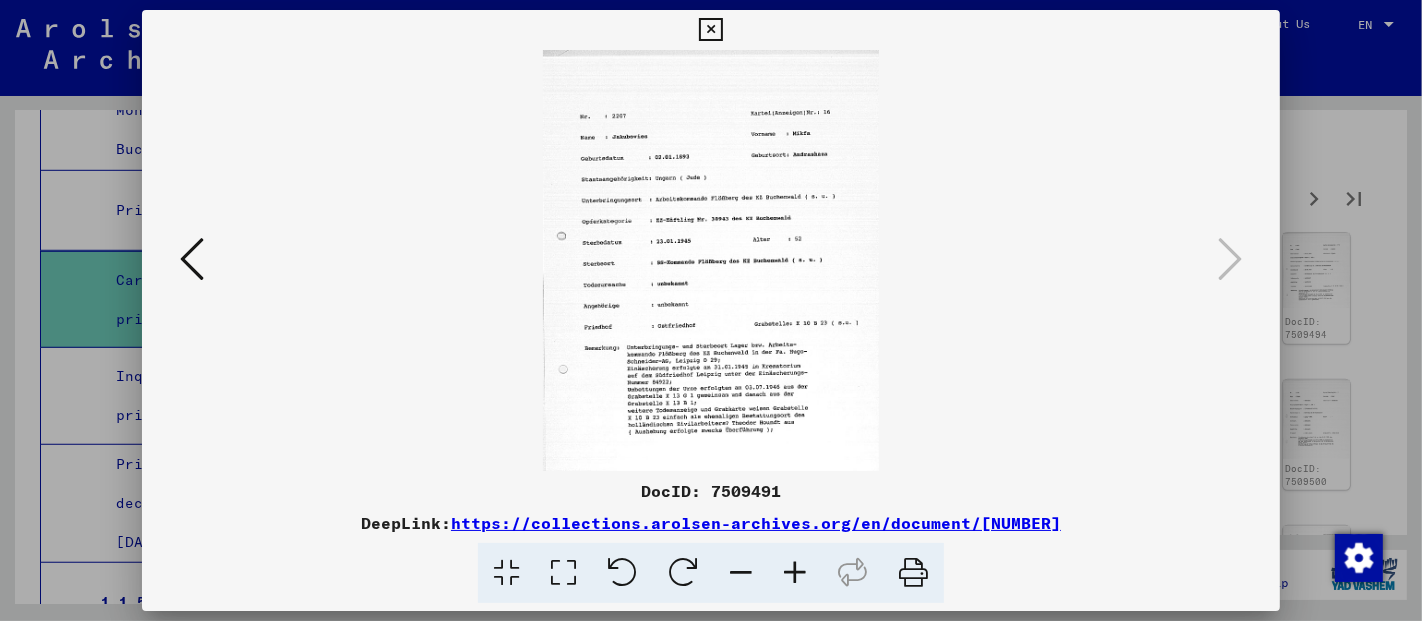 click at bounding box center (563, 573) 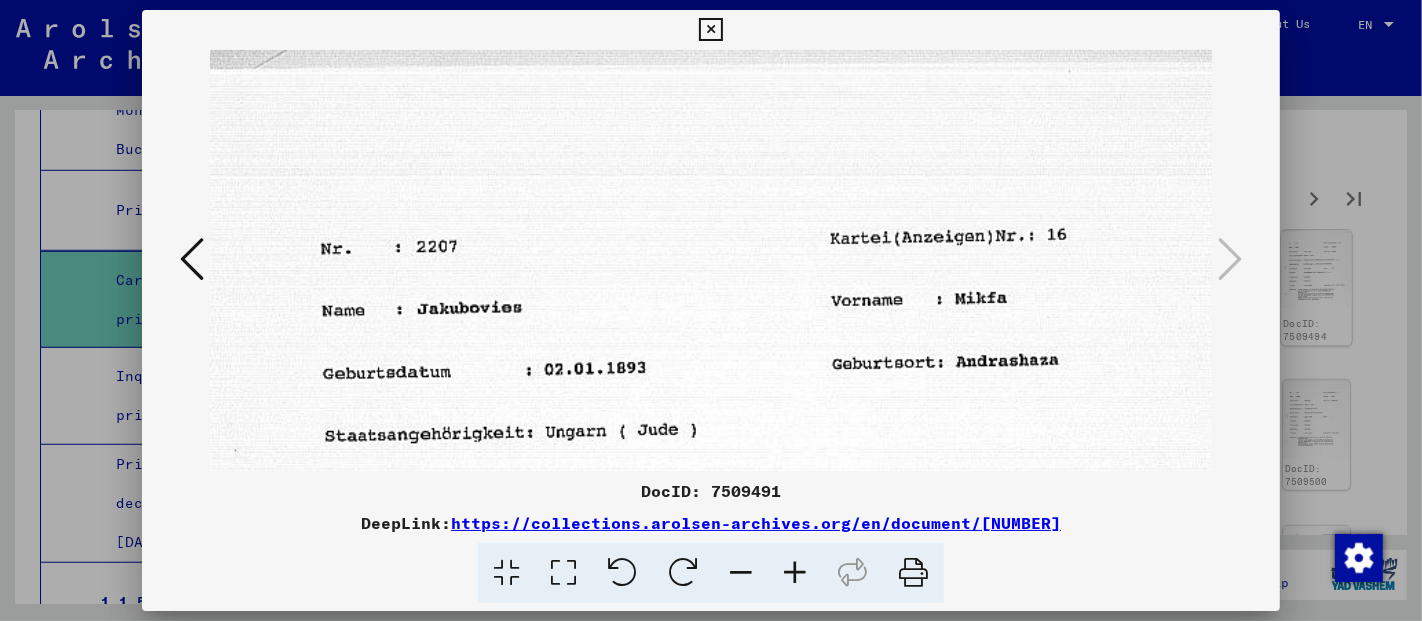 click at bounding box center (711, 310) 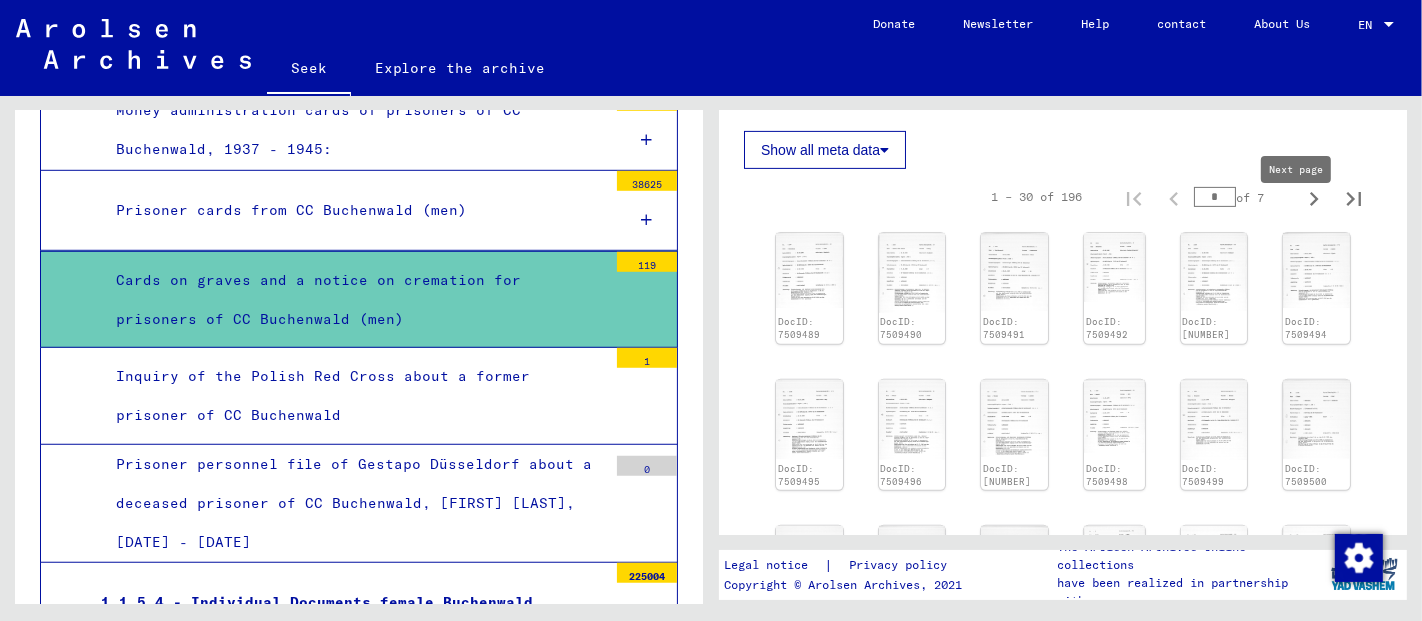 click 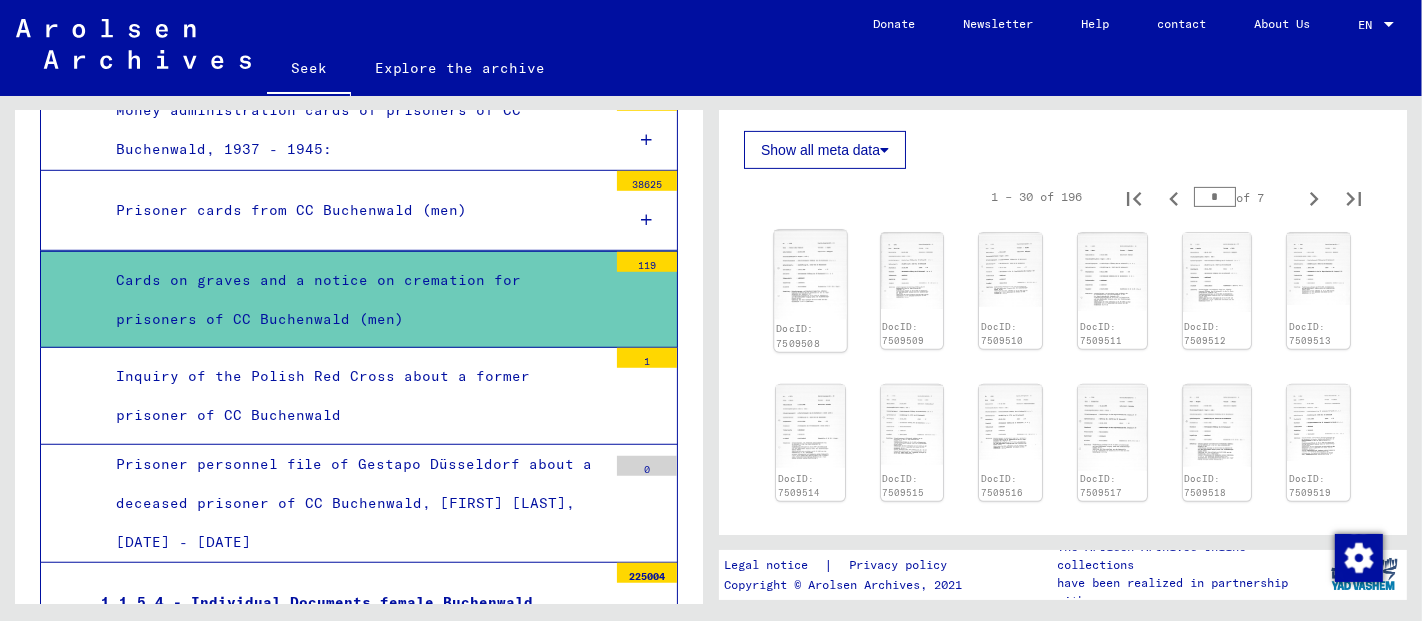click on "DocID: 7509508" 